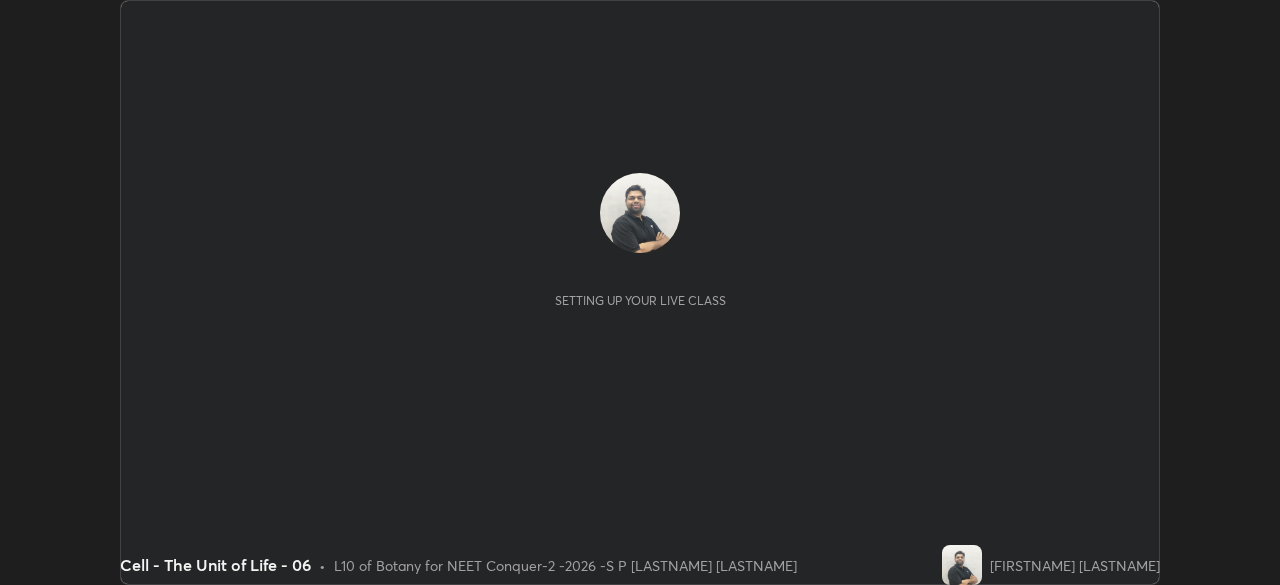 scroll, scrollTop: 0, scrollLeft: 0, axis: both 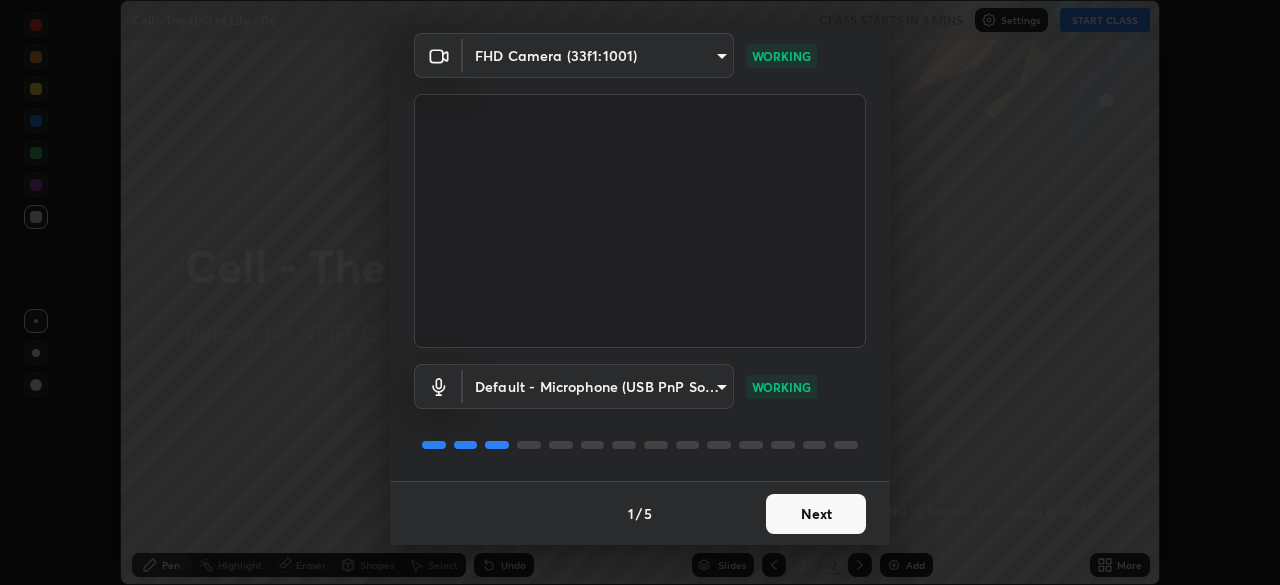 click on "Next" at bounding box center [816, 514] 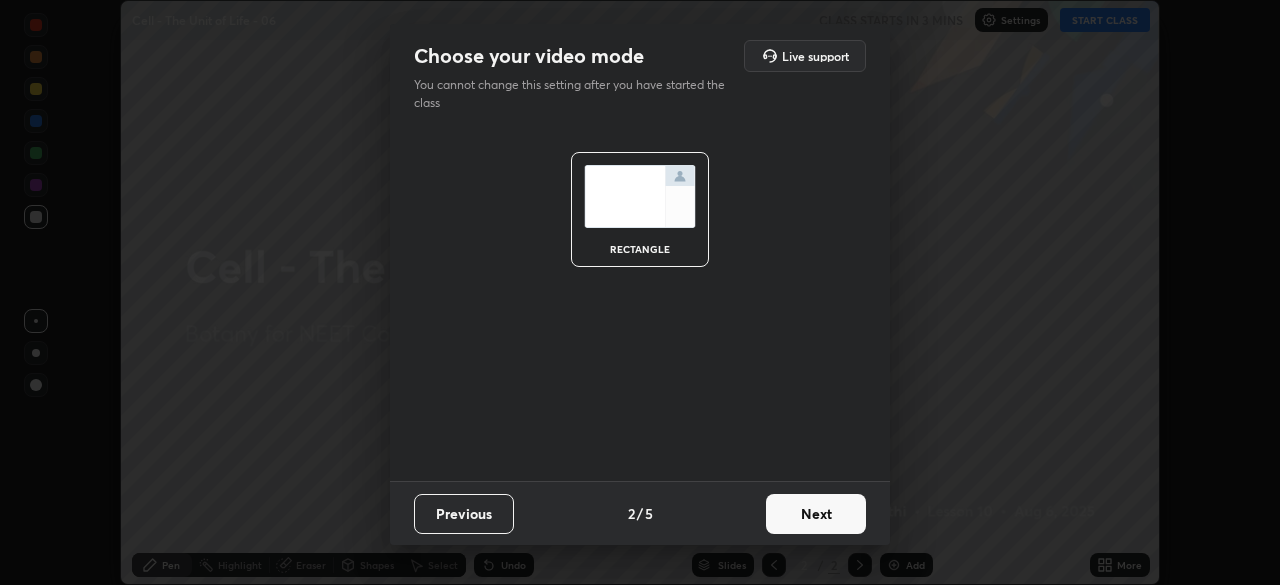 scroll, scrollTop: 0, scrollLeft: 0, axis: both 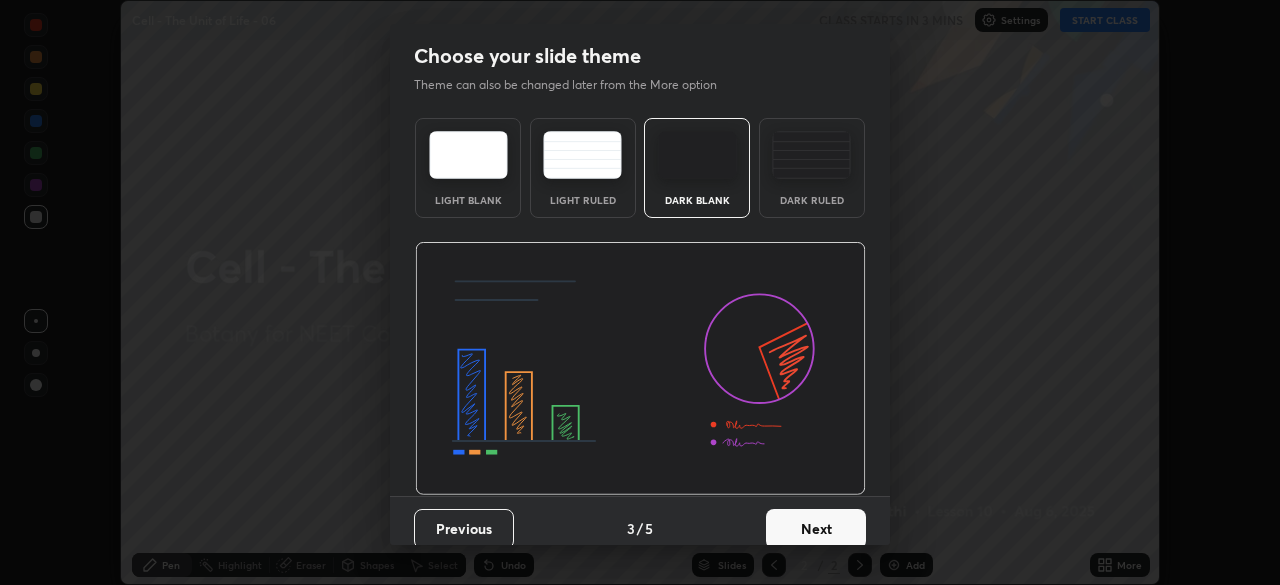 click on "Next" at bounding box center [816, 529] 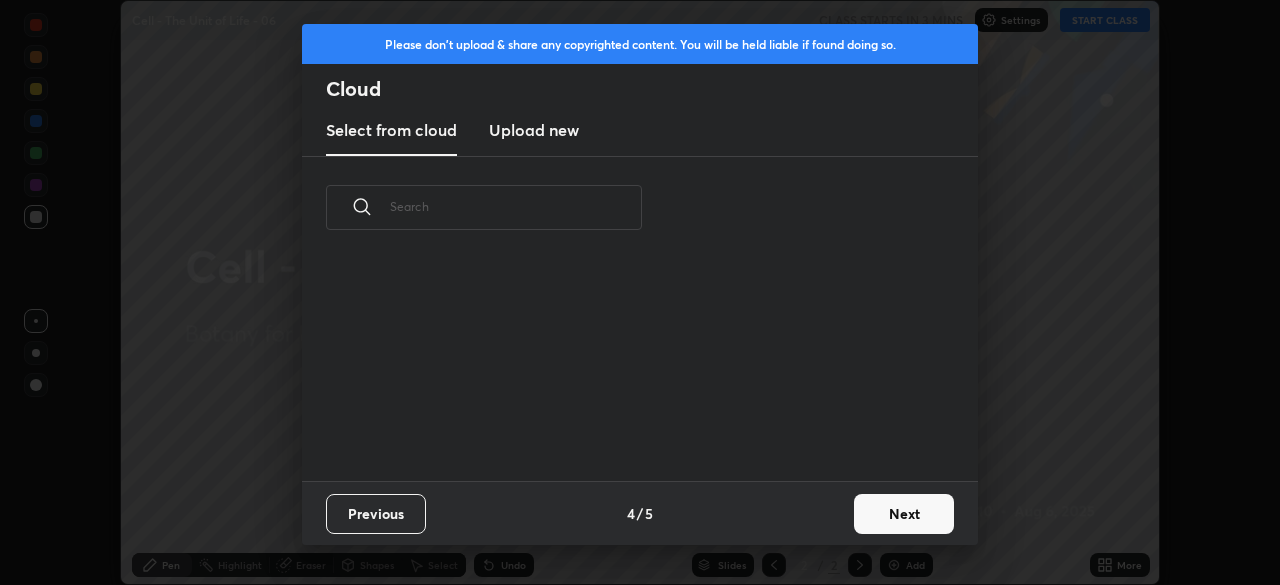 click on "Next" at bounding box center (904, 514) 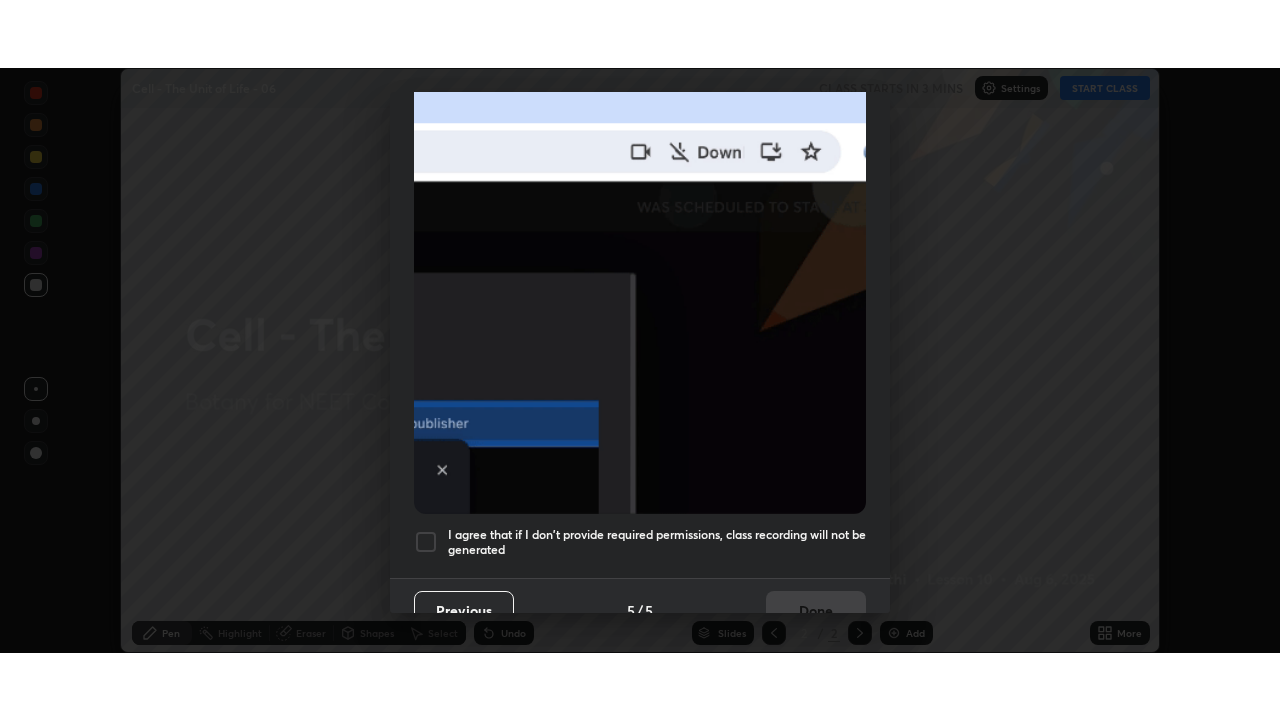 scroll, scrollTop: 479, scrollLeft: 0, axis: vertical 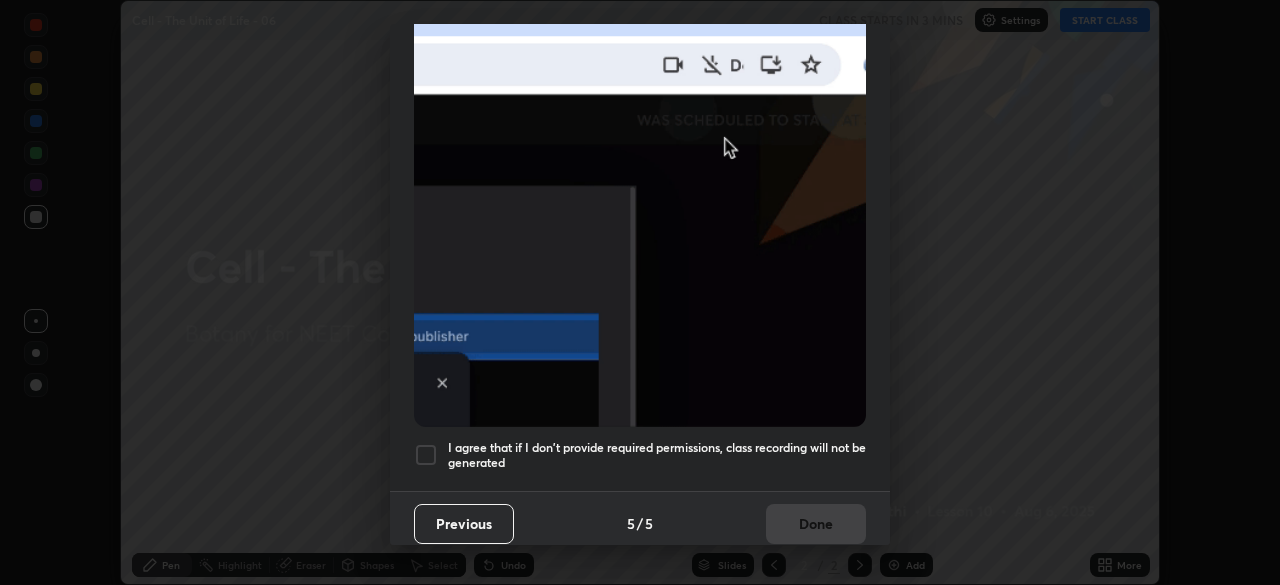 click at bounding box center [426, 455] 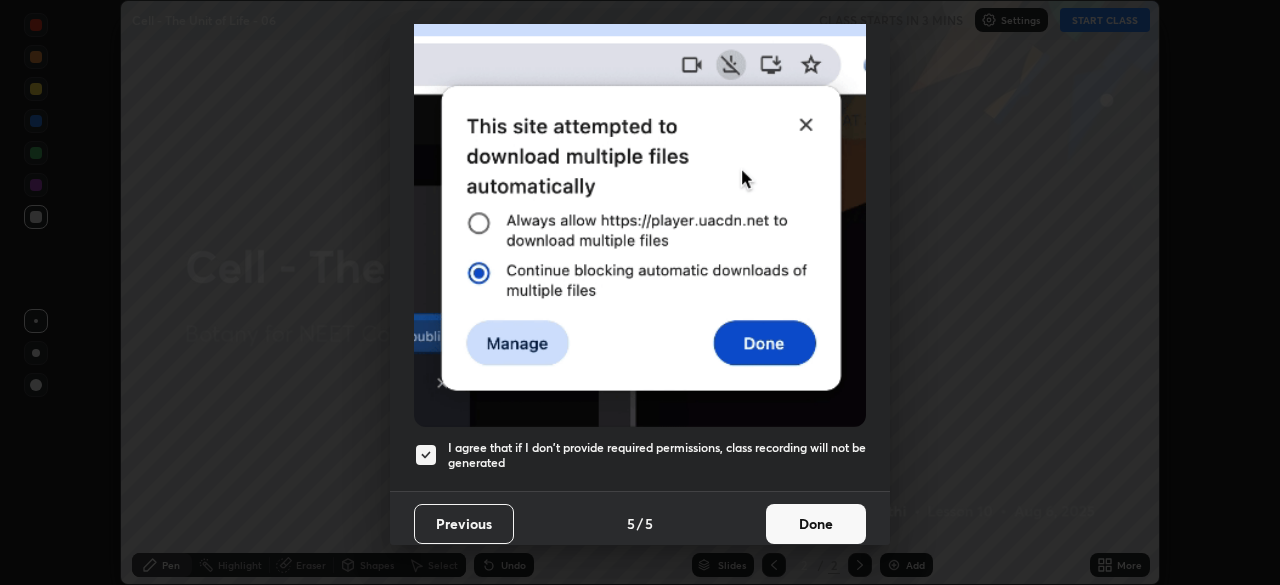 click on "Done" at bounding box center [816, 524] 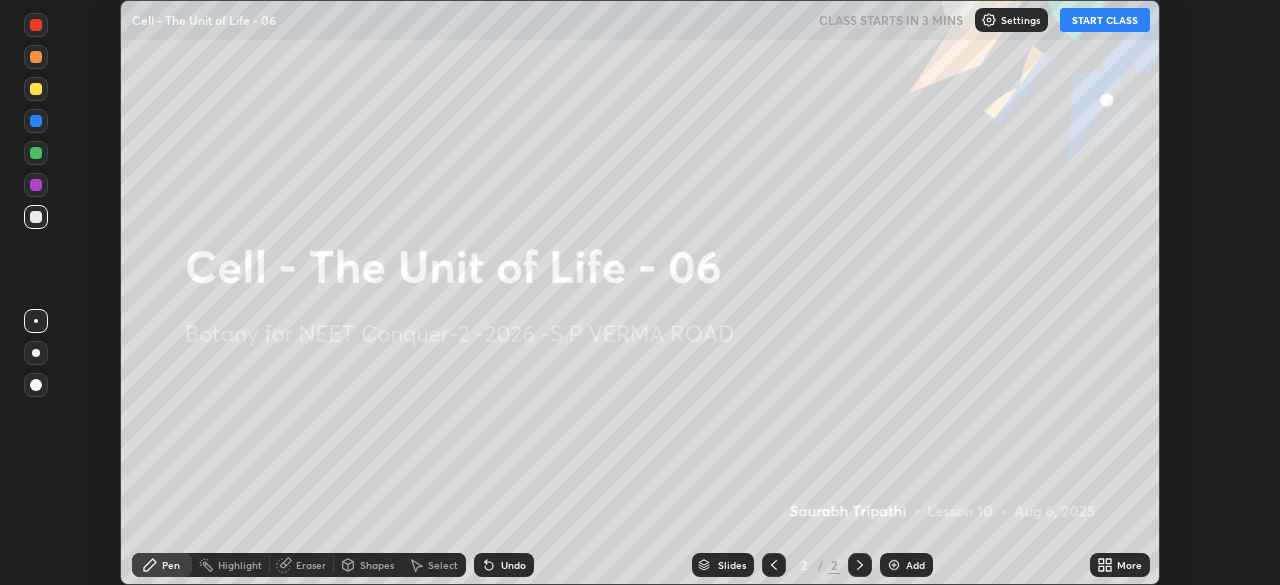 click 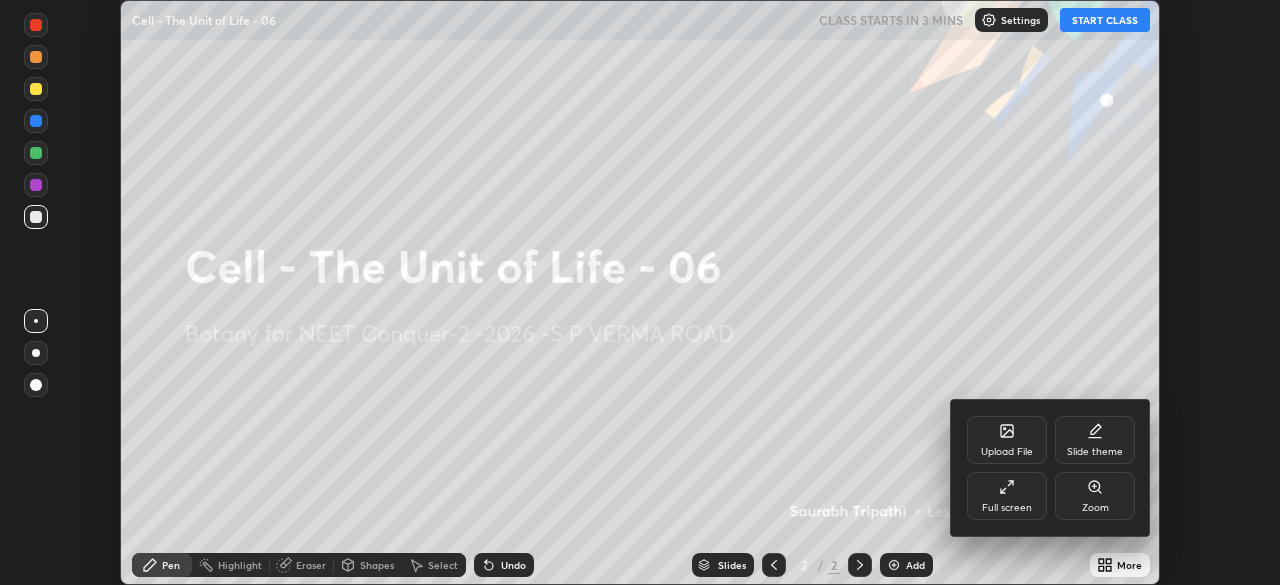 click on "Full screen" at bounding box center (1007, 496) 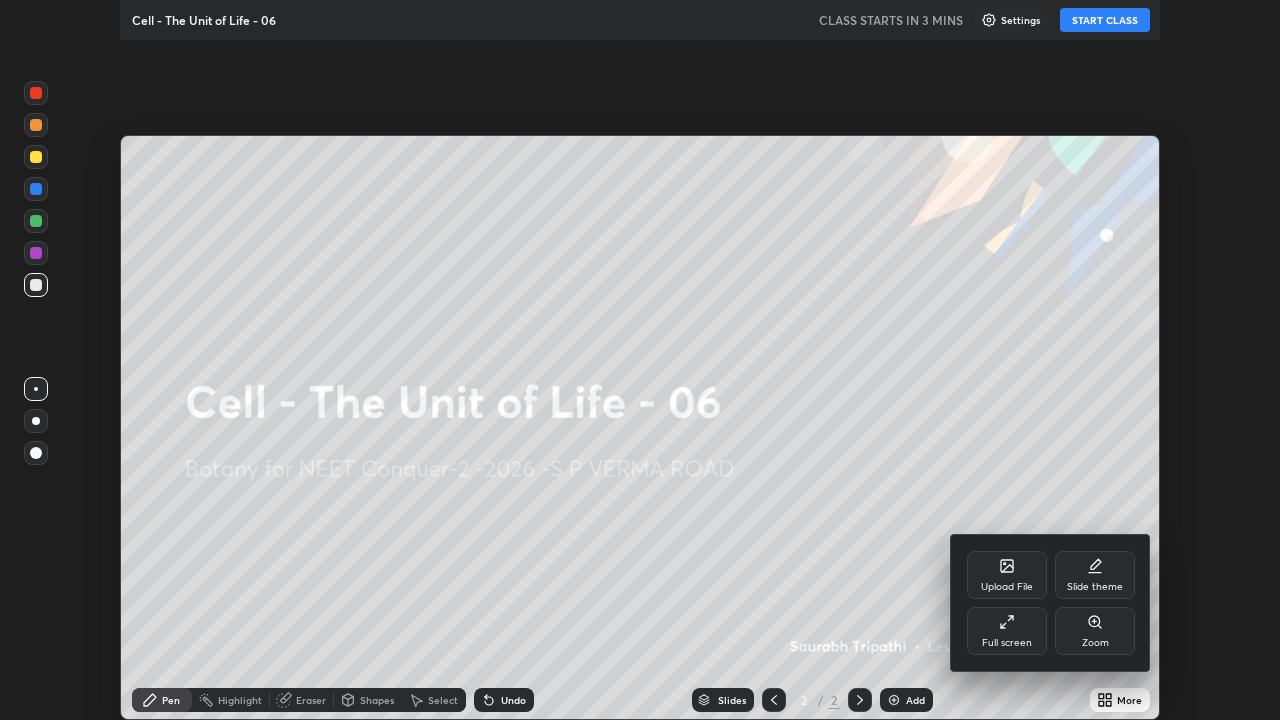 scroll, scrollTop: 99280, scrollLeft: 98720, axis: both 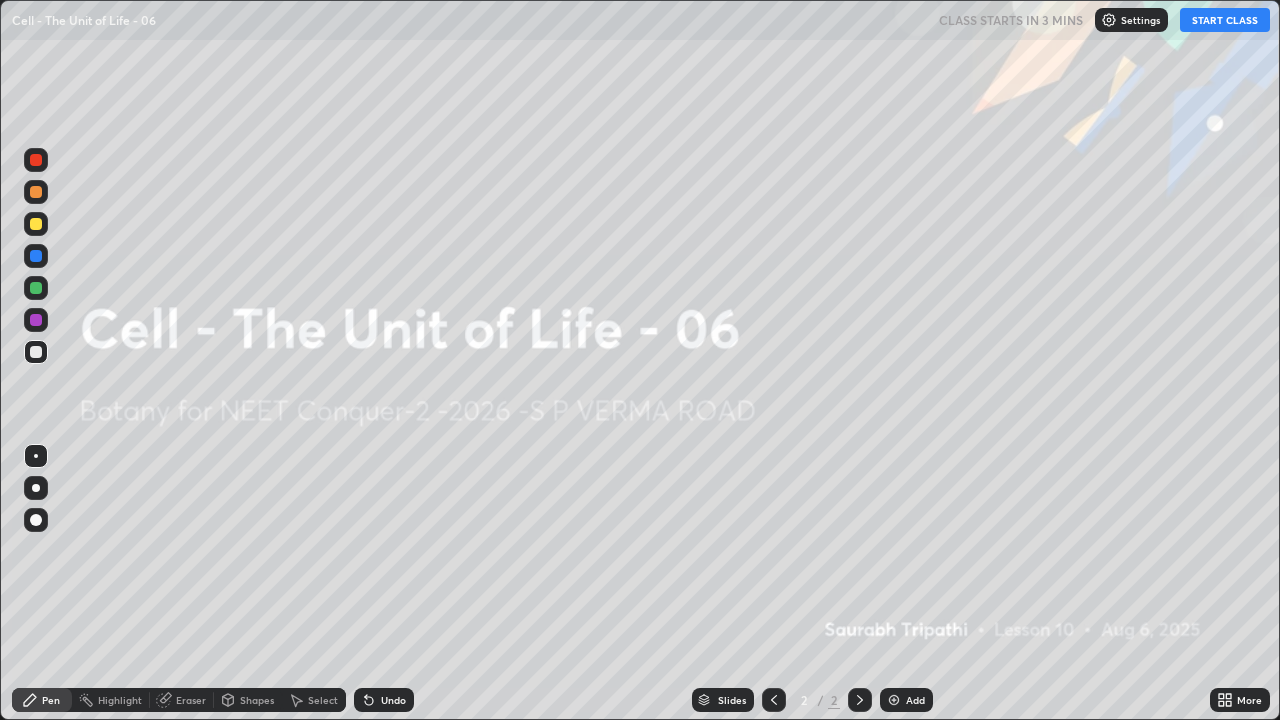 click 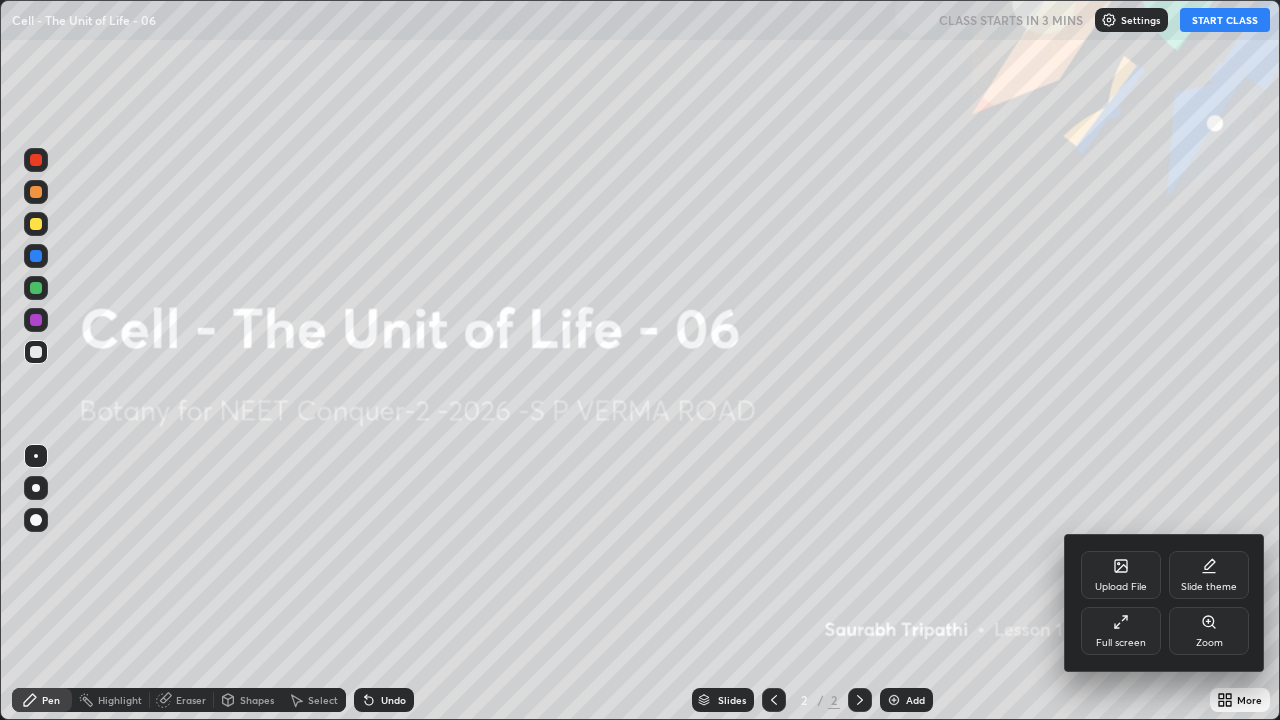 click 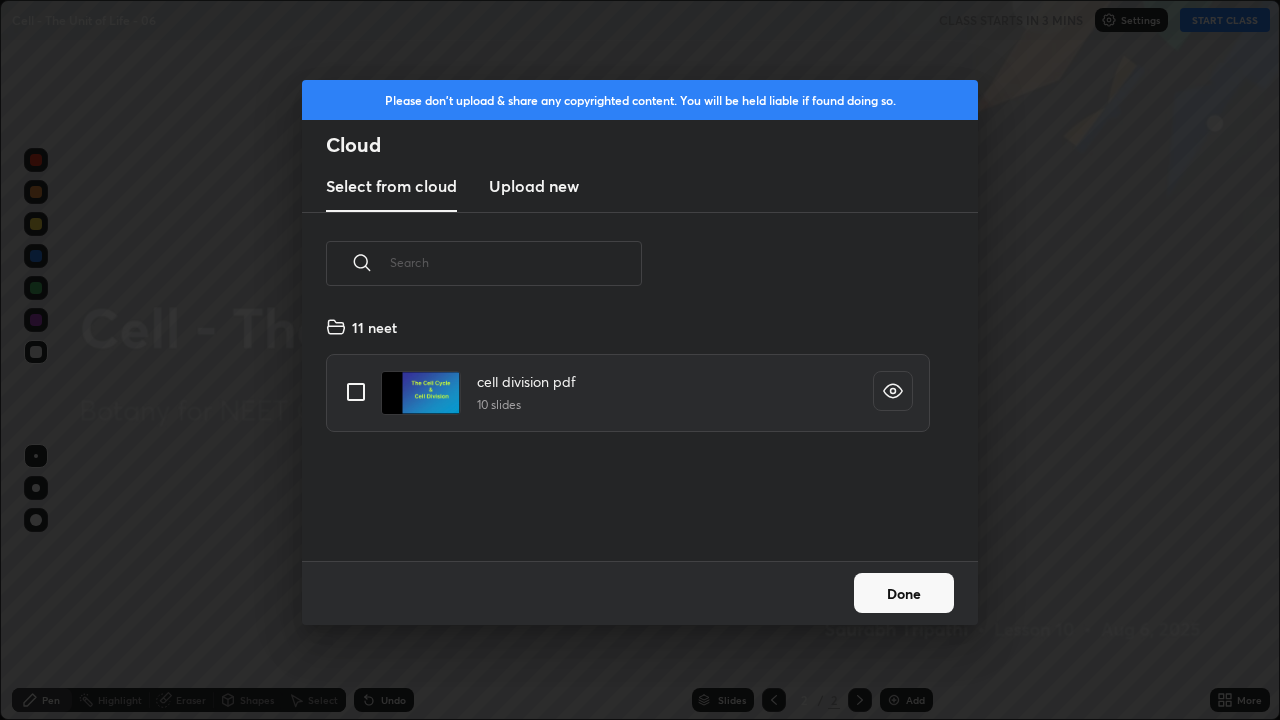 scroll, scrollTop: 7, scrollLeft: 11, axis: both 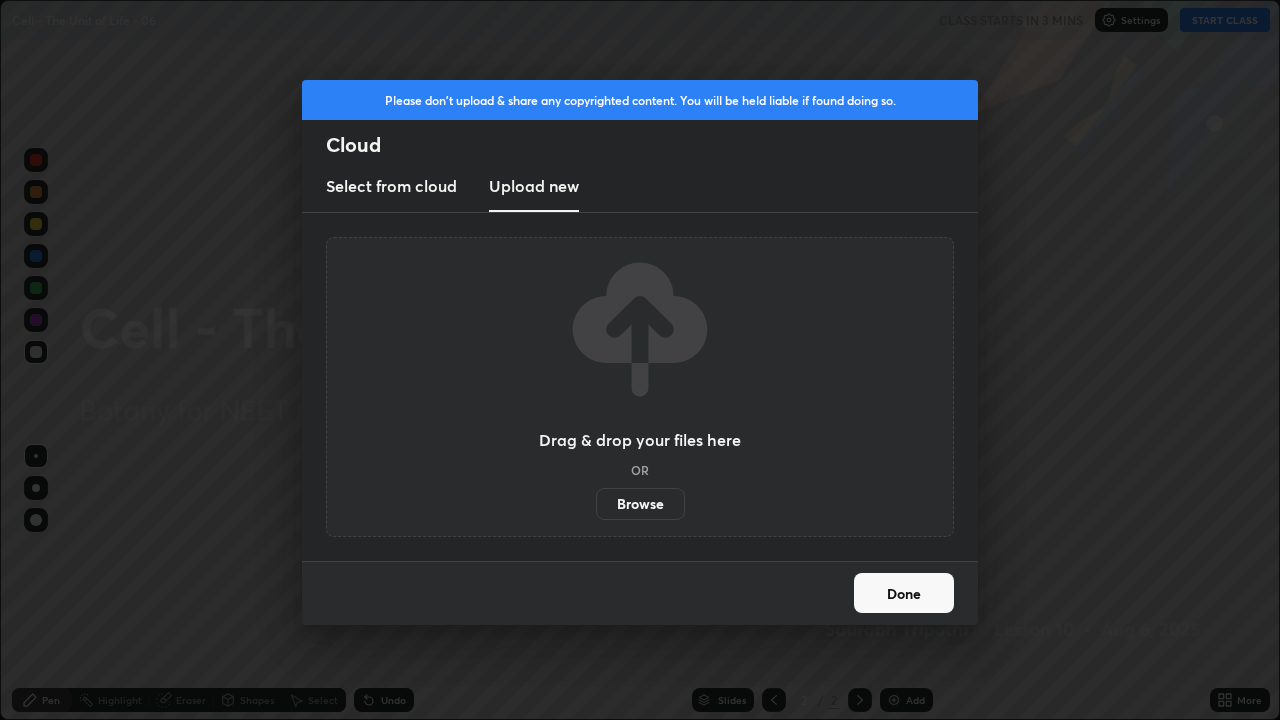 click on "Browse" at bounding box center [640, 504] 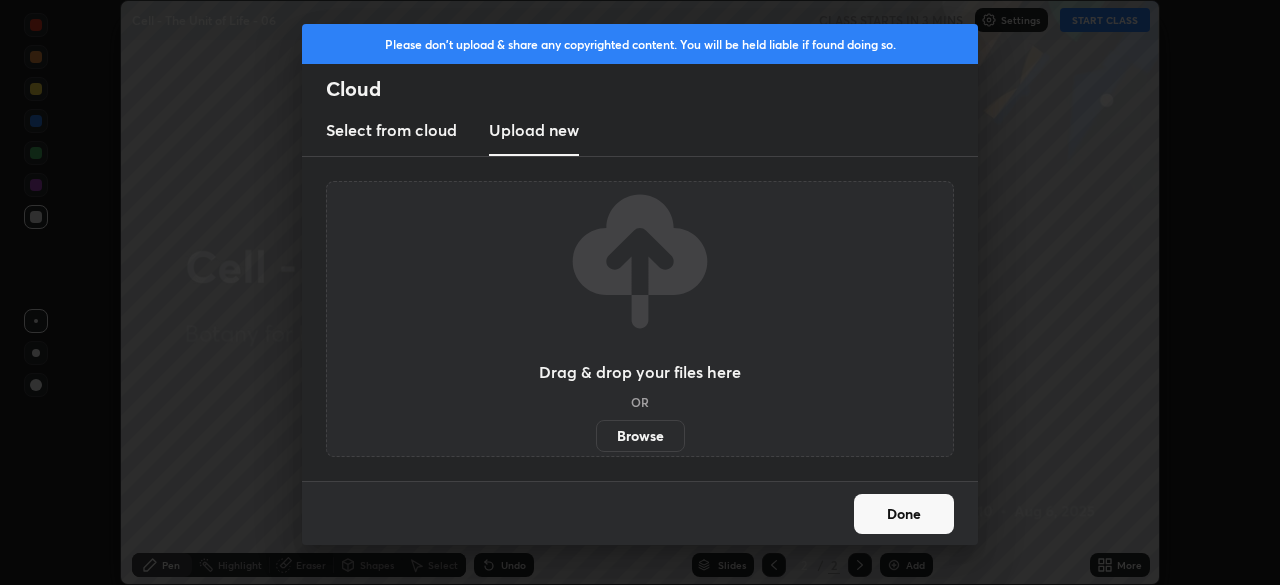 scroll, scrollTop: 585, scrollLeft: 1280, axis: both 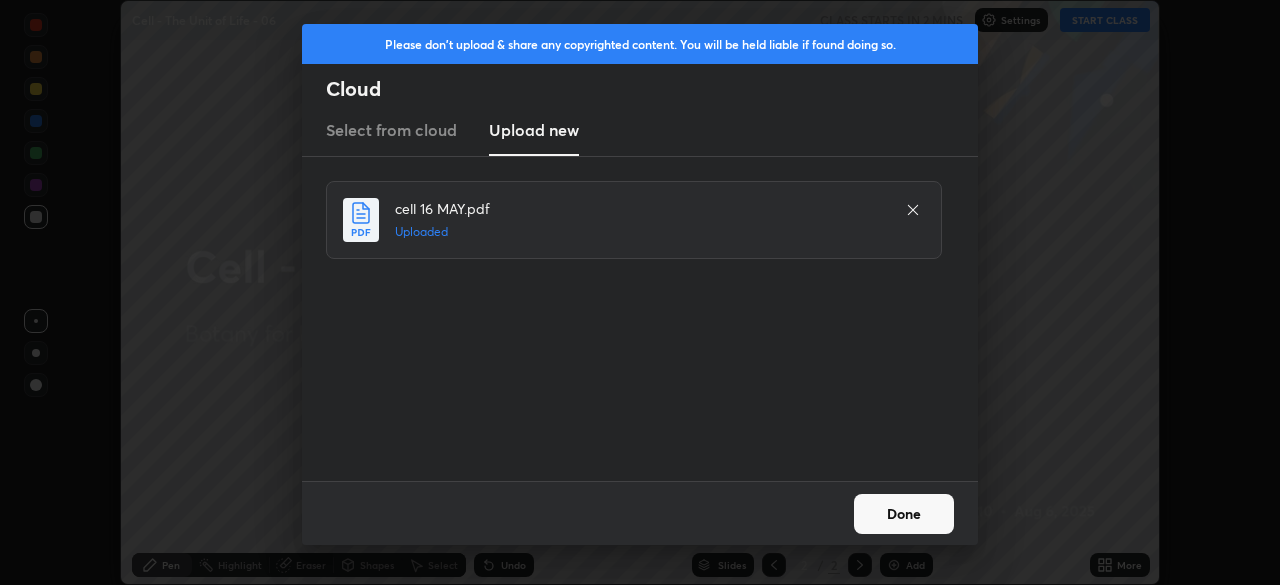 click on "Done" at bounding box center (904, 514) 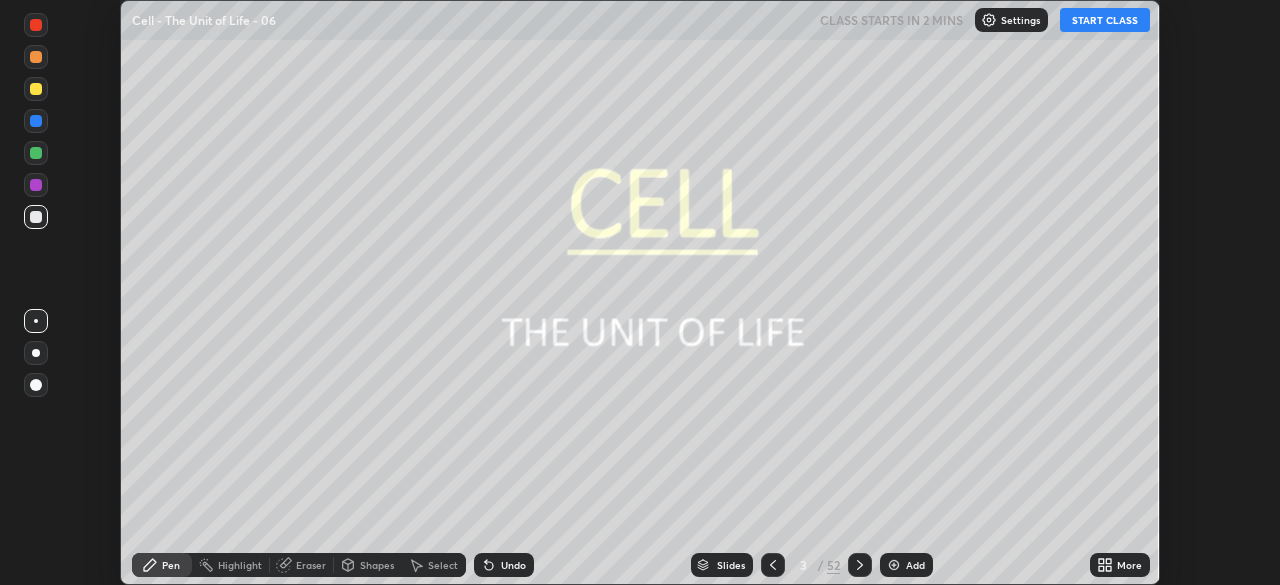 click 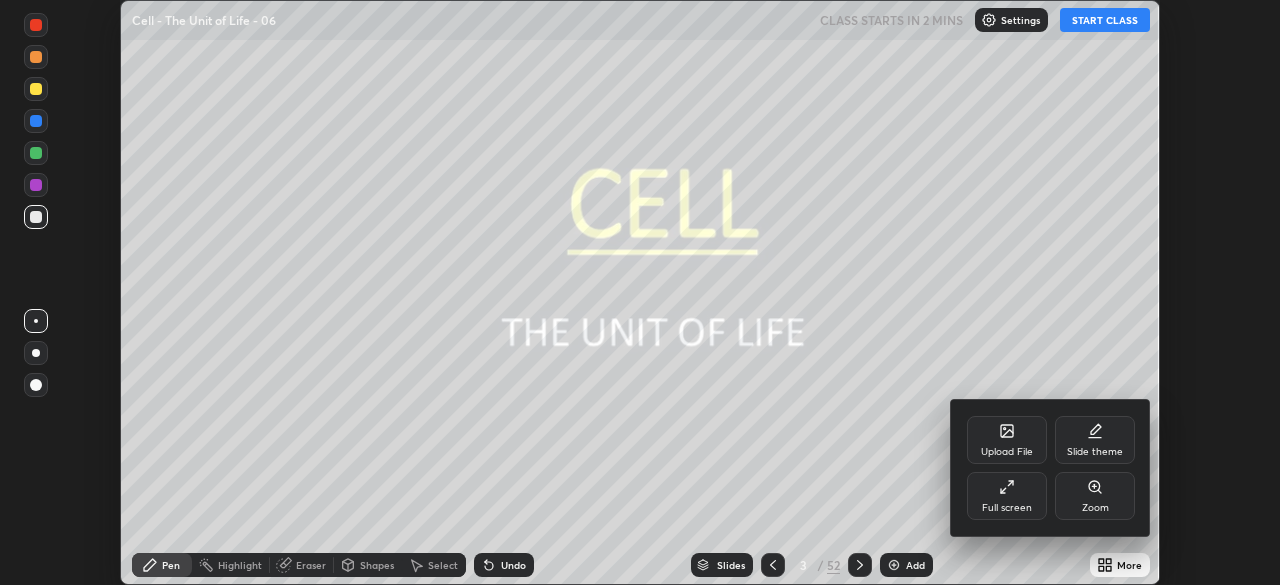 click on "Full screen" at bounding box center [1007, 496] 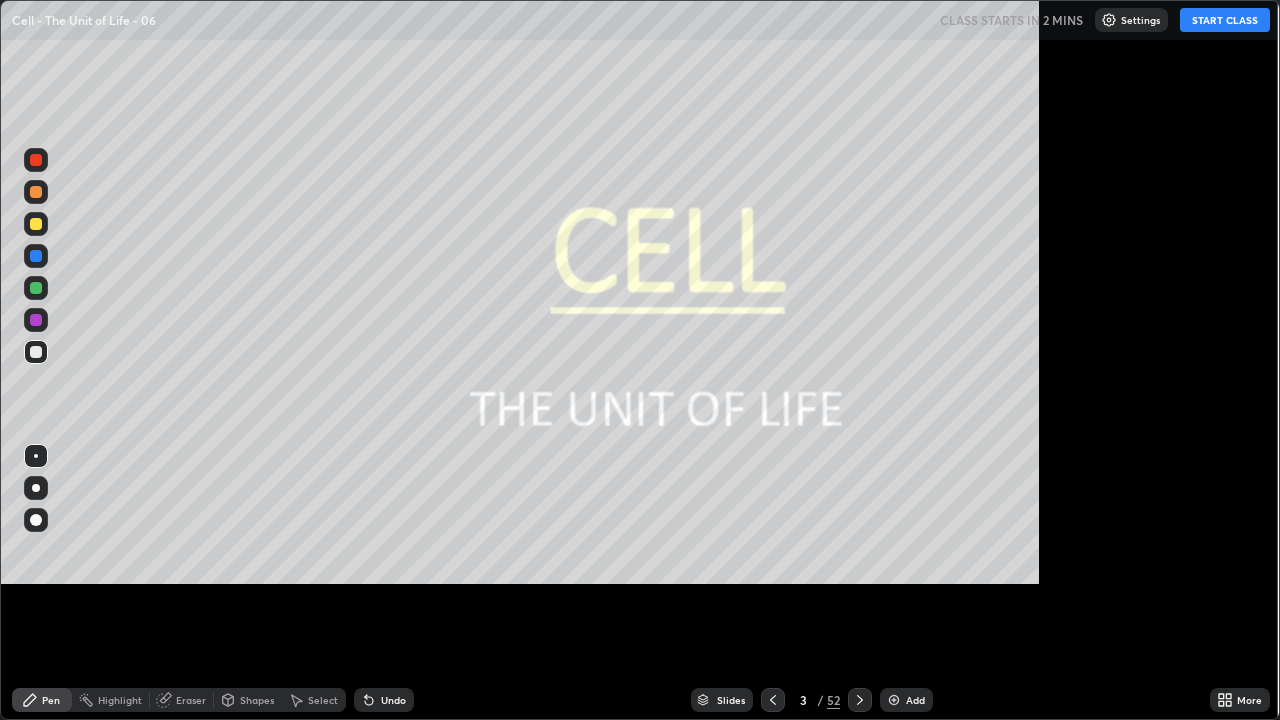 scroll, scrollTop: 99280, scrollLeft: 98720, axis: both 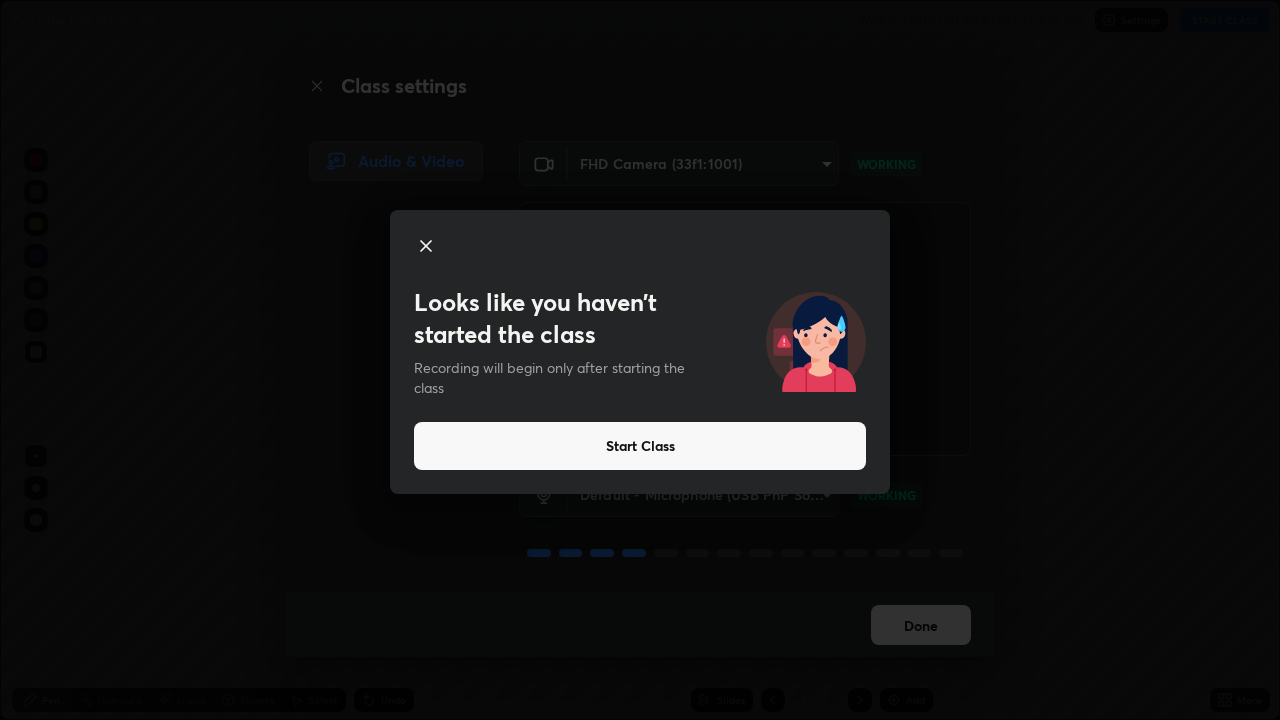 click on "Start Class" at bounding box center [640, 446] 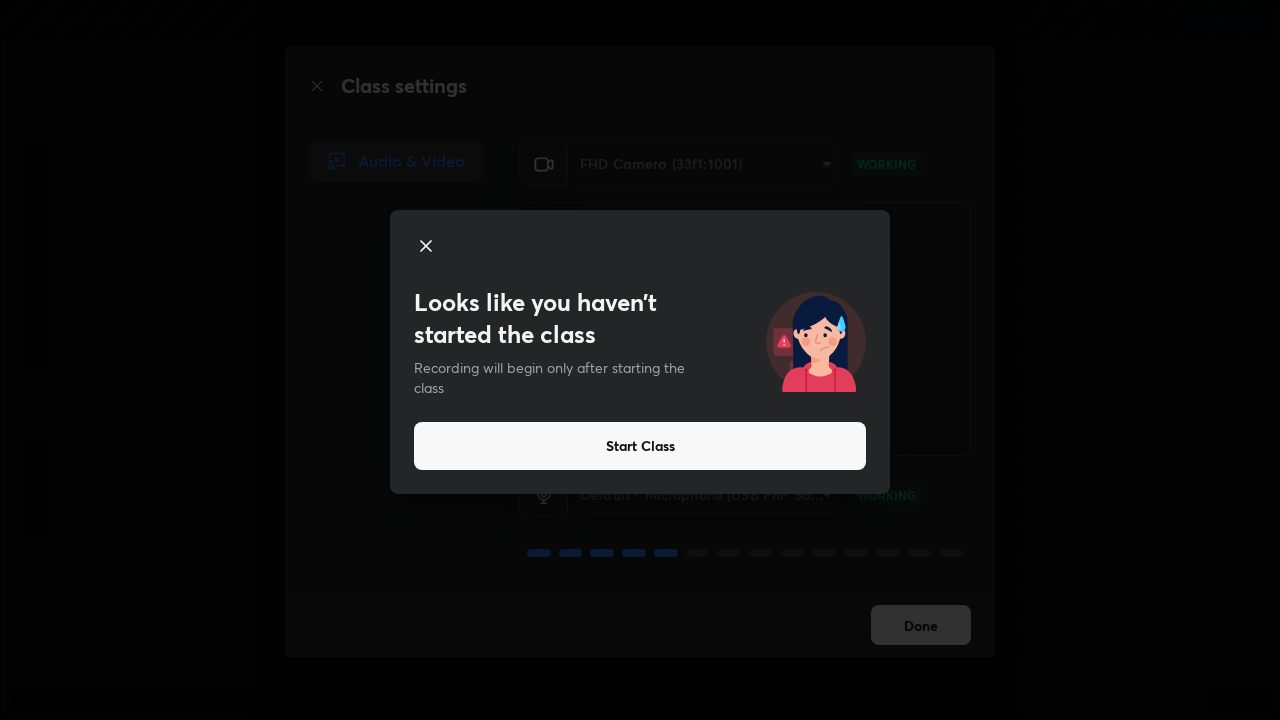 click on "Start Class" at bounding box center [640, 446] 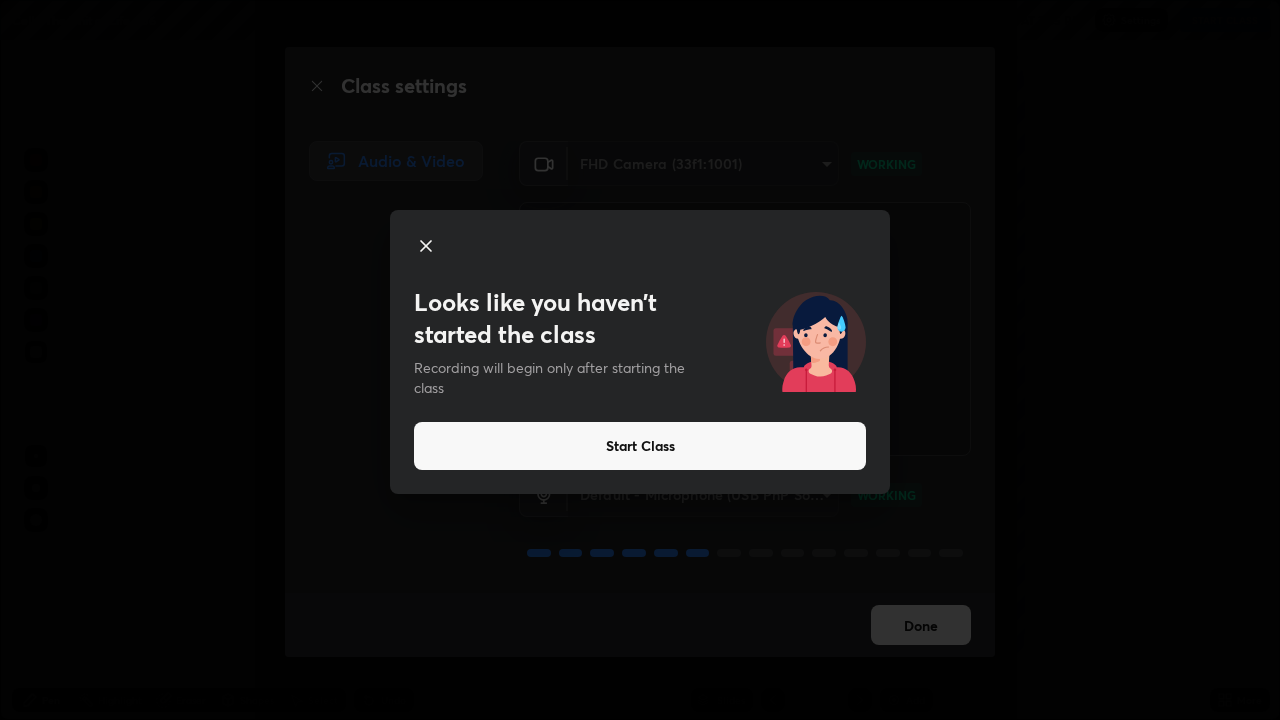 click on "Start Class" at bounding box center [640, 446] 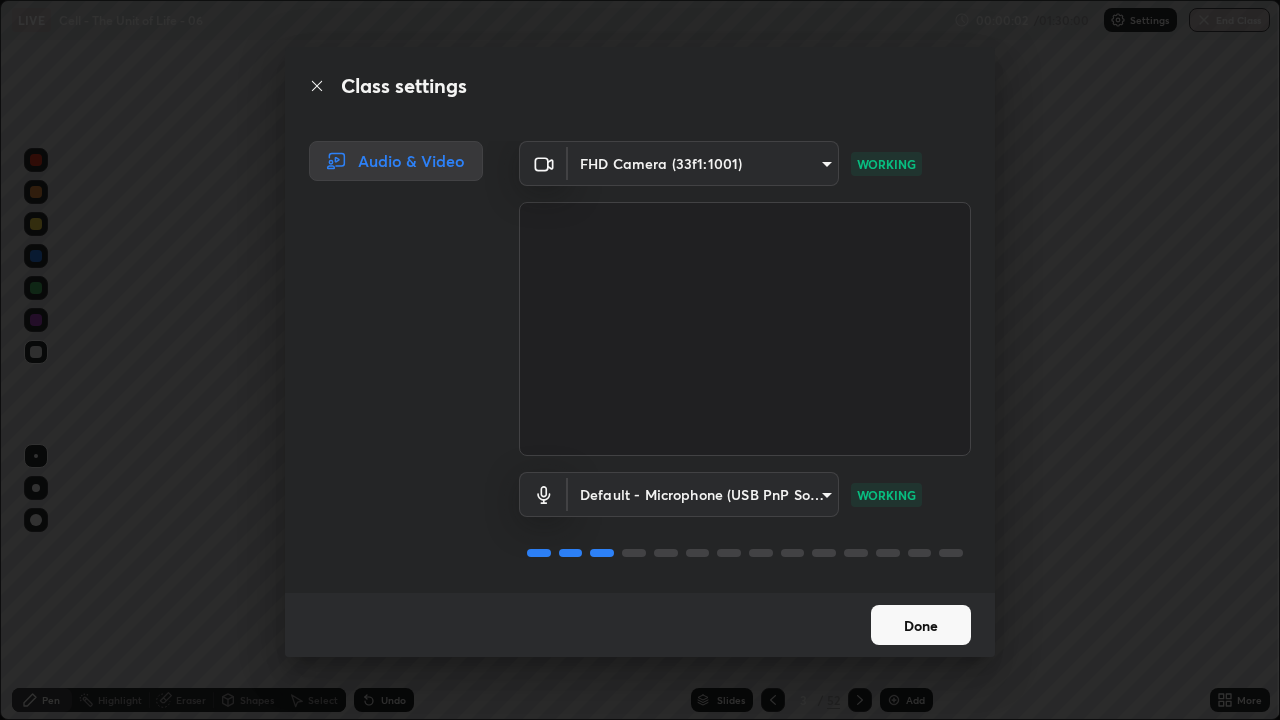 click on "Done" at bounding box center [921, 625] 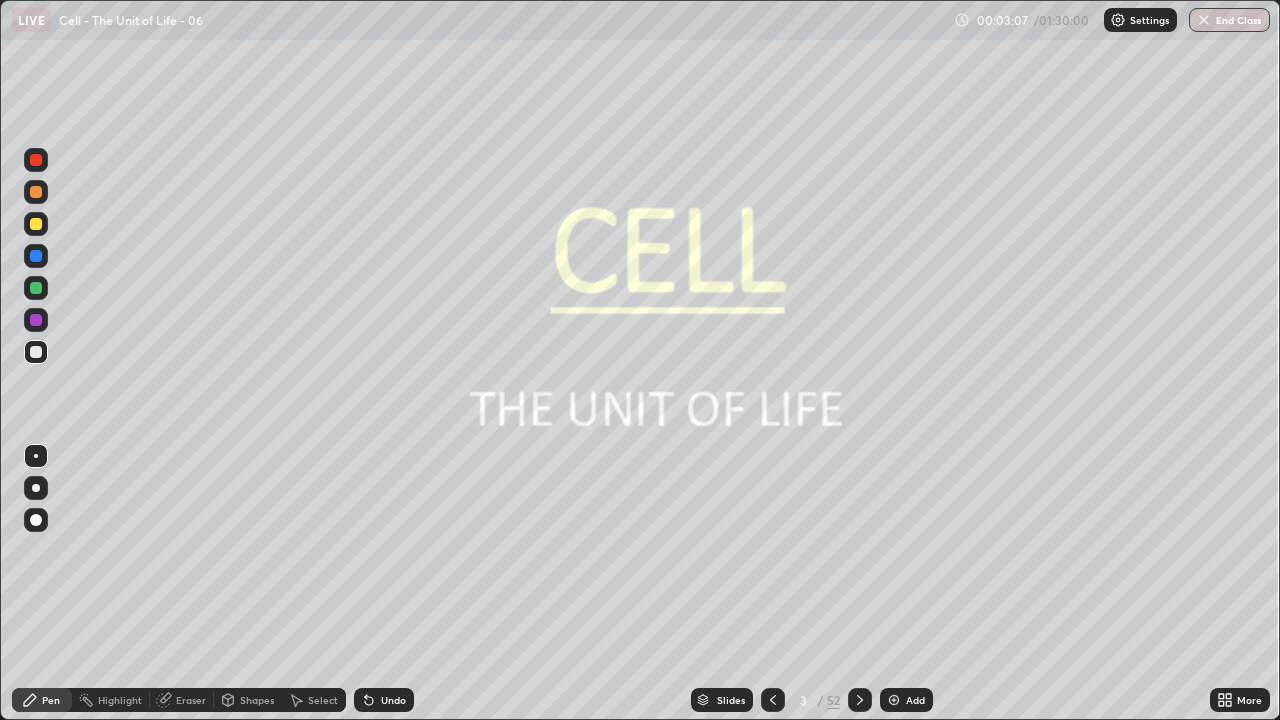 click on "Slides" at bounding box center (722, 700) 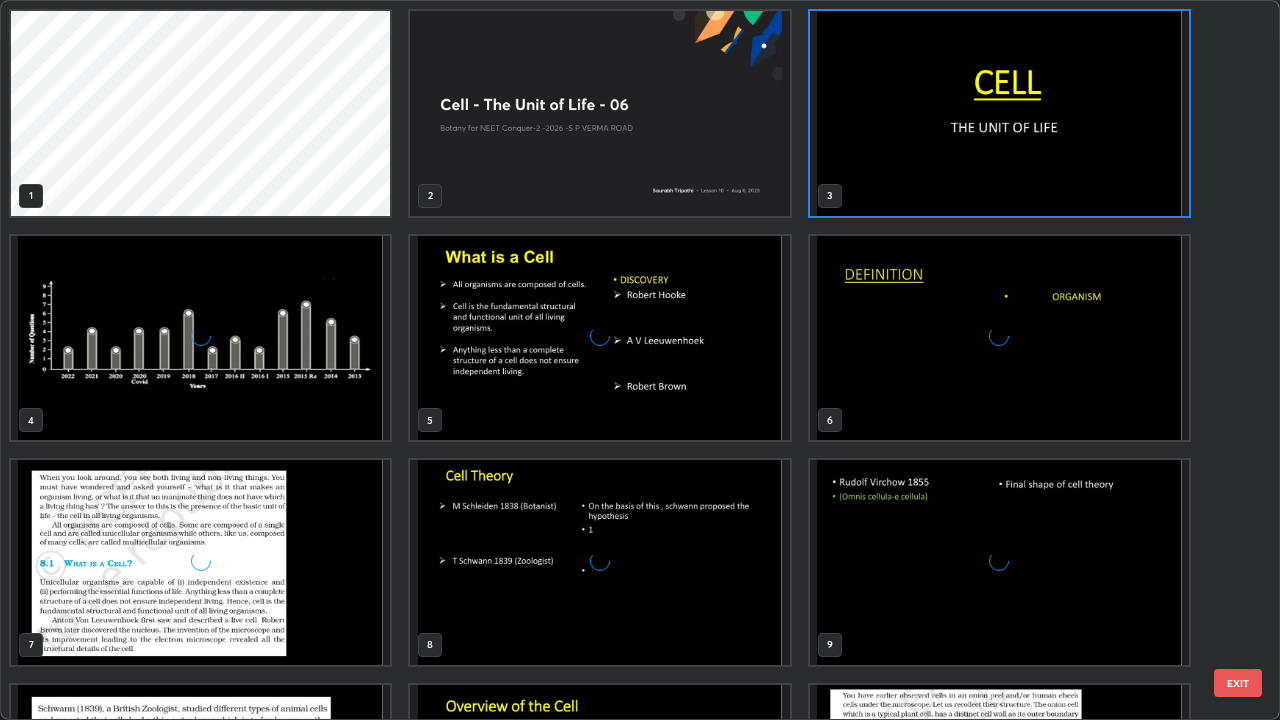 scroll, scrollTop: 7, scrollLeft: 11, axis: both 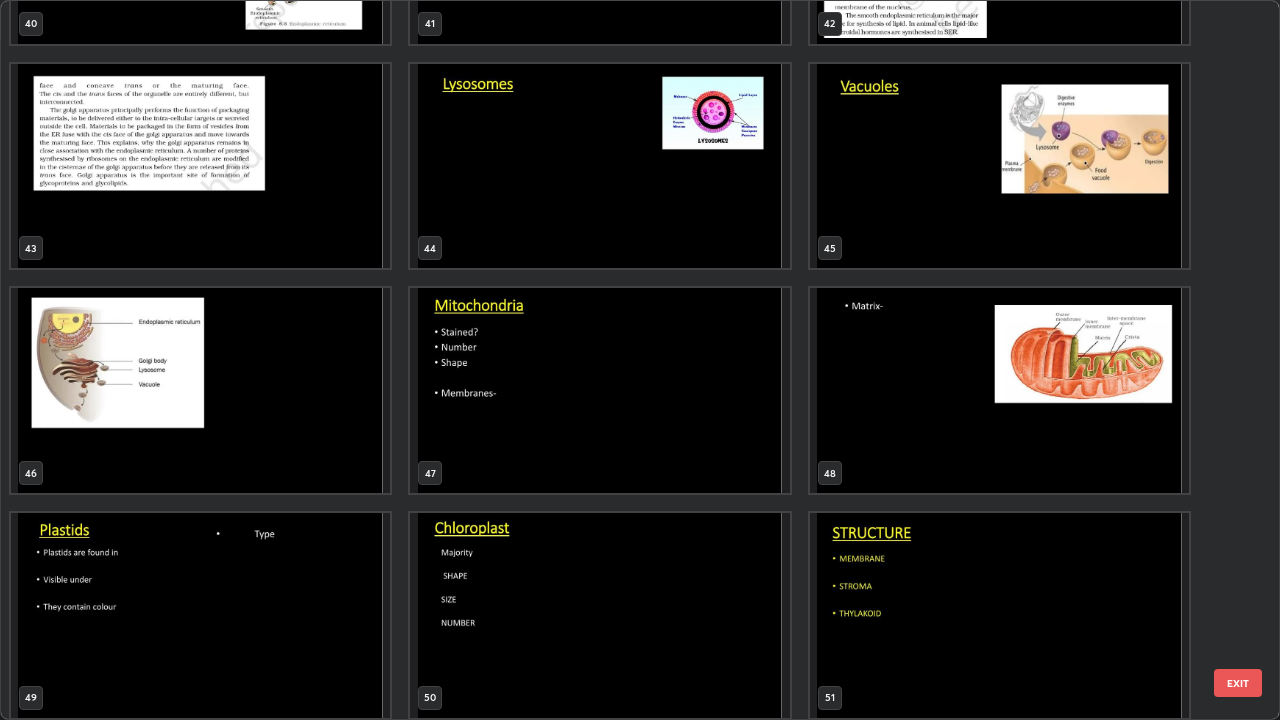 click at bounding box center (599, 390) 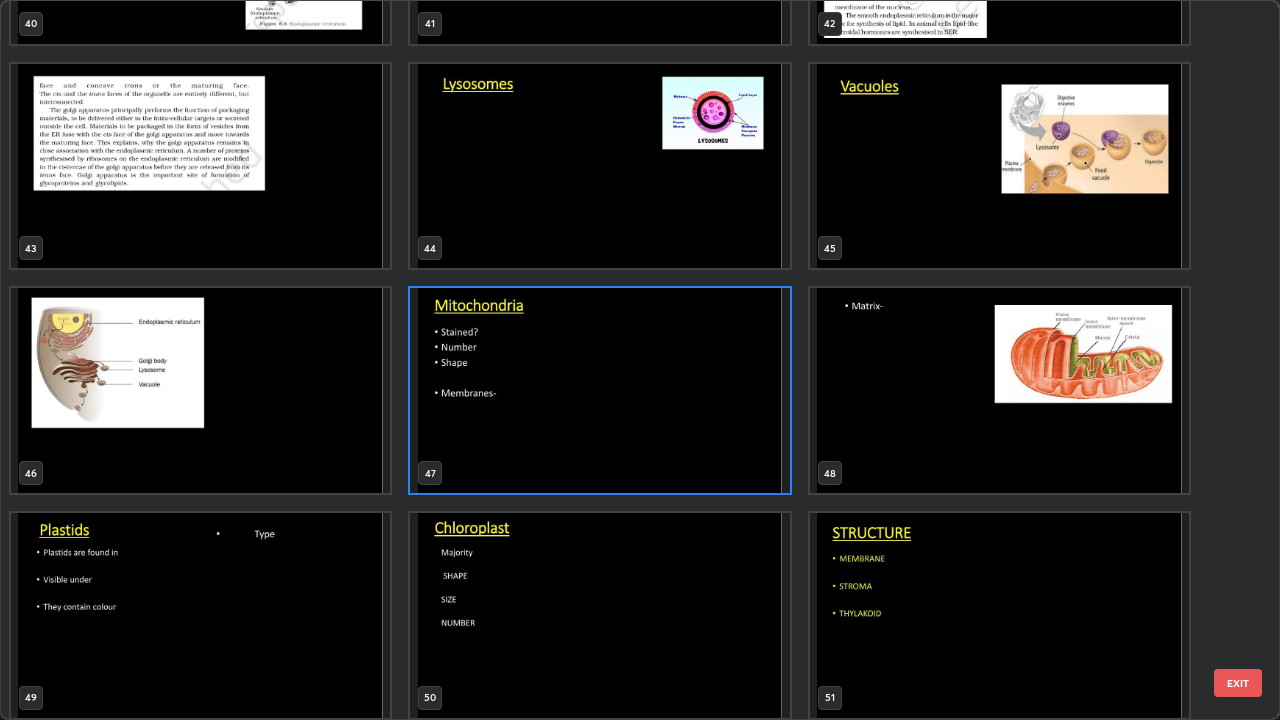 click at bounding box center [599, 390] 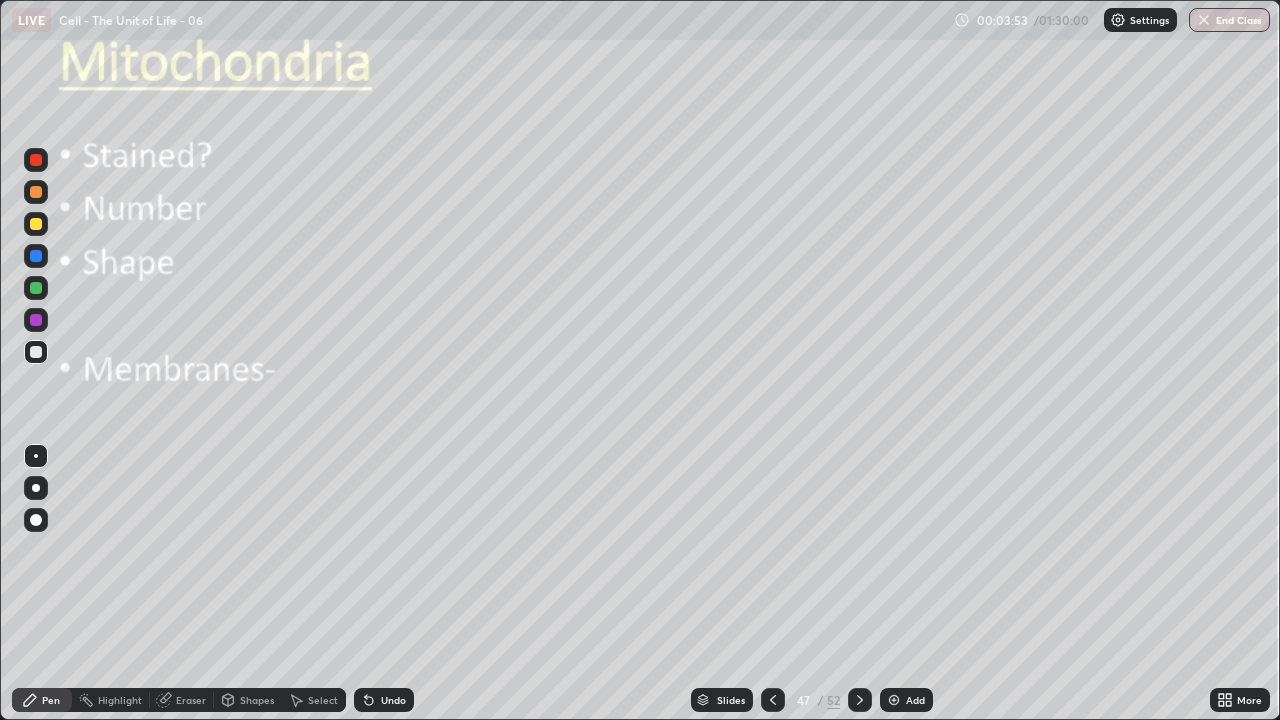 click 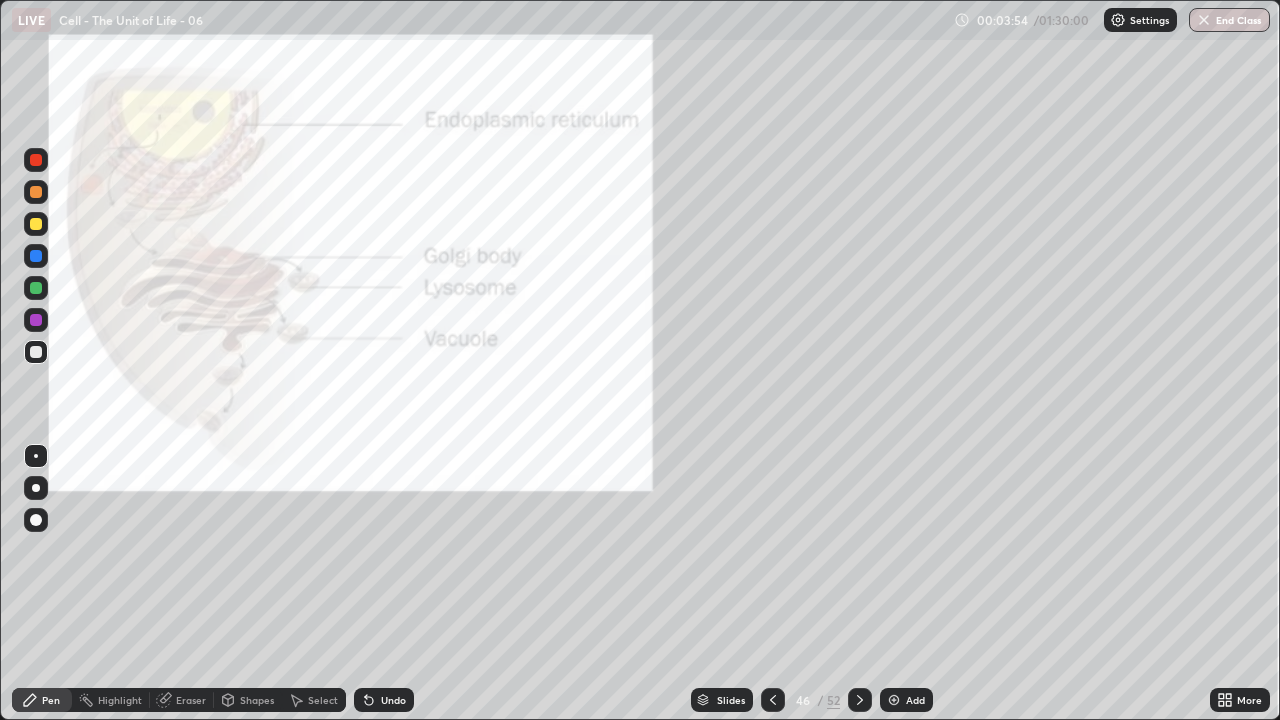 click 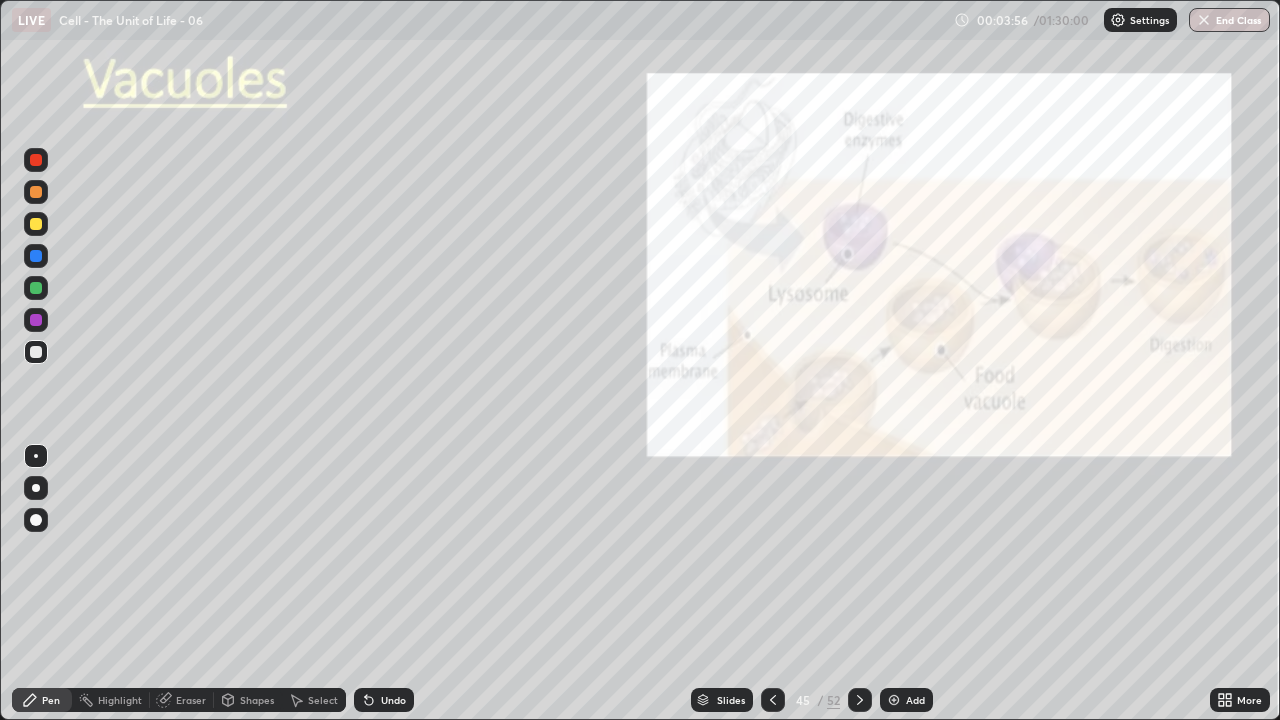 click 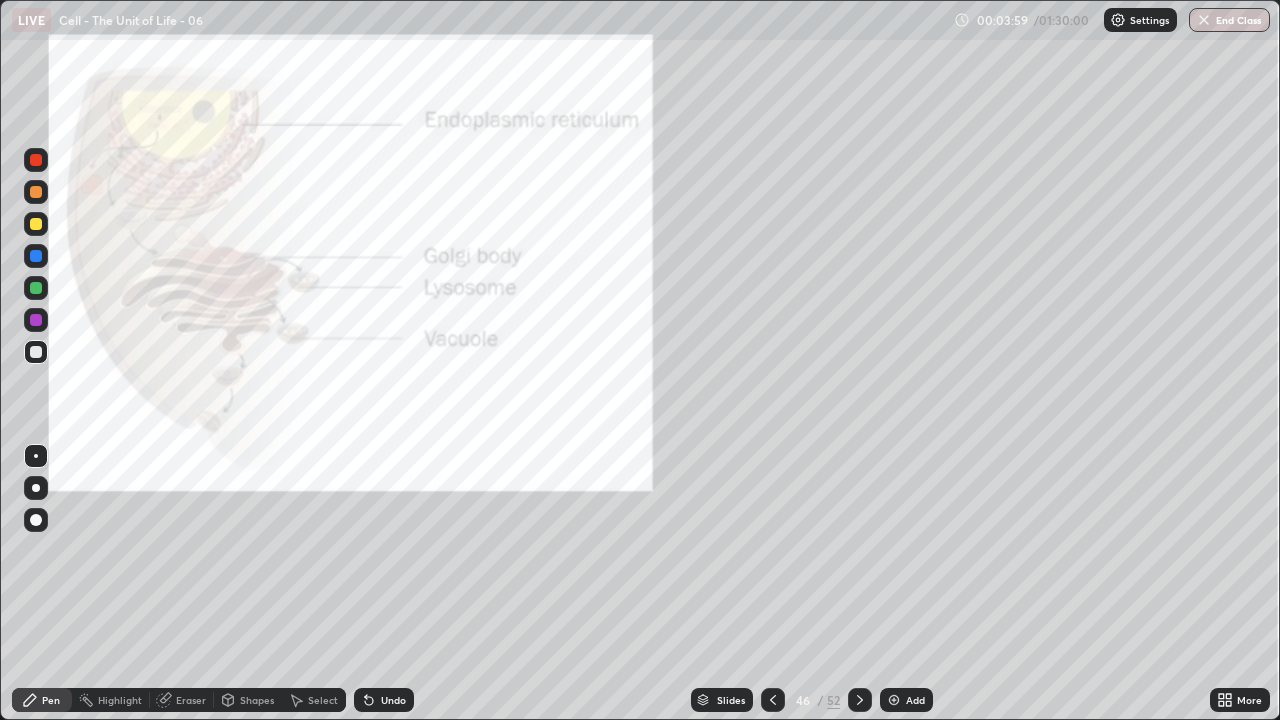 click on "Slides 46 / 52 Add" at bounding box center [812, 700] 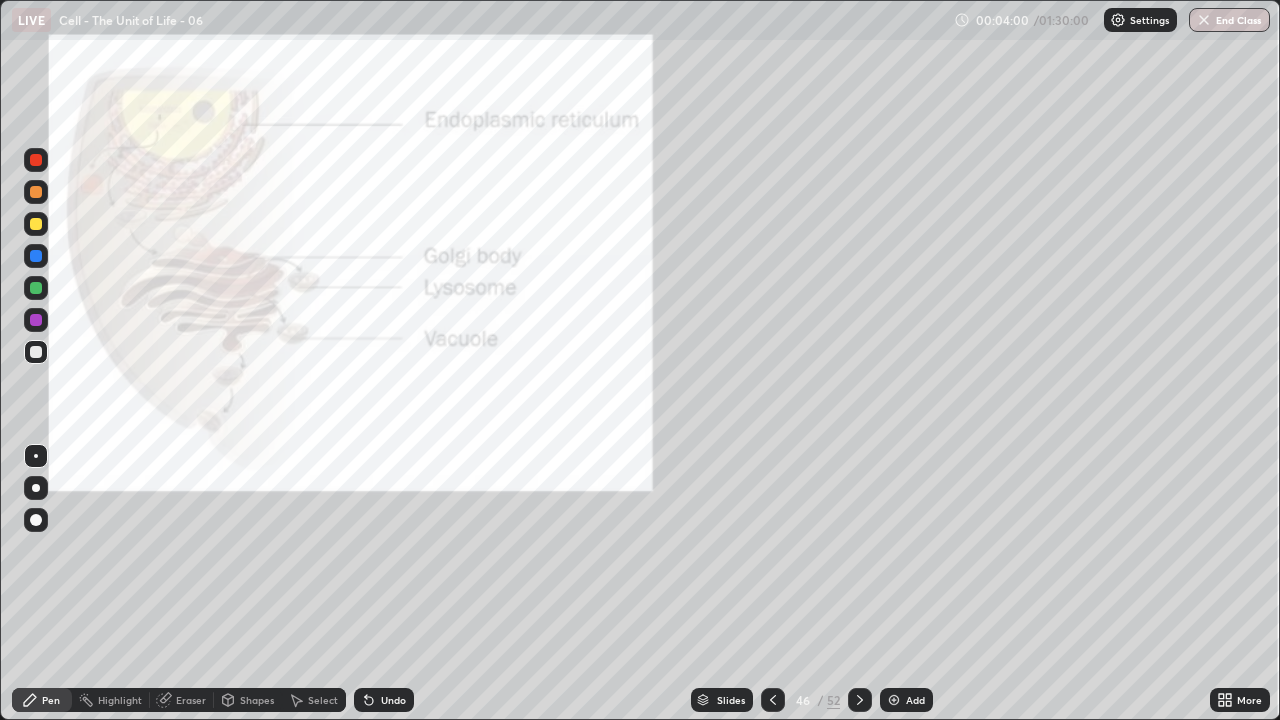 click at bounding box center (894, 700) 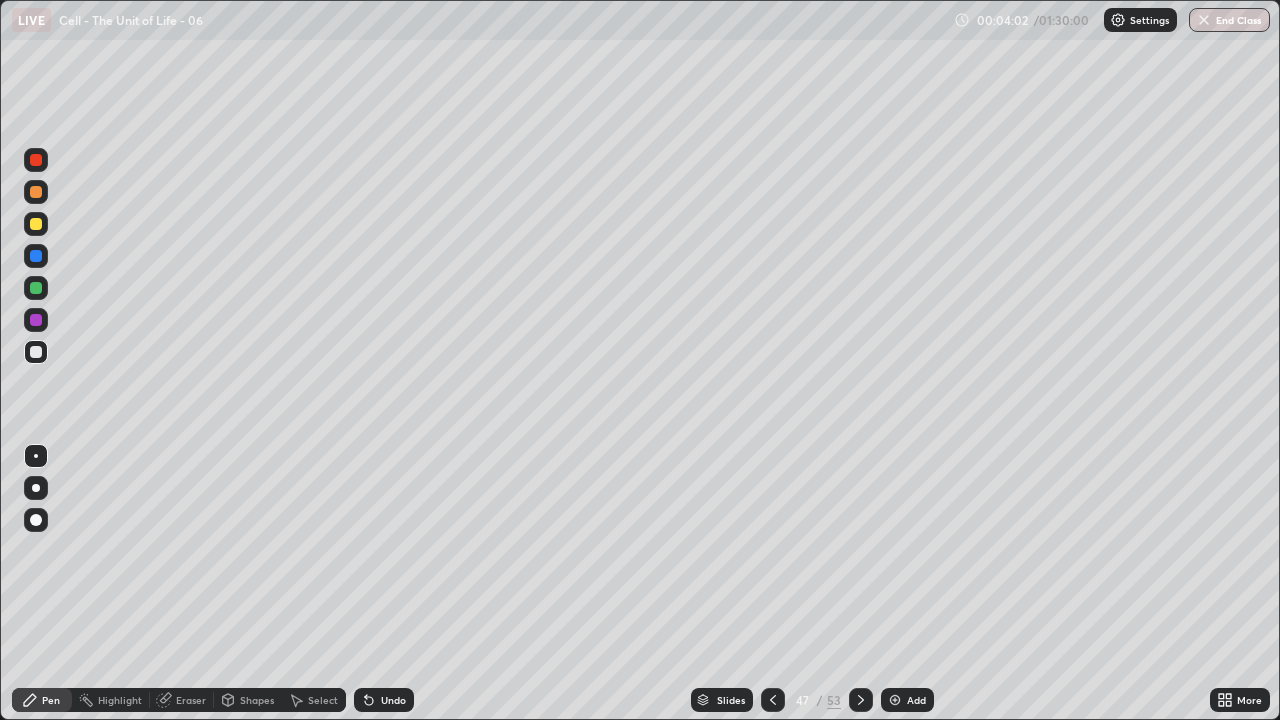 click at bounding box center [36, 488] 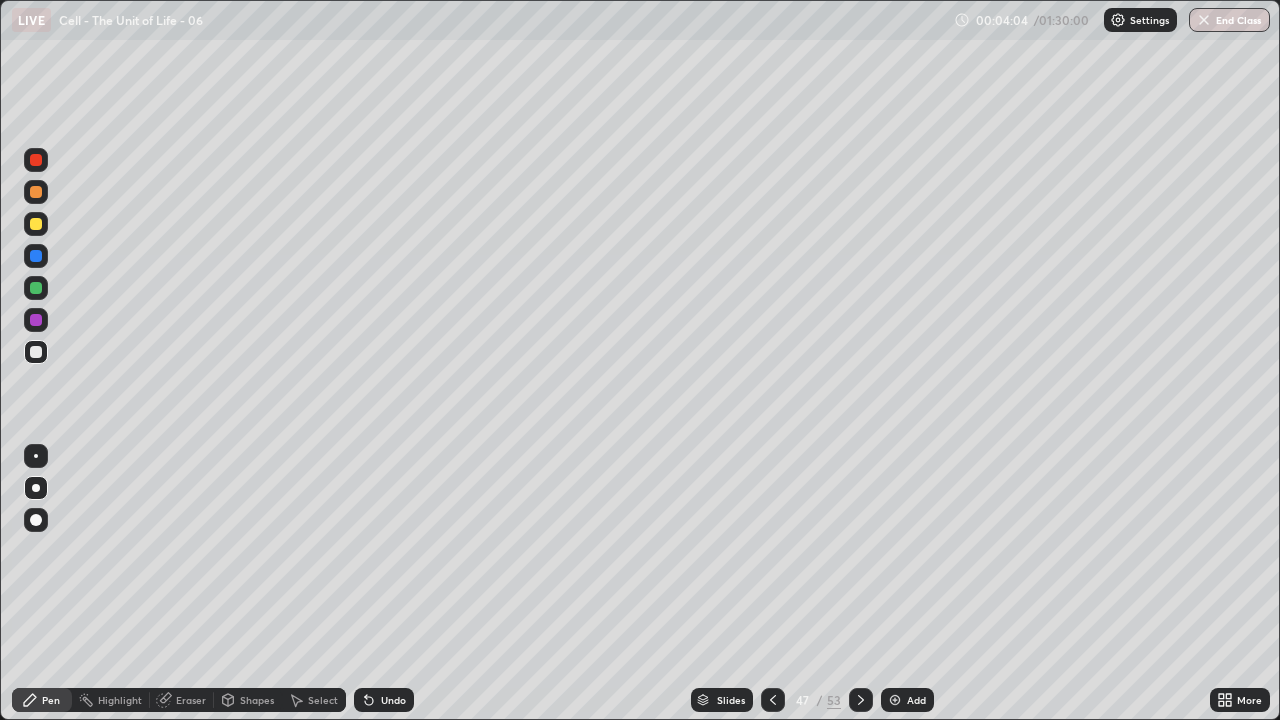 click at bounding box center (36, 224) 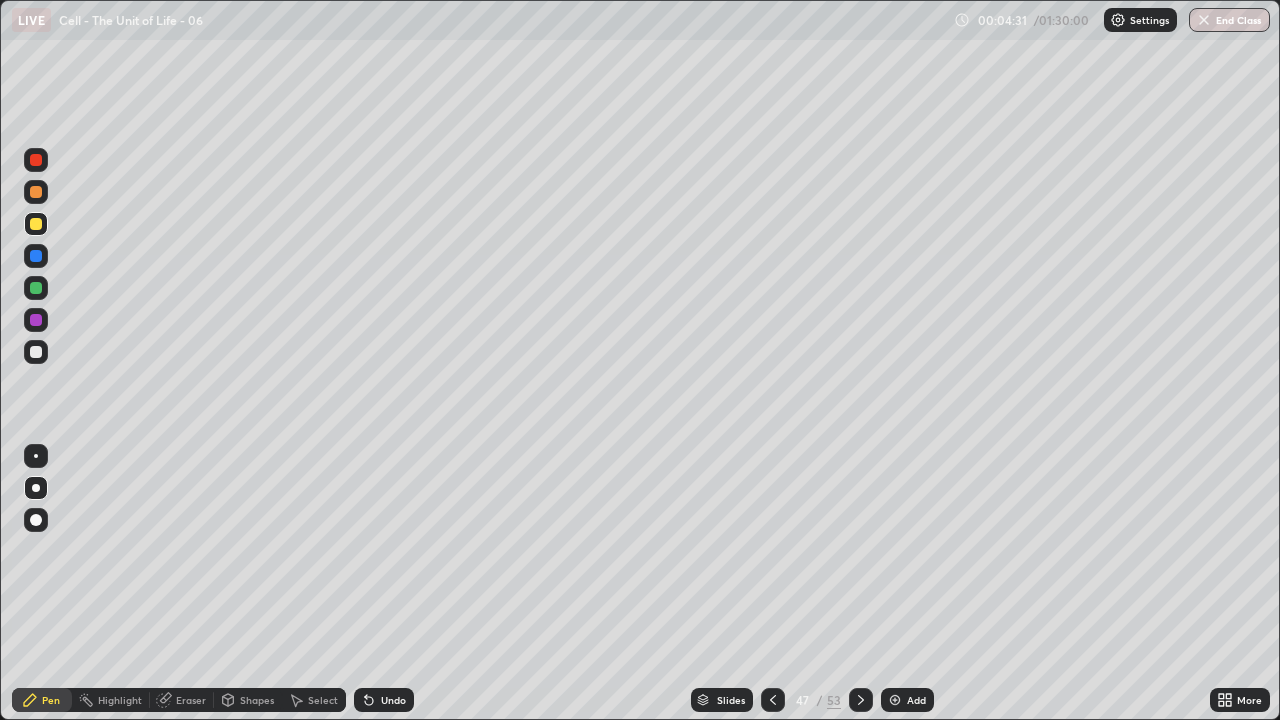 click on "Undo" at bounding box center (393, 700) 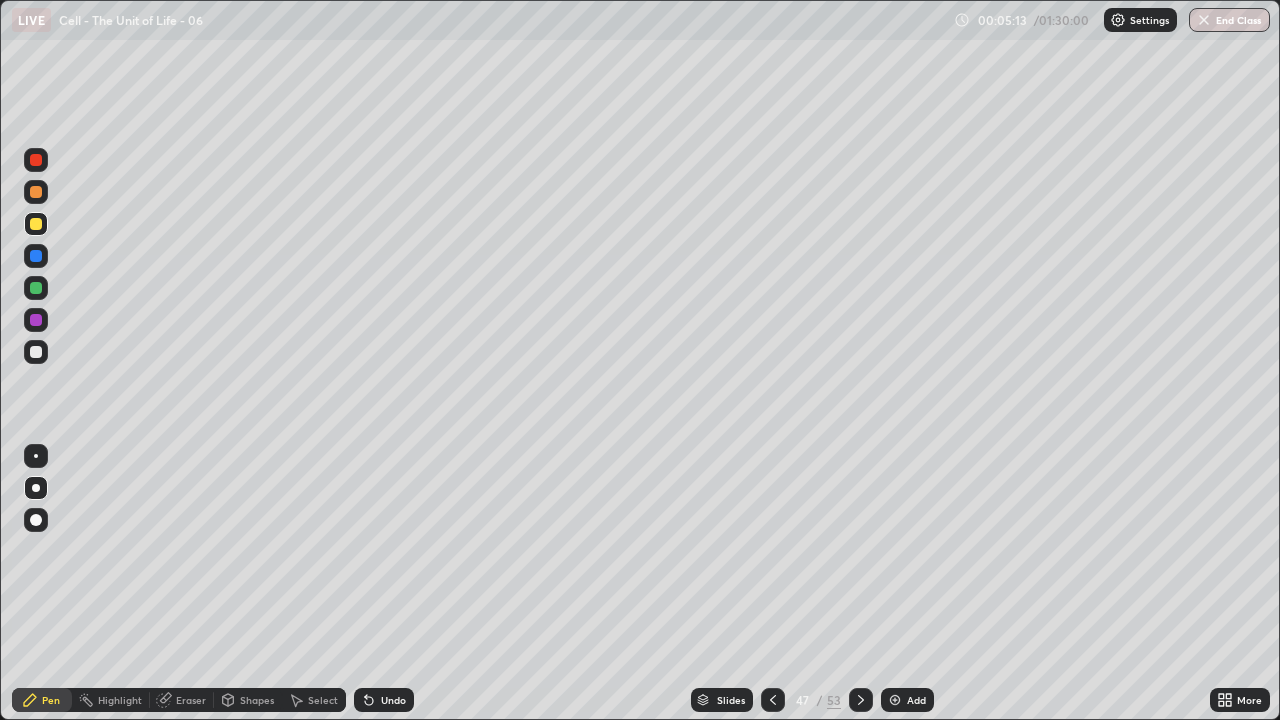 click at bounding box center (36, 320) 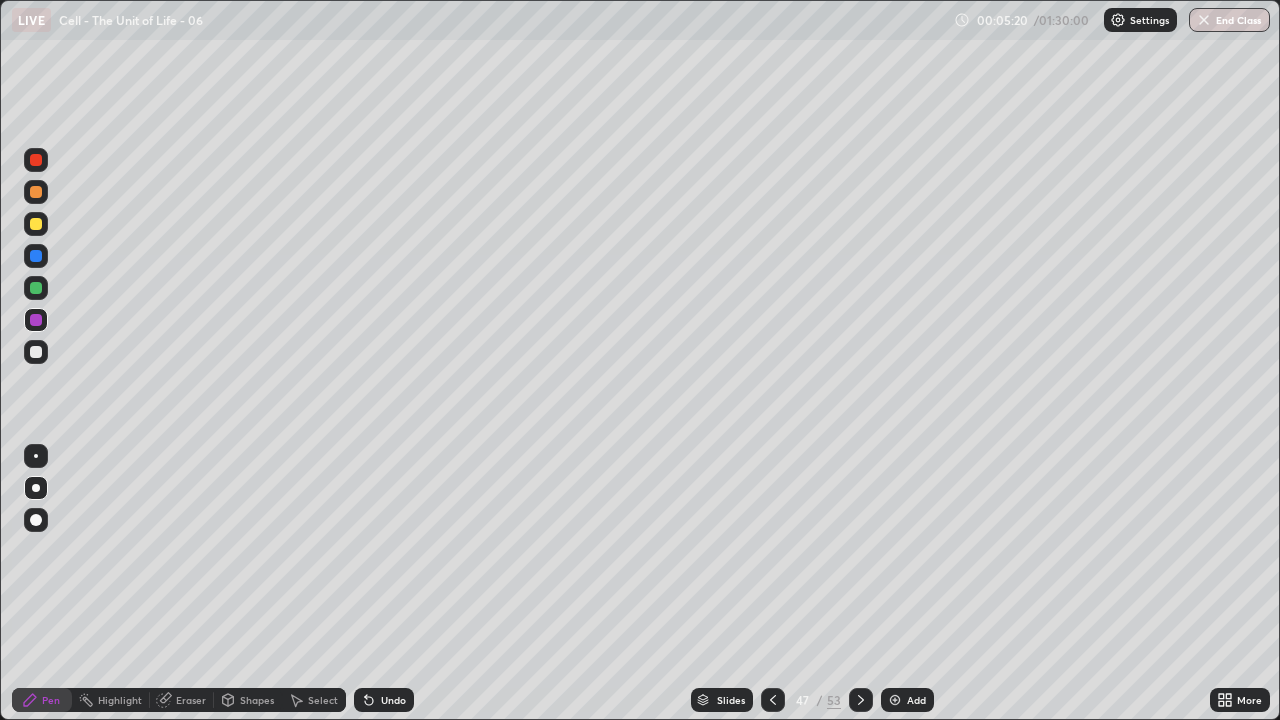 click on "Eraser" at bounding box center [191, 700] 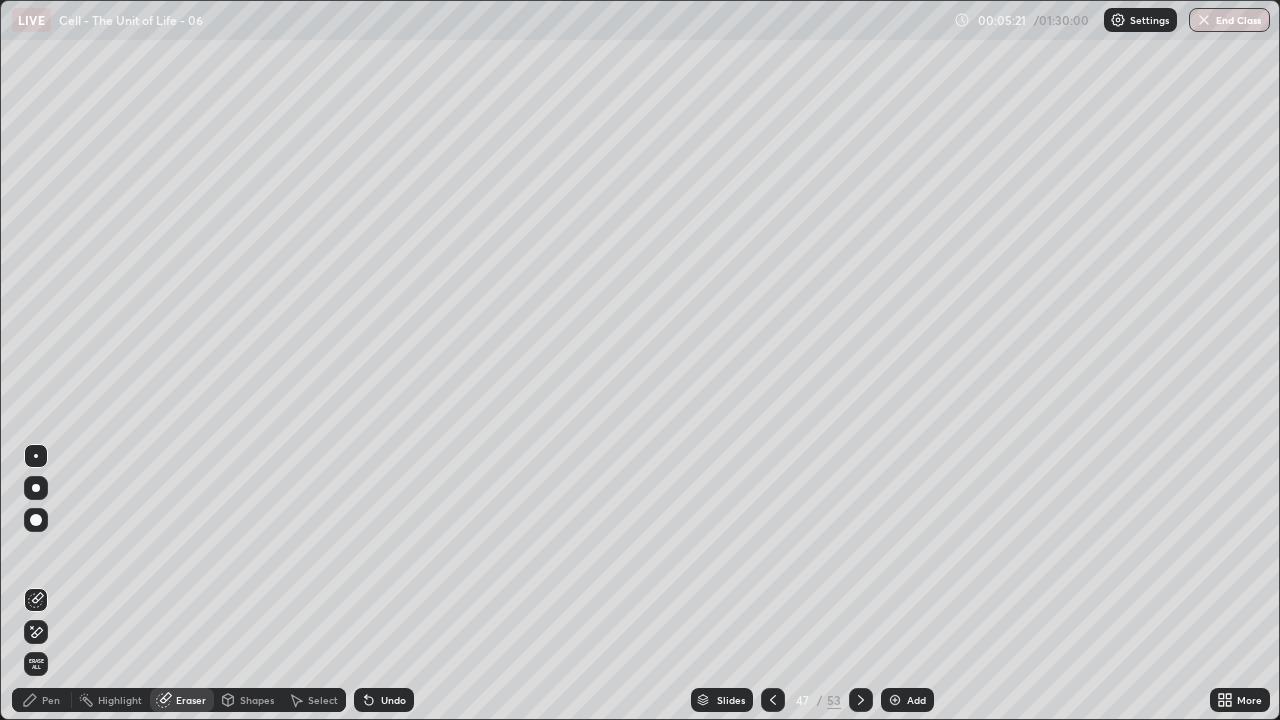 click 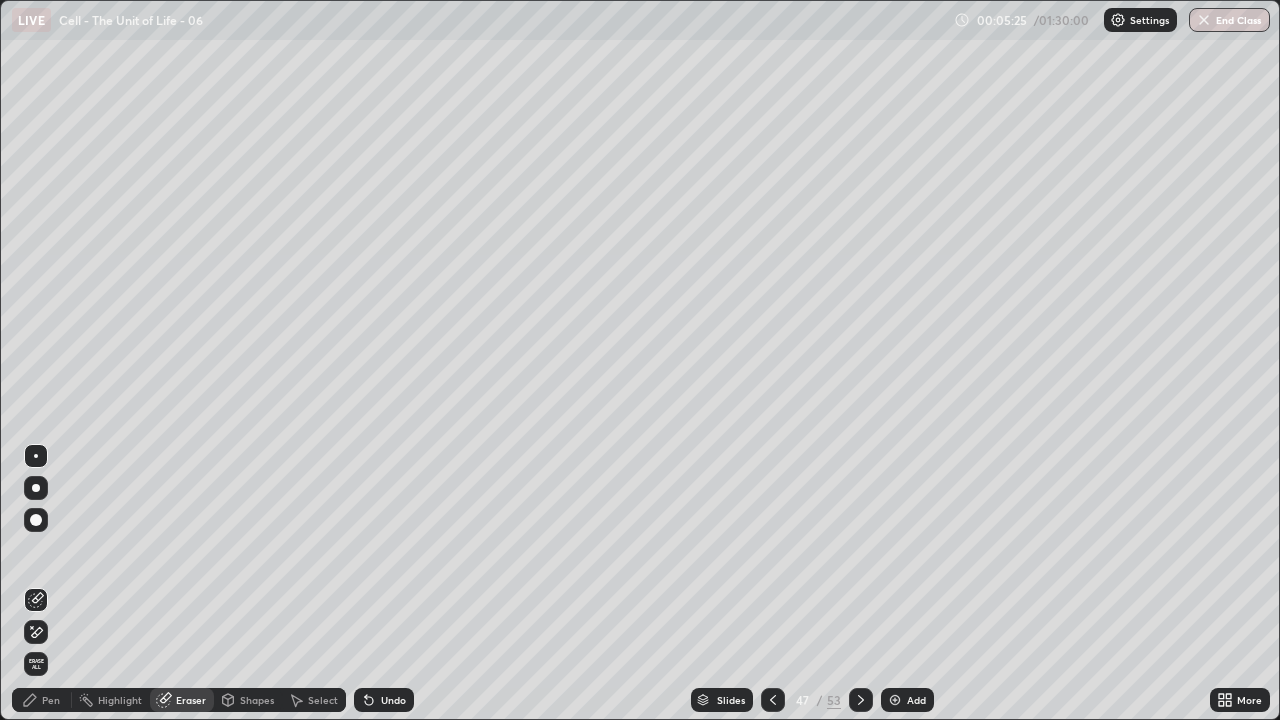 click on "Pen" at bounding box center (51, 700) 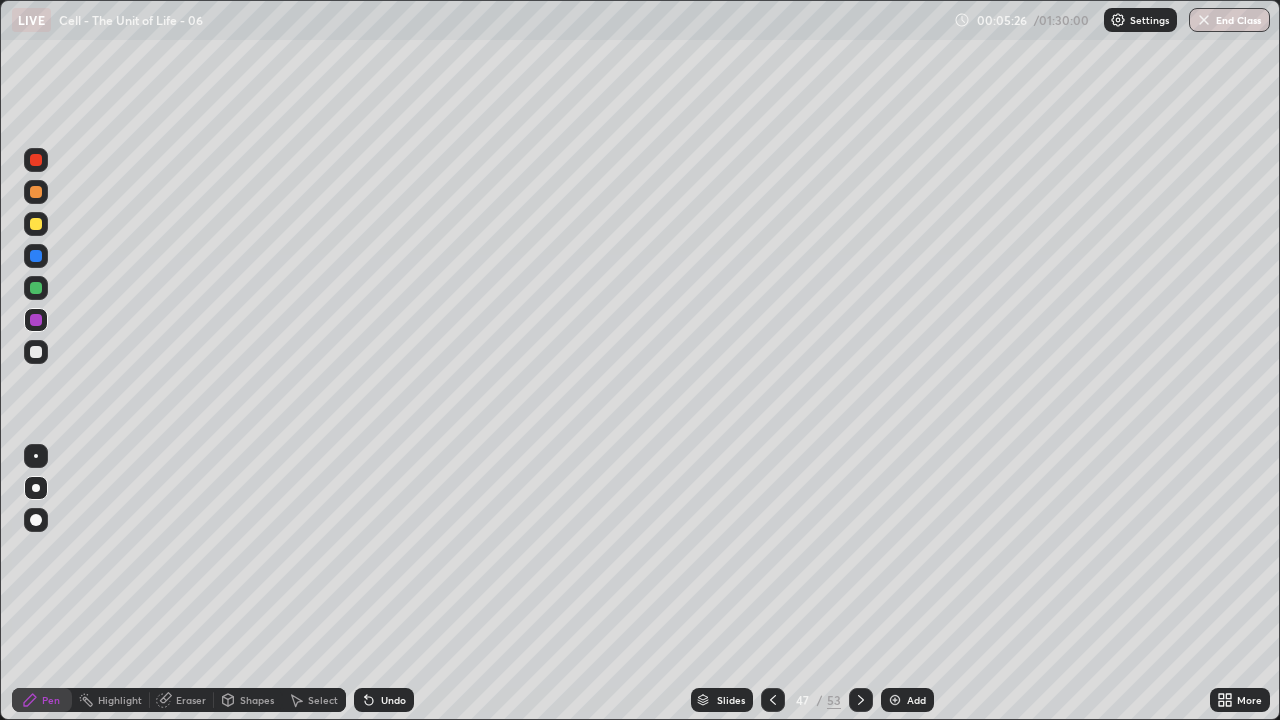 click at bounding box center [36, 488] 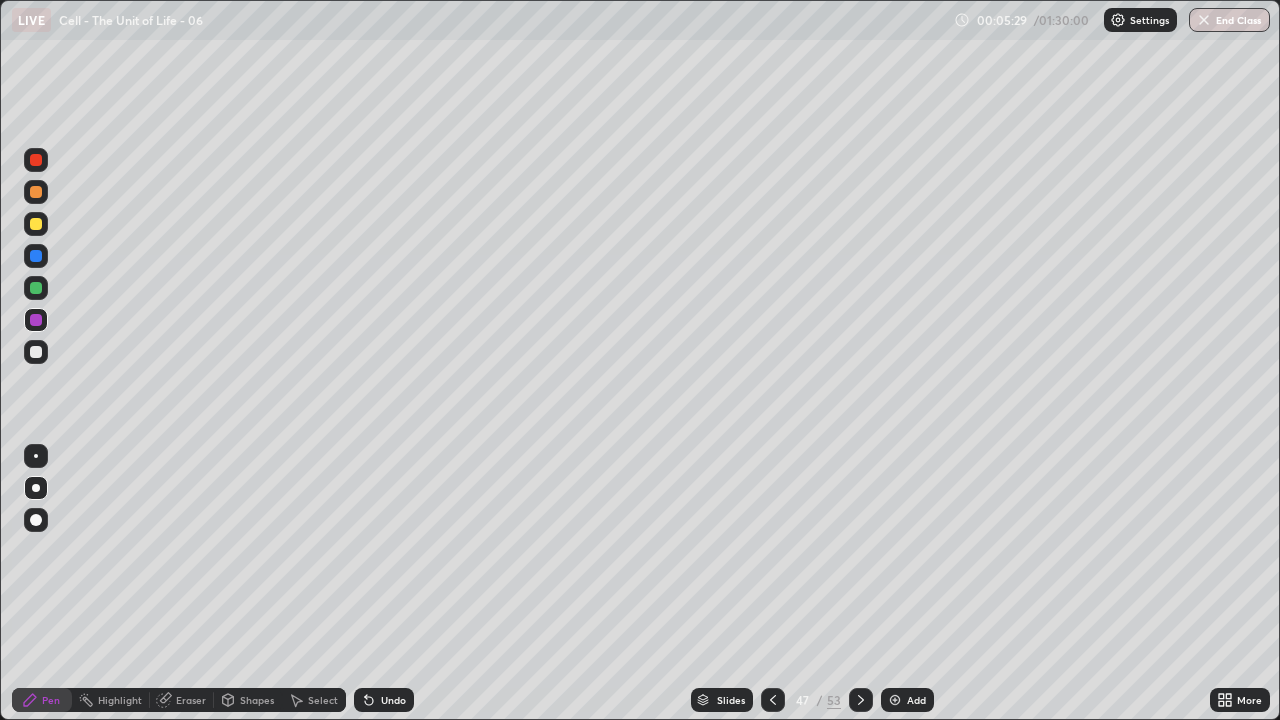 click on "Undo" at bounding box center (393, 700) 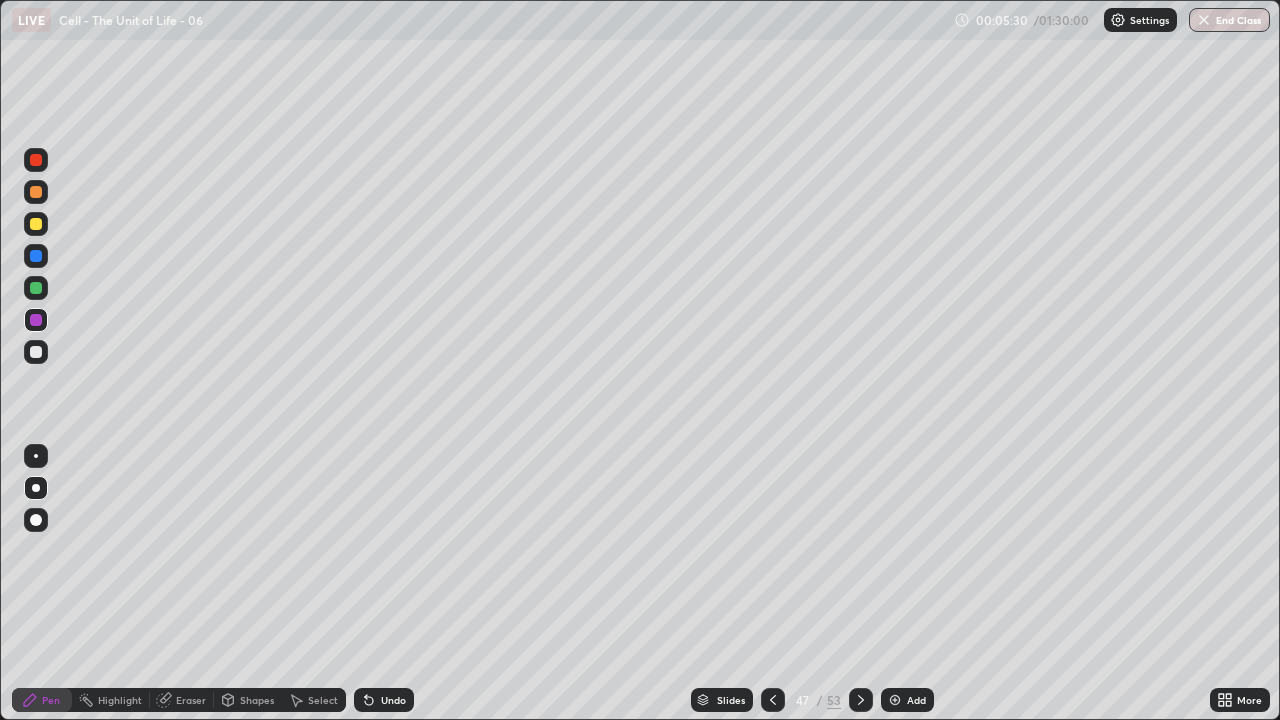click at bounding box center (36, 488) 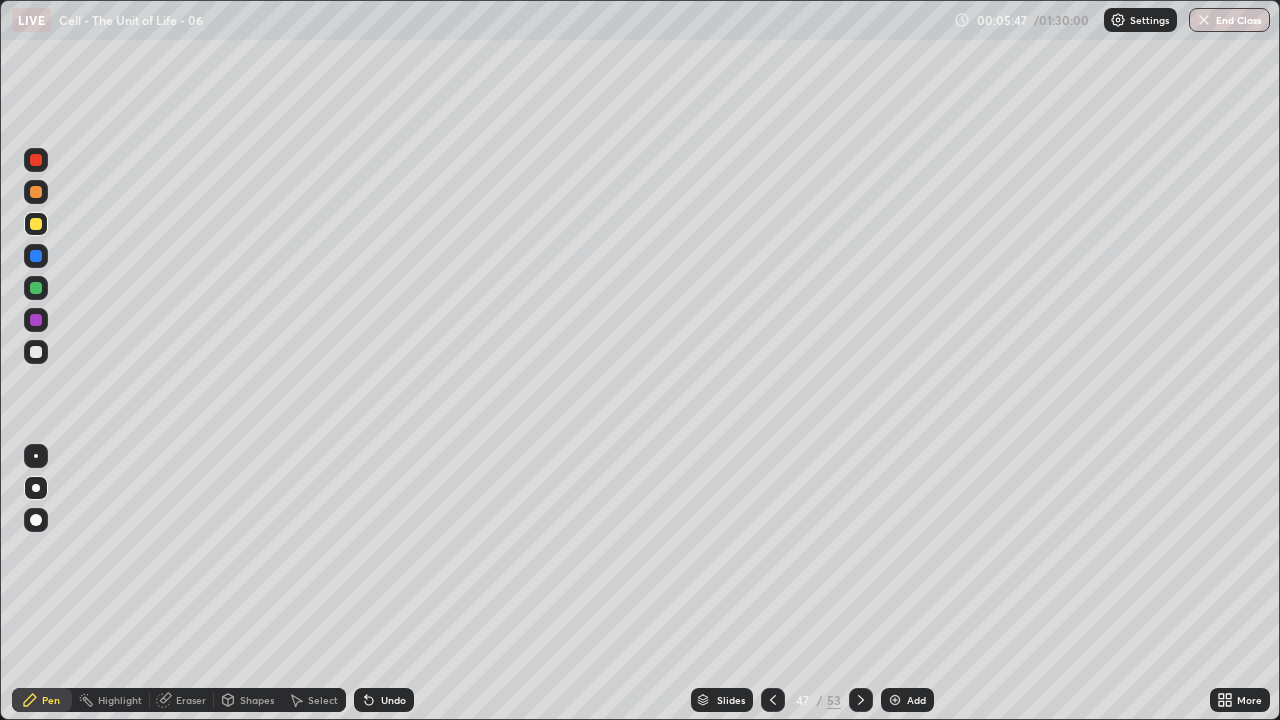 click on "Eraser" at bounding box center (191, 700) 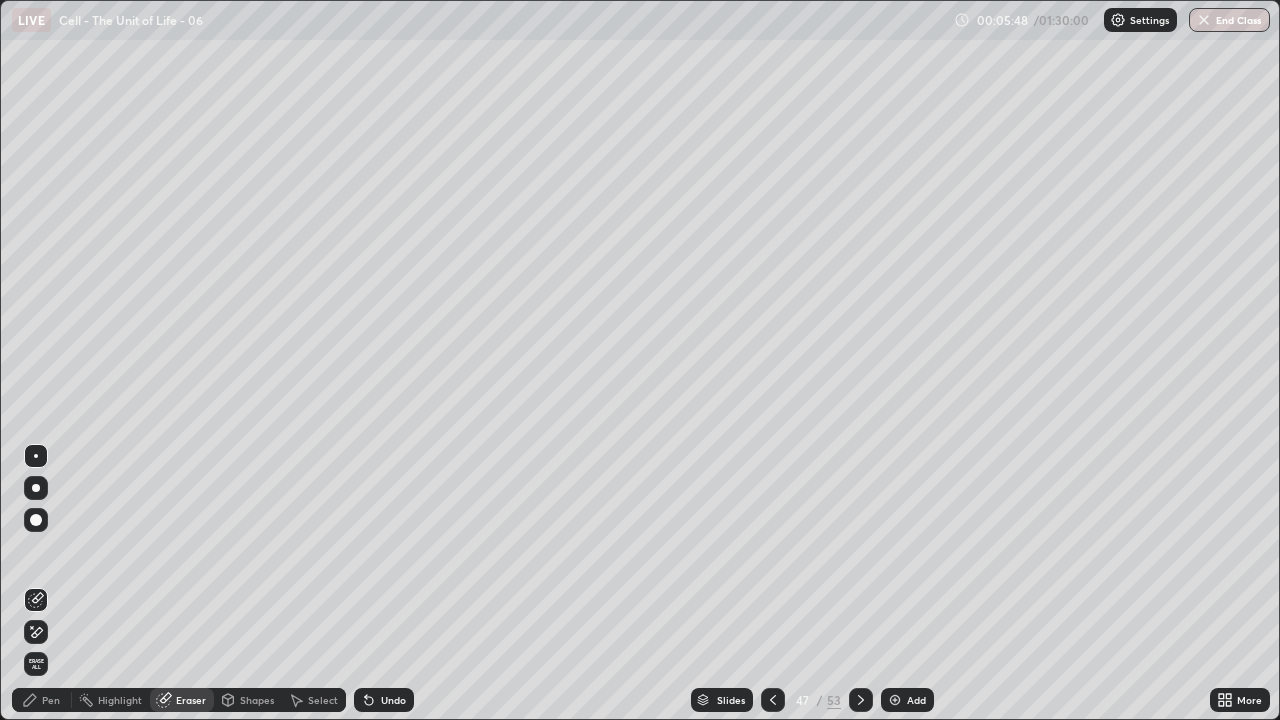 click 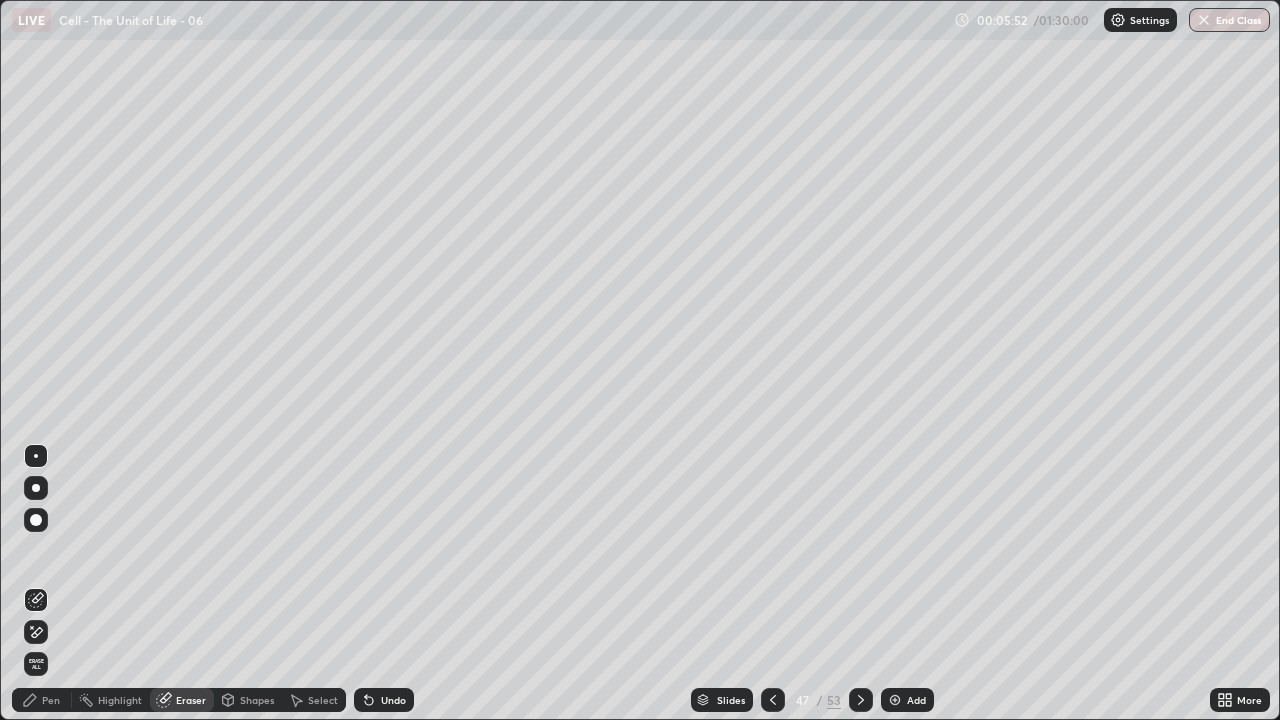 click on "Pen" at bounding box center (42, 700) 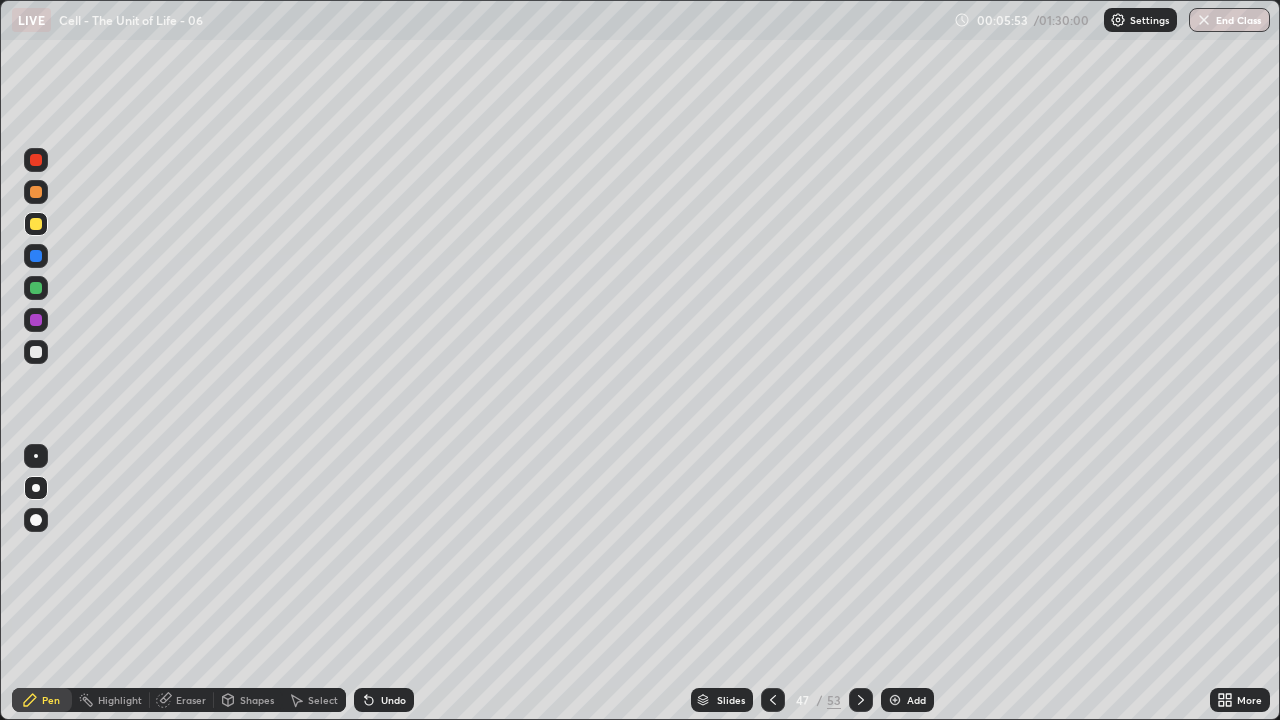 click at bounding box center (36, 320) 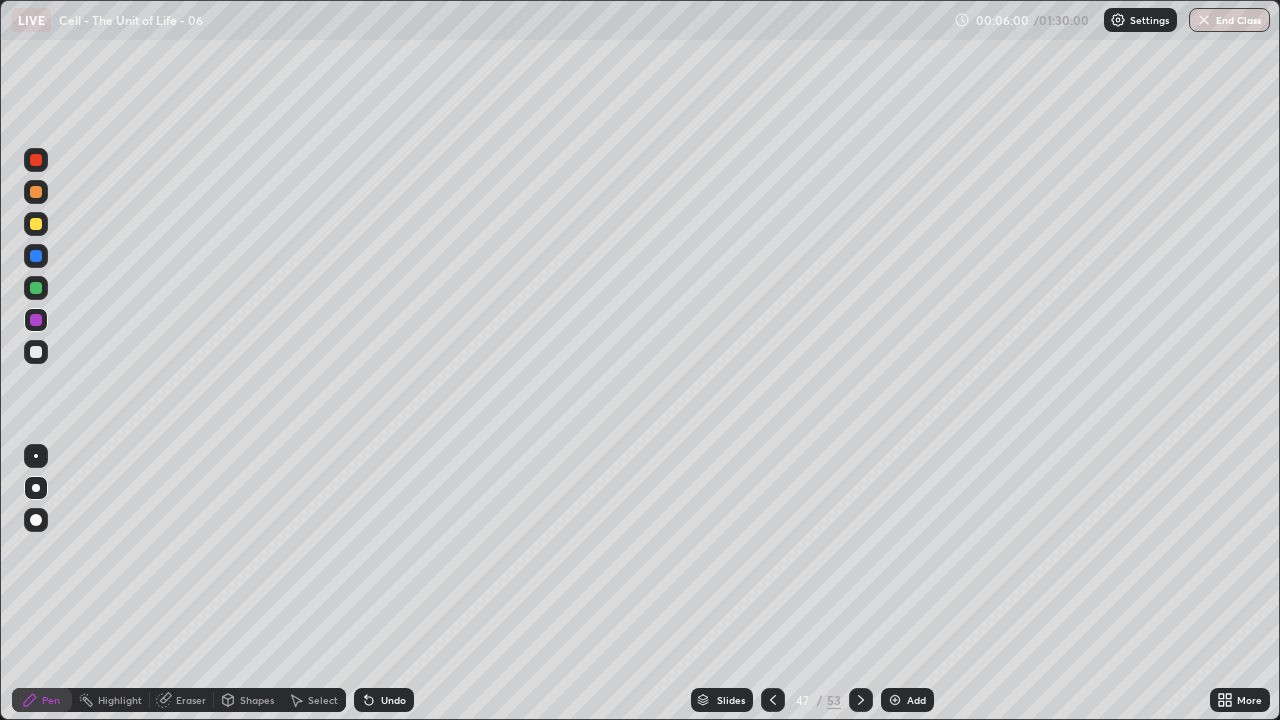 click on "Pen" at bounding box center (51, 700) 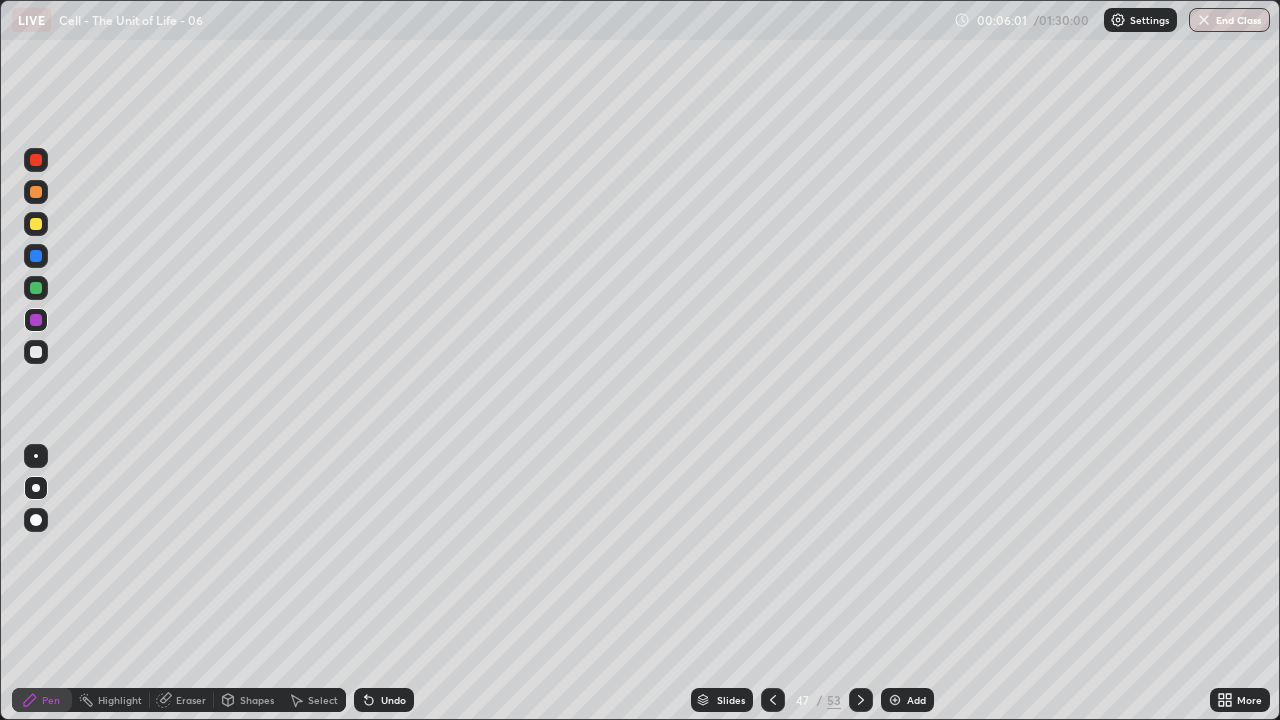 click at bounding box center [36, 456] 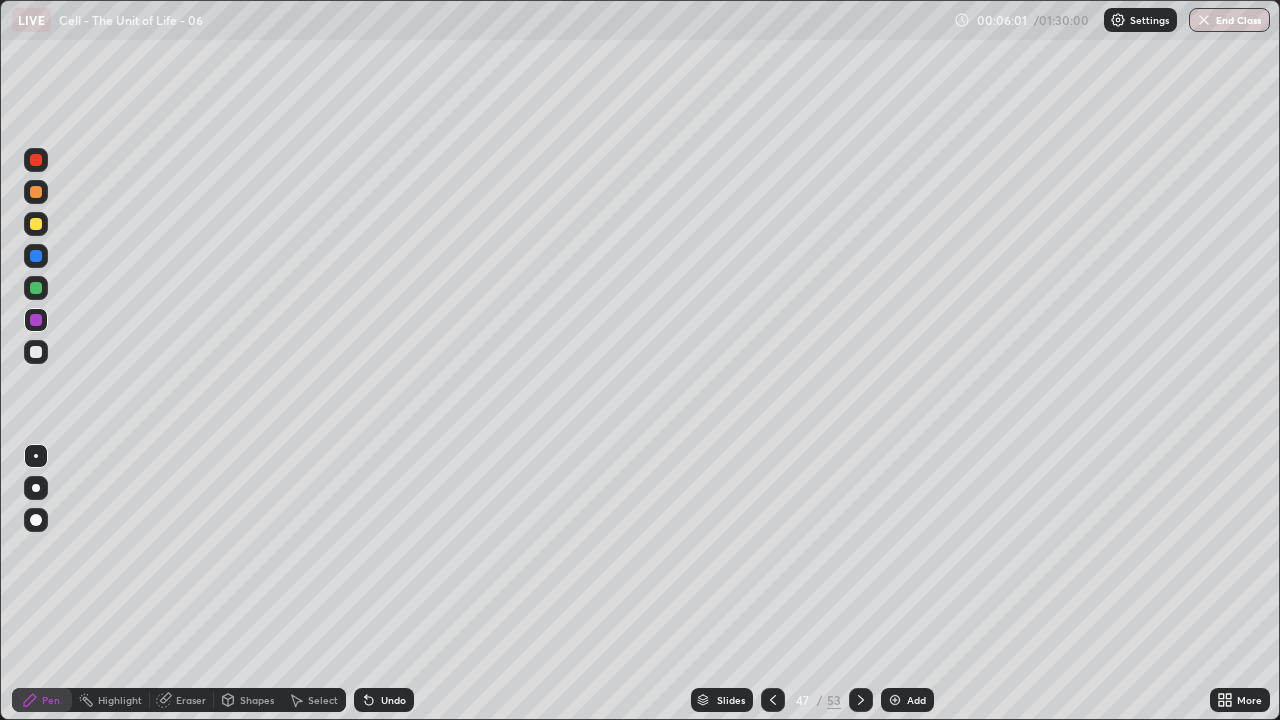 click at bounding box center [36, 352] 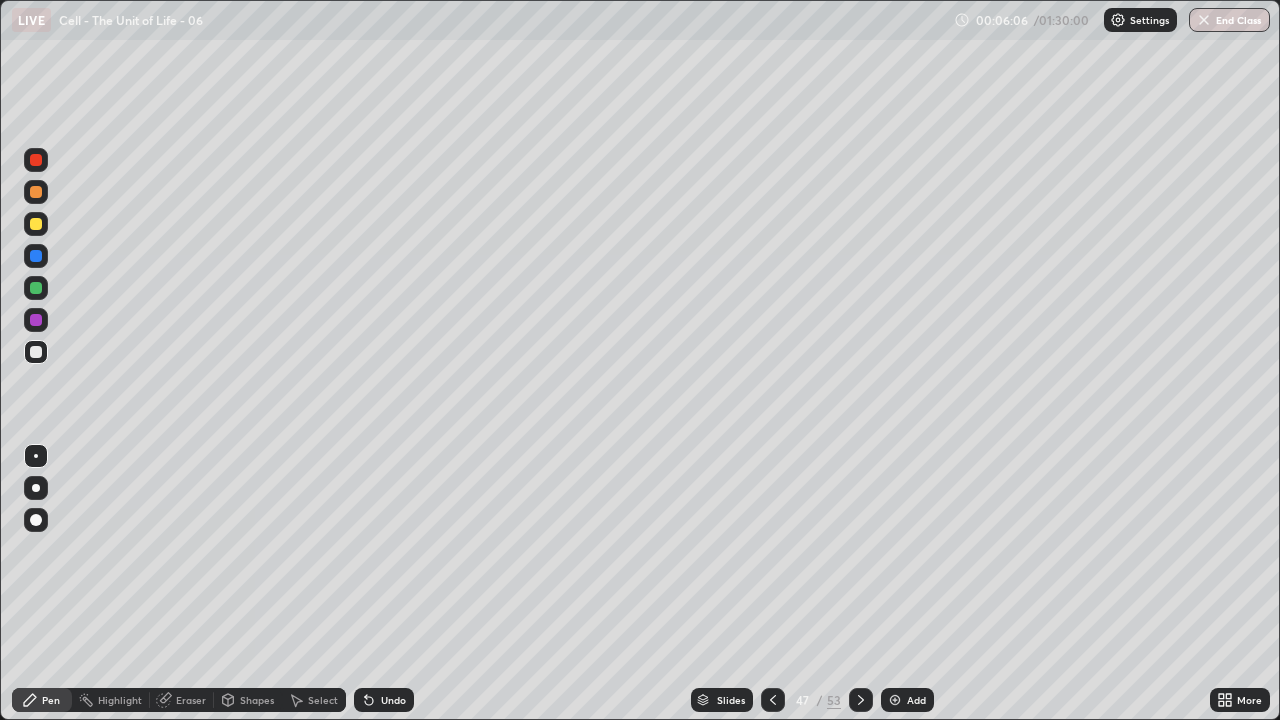 click at bounding box center (36, 160) 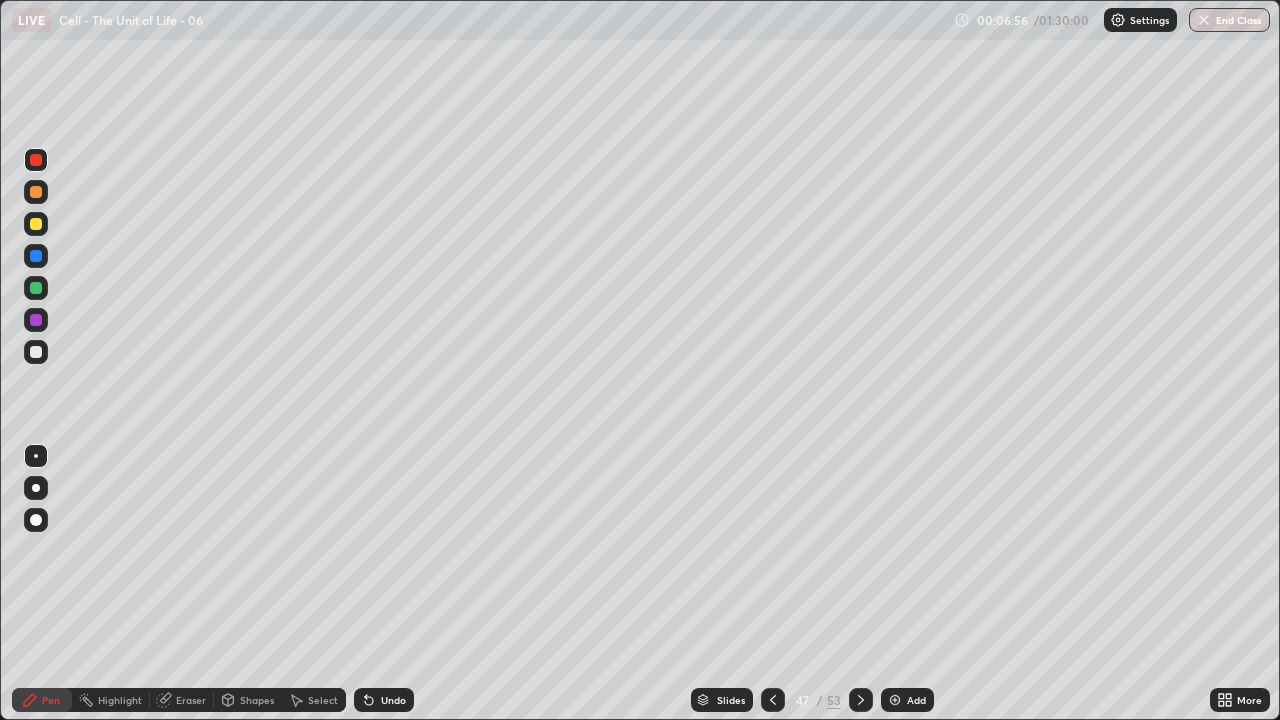 click at bounding box center (36, 488) 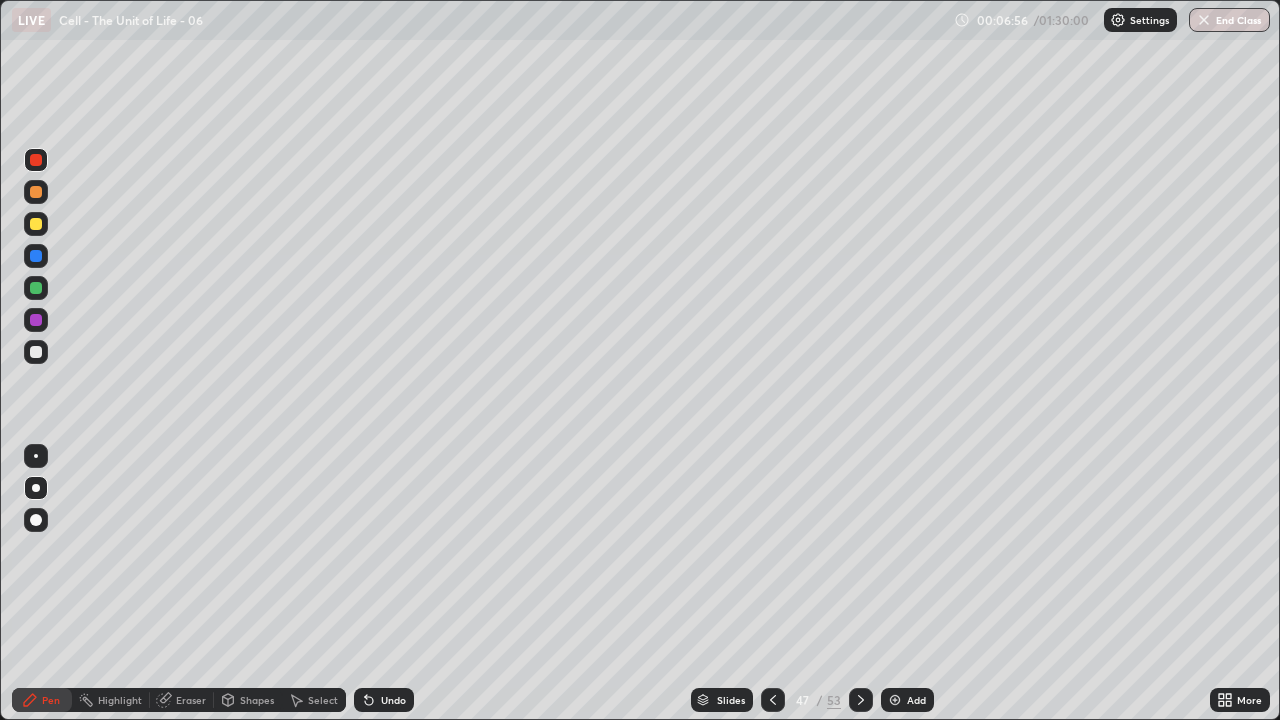 click at bounding box center (36, 352) 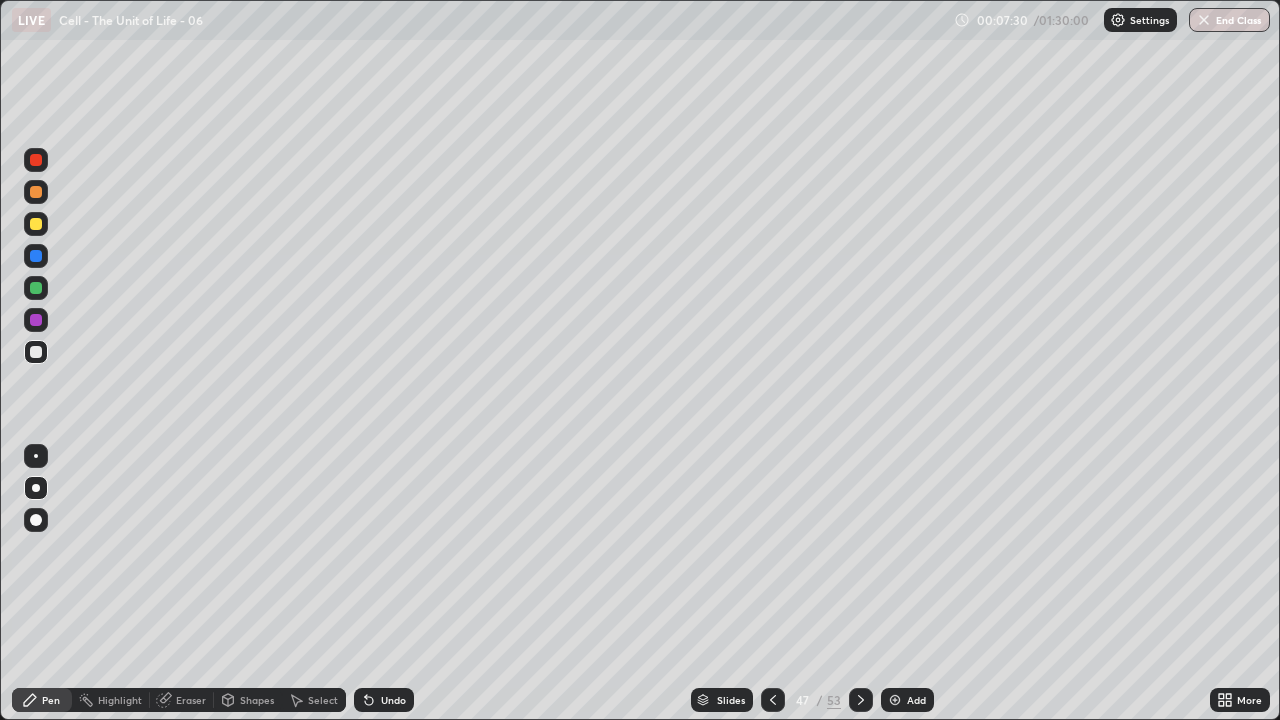 click at bounding box center (36, 224) 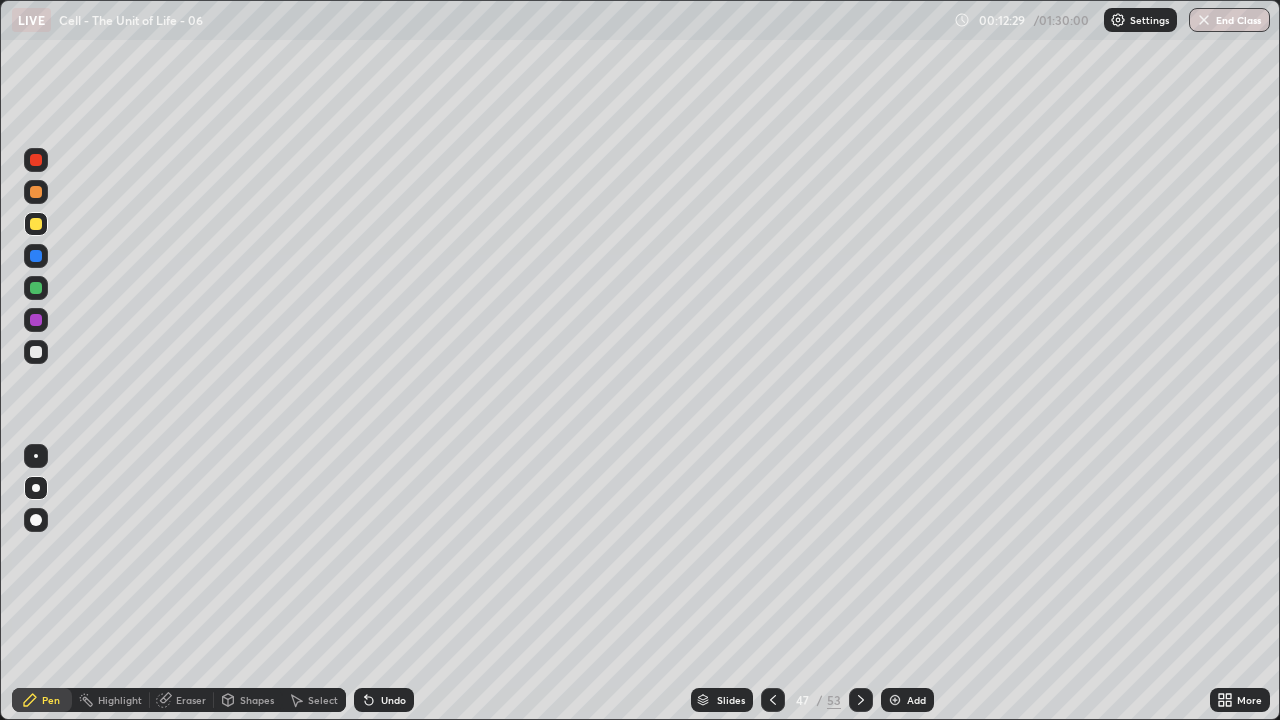 click 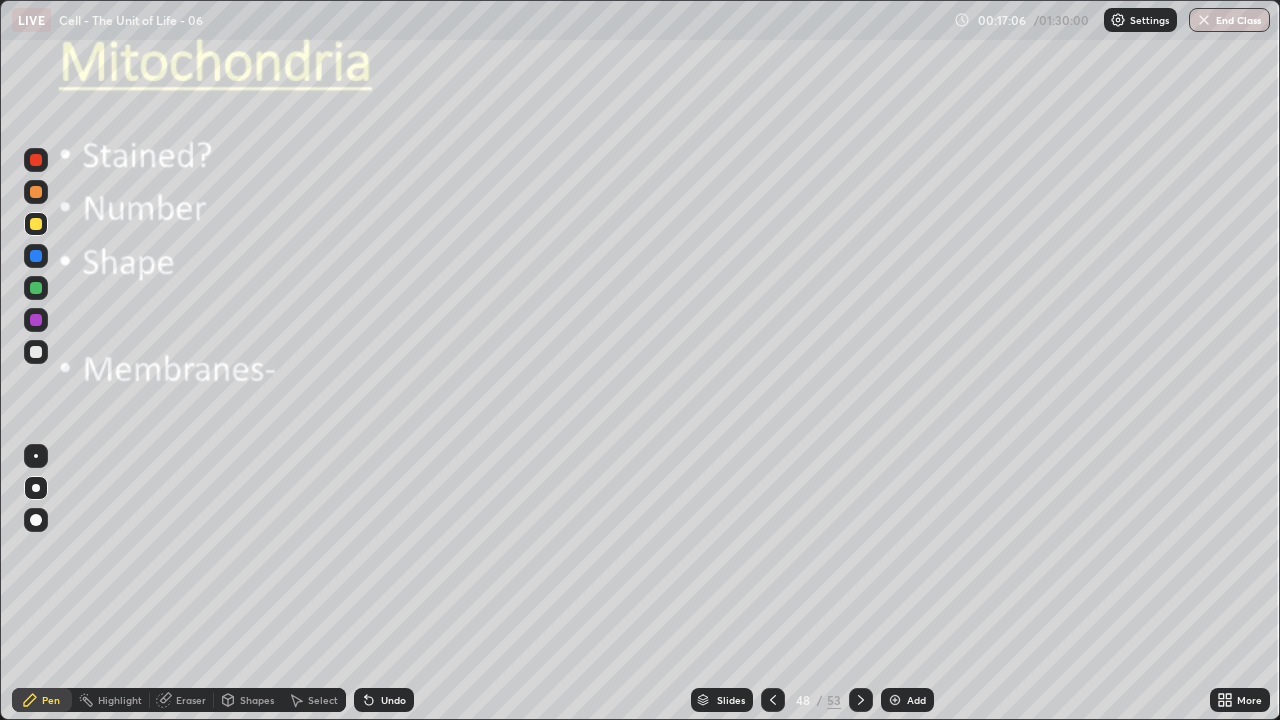 click at bounding box center (36, 352) 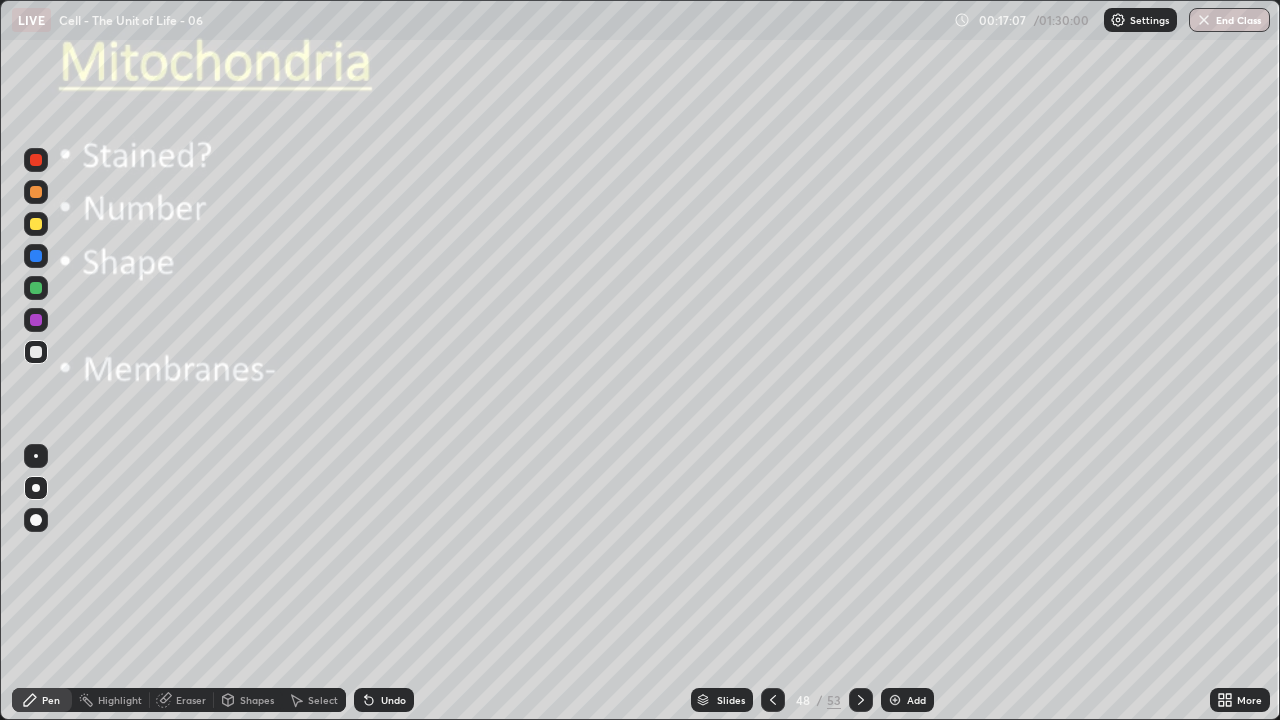 click at bounding box center [36, 192] 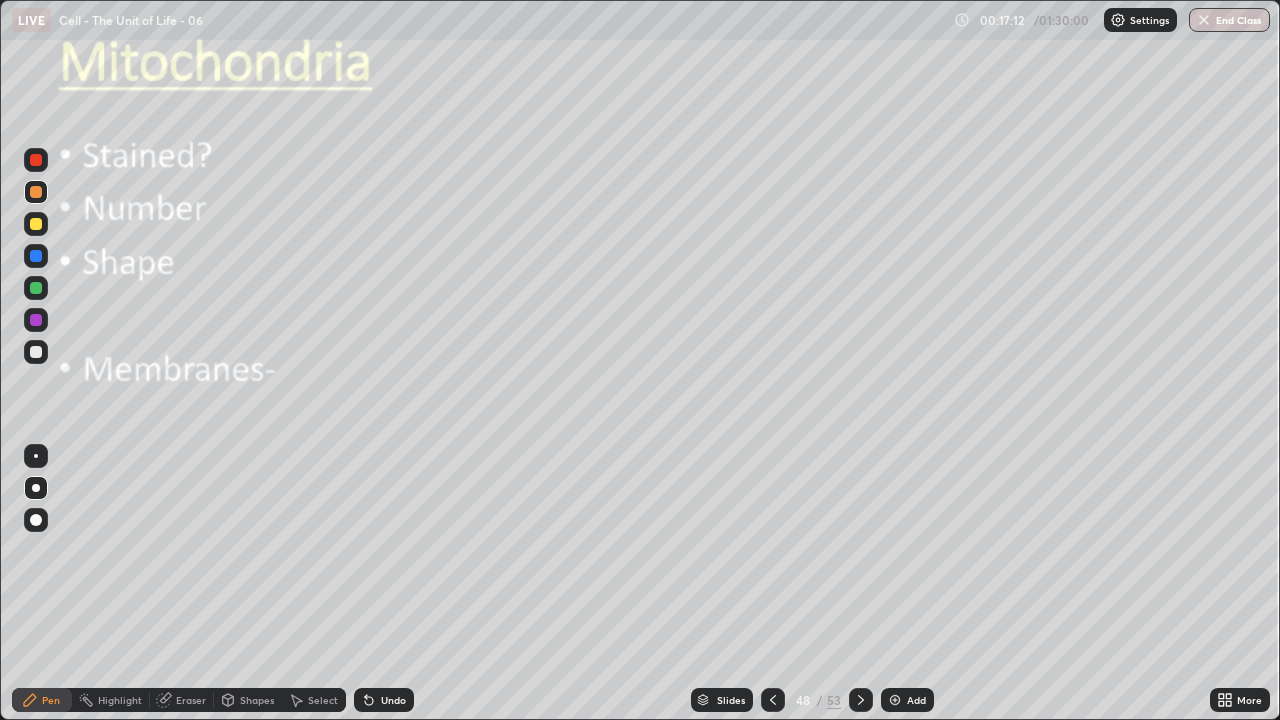 click on "Undo" at bounding box center [393, 700] 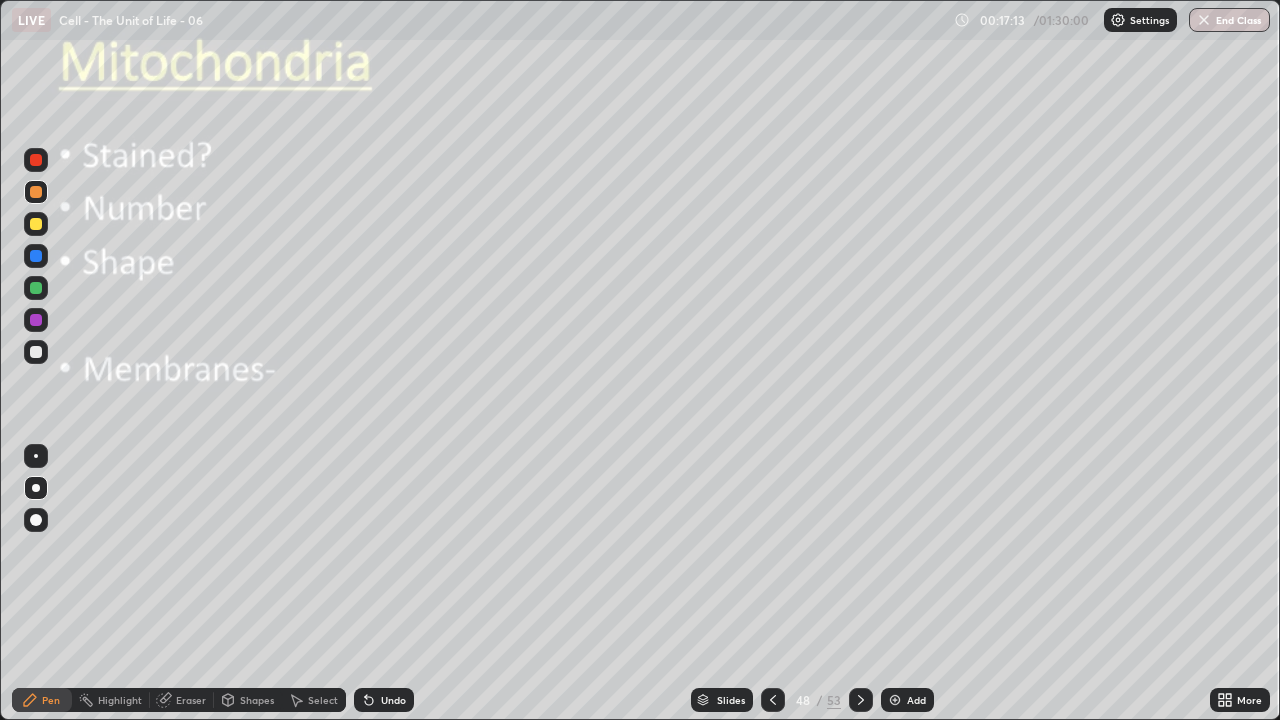 click on "Undo" at bounding box center [393, 700] 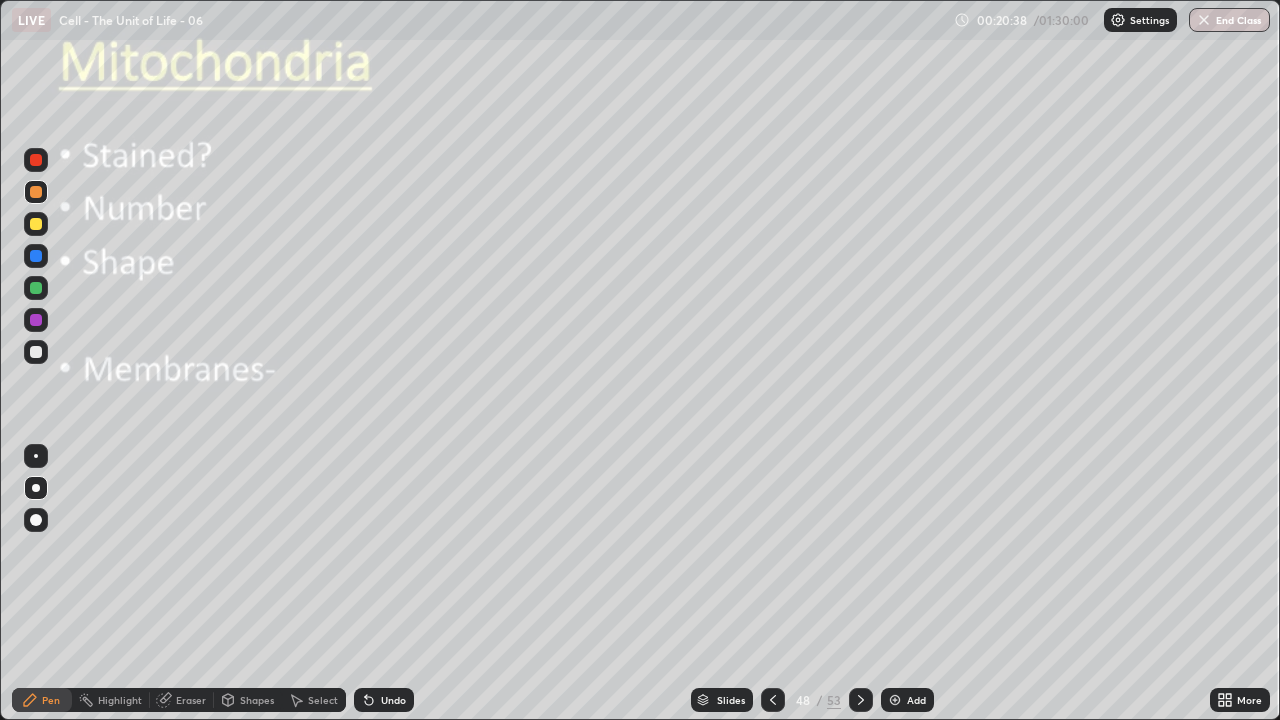 click on "Undo" at bounding box center [393, 700] 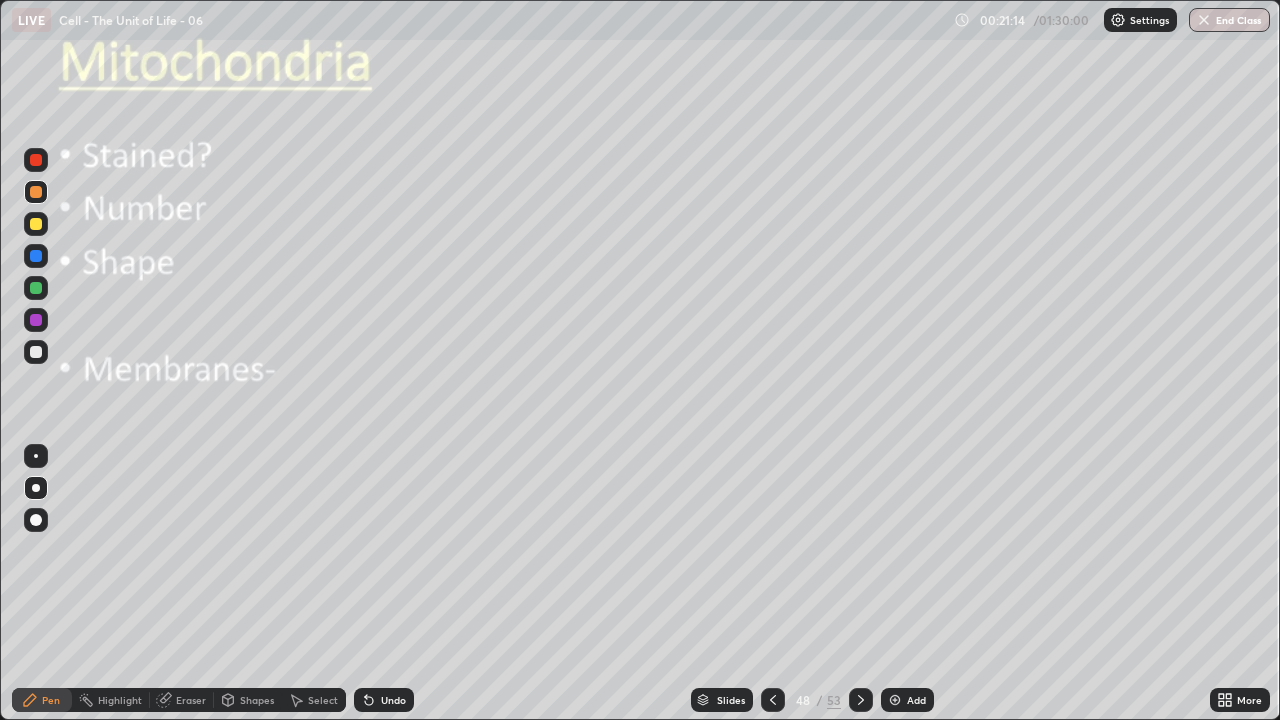 click at bounding box center (36, 456) 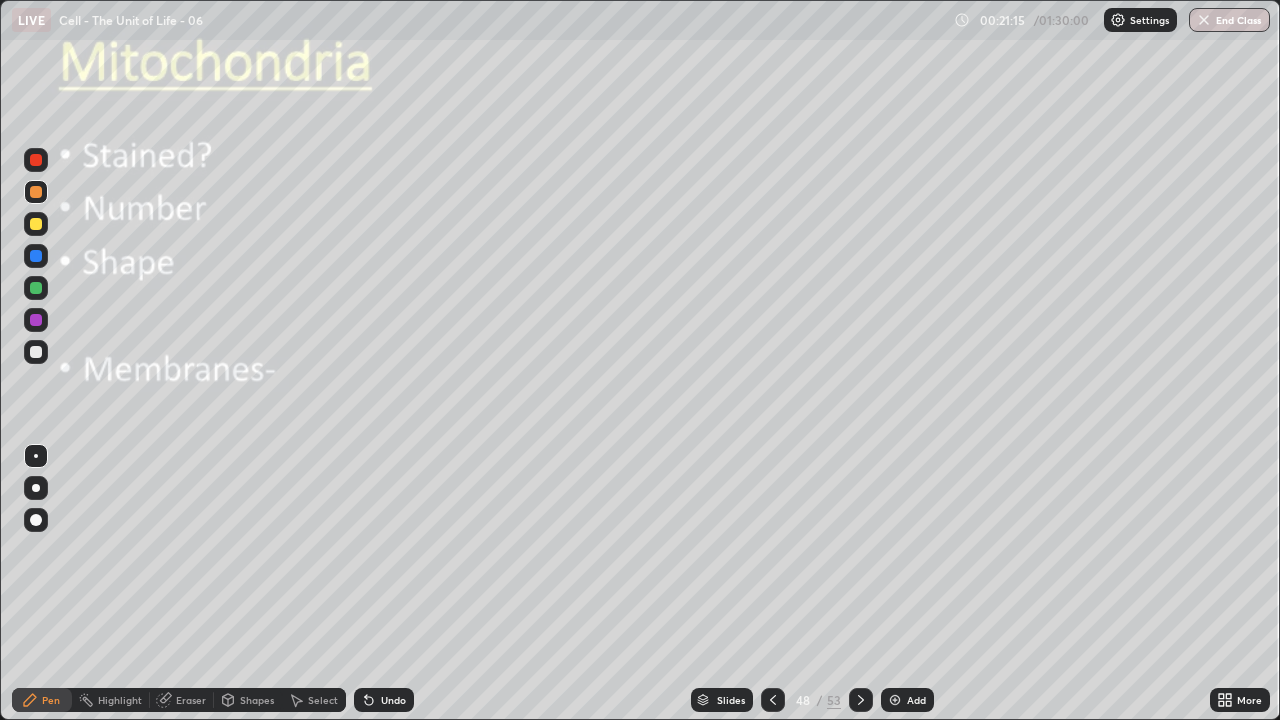 click at bounding box center [36, 352] 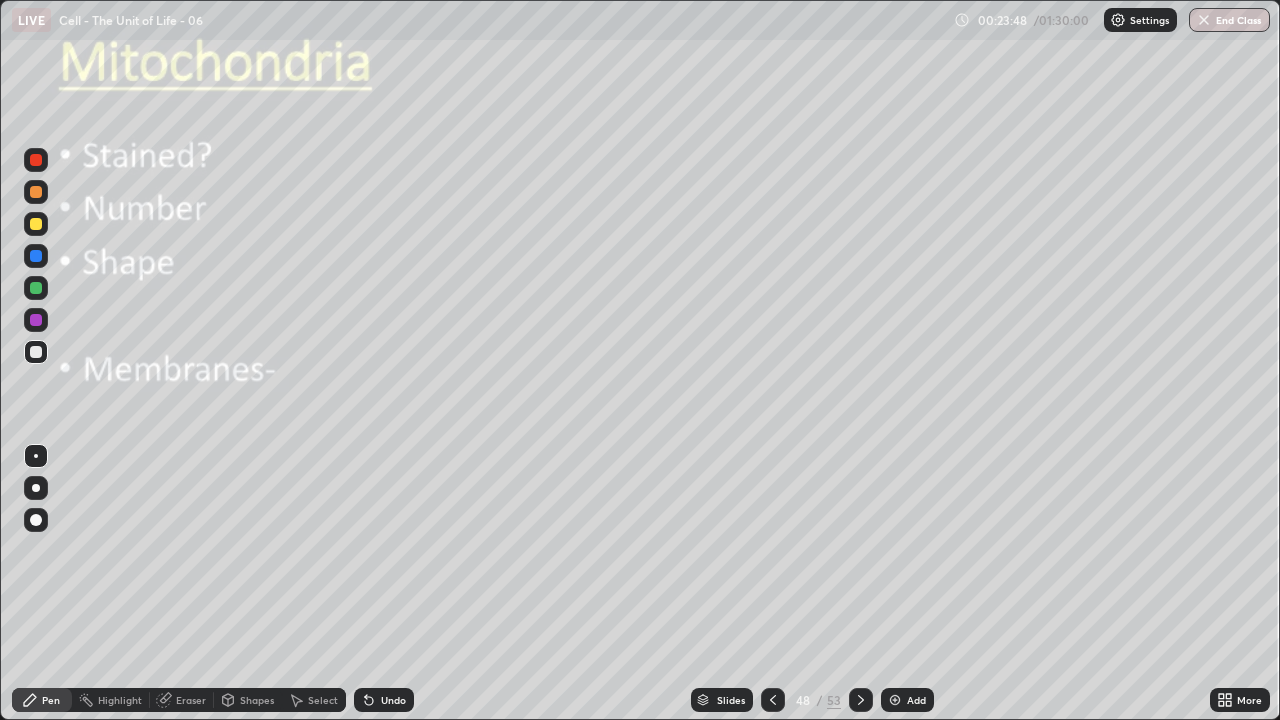 click at bounding box center [36, 456] 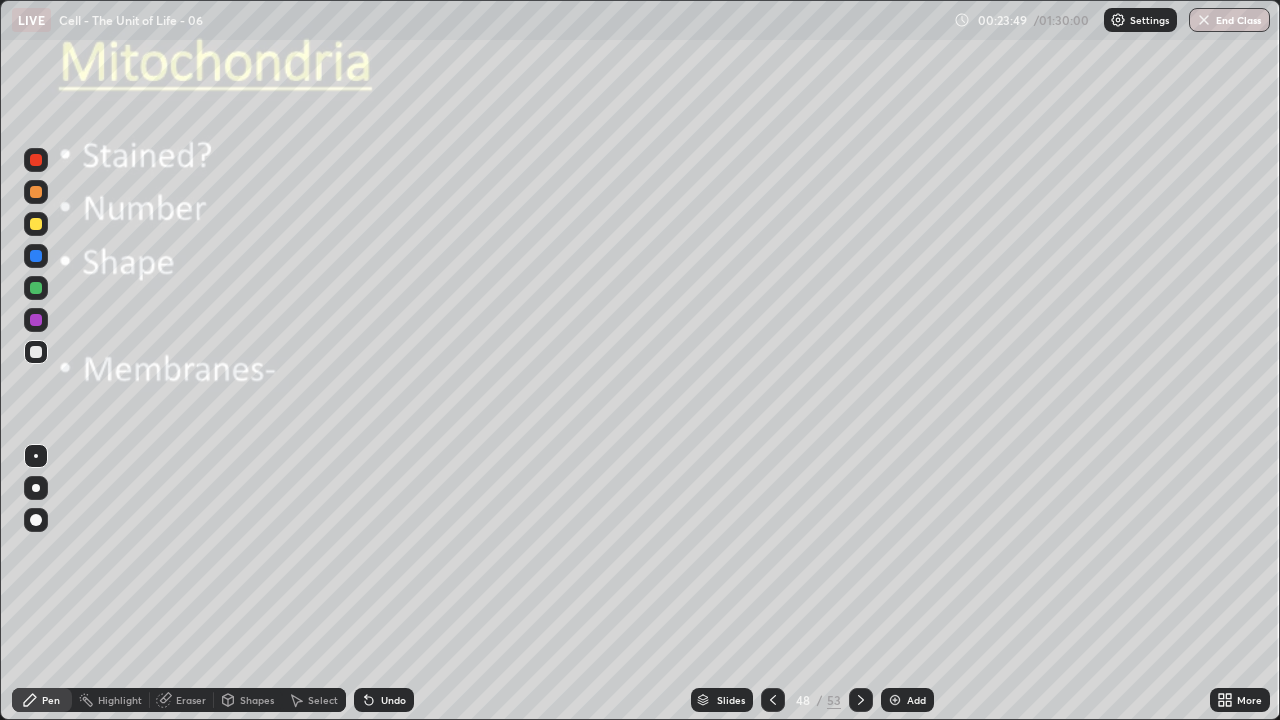click at bounding box center (36, 288) 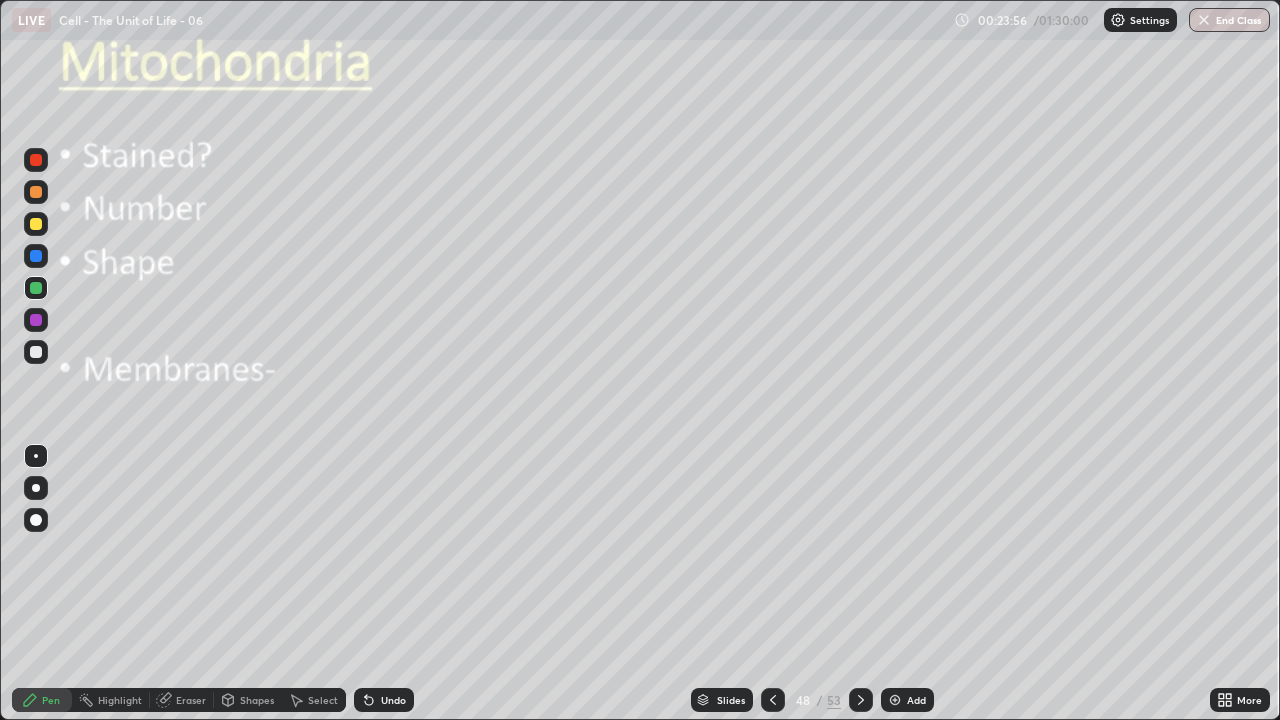 click 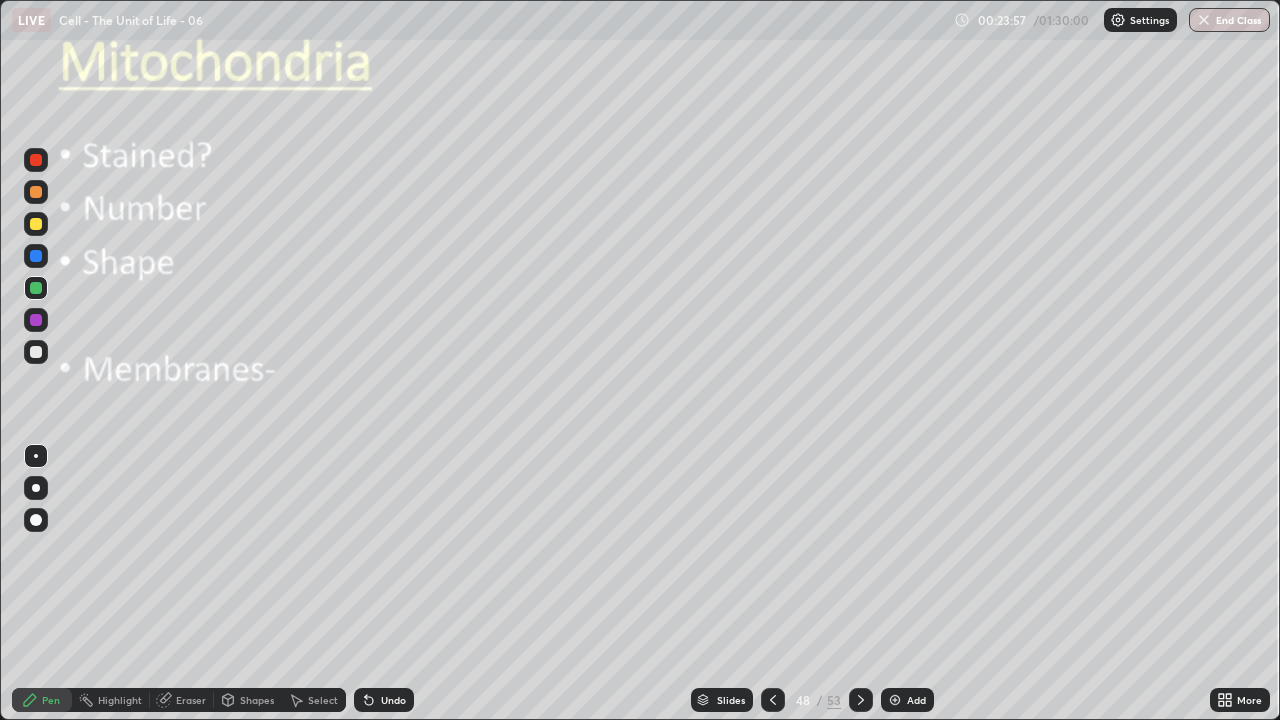 click on "Undo" at bounding box center (384, 700) 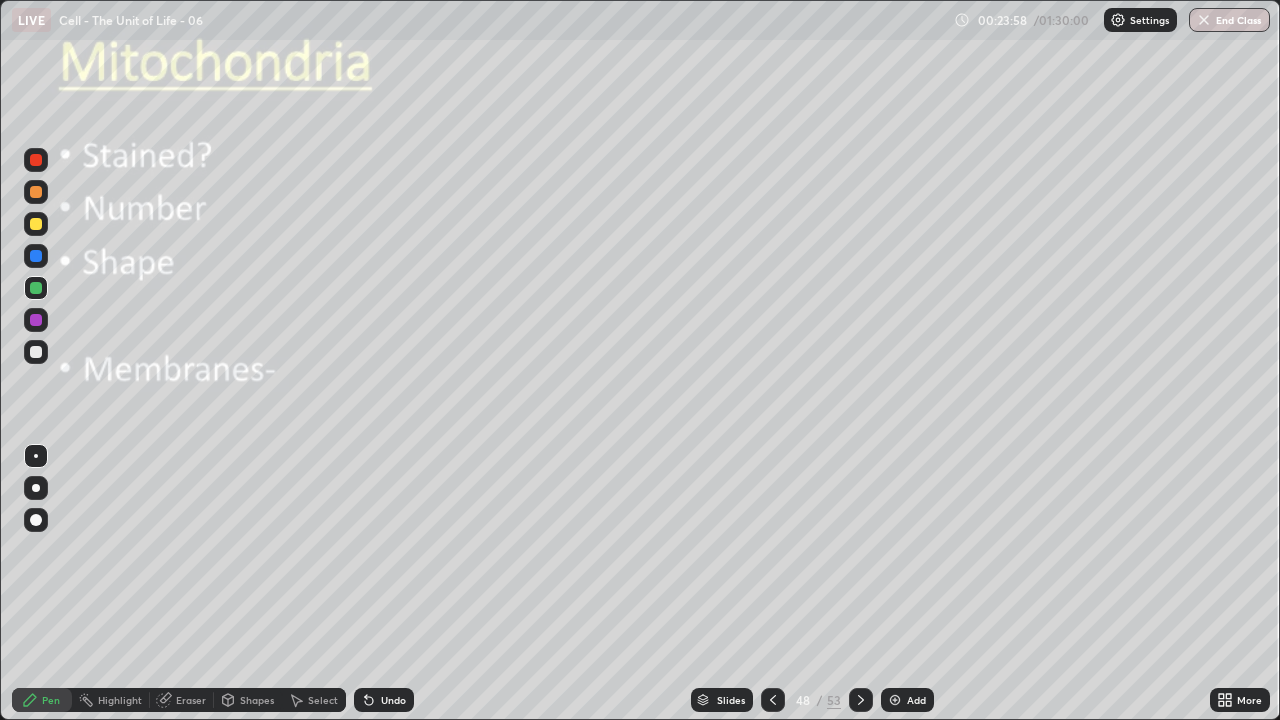 click on "Undo" at bounding box center (393, 700) 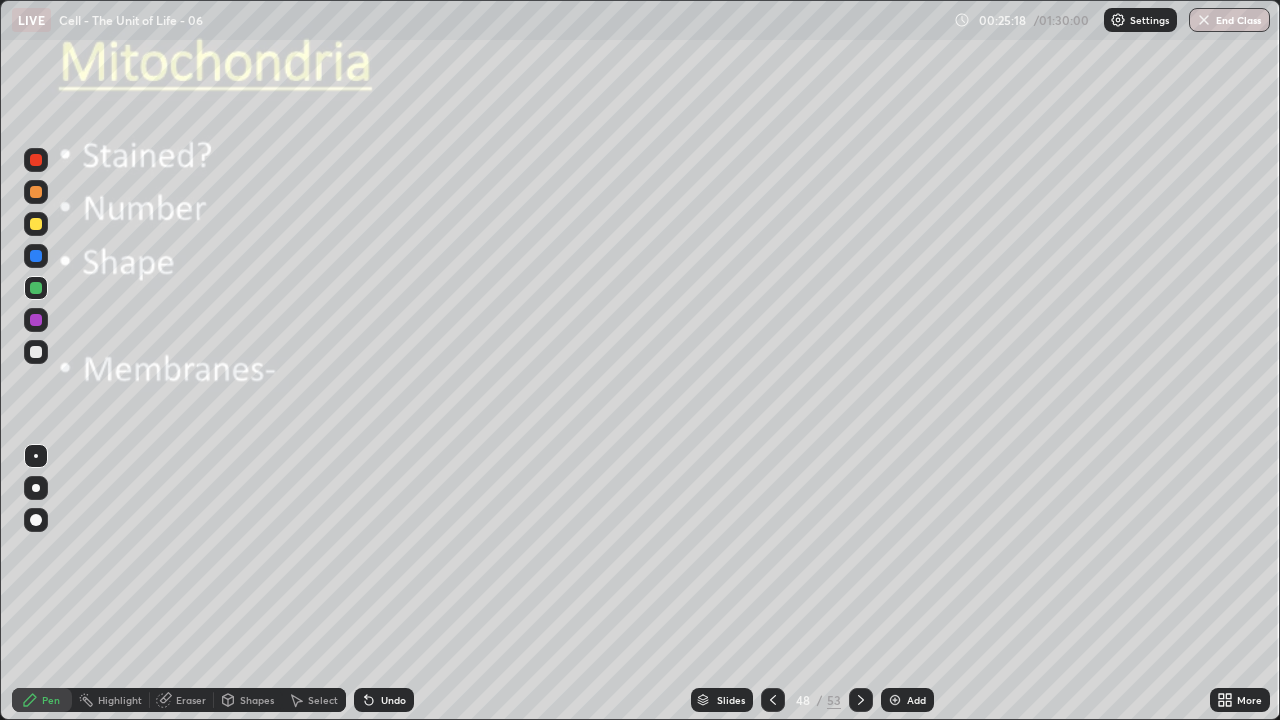 click at bounding box center (36, 224) 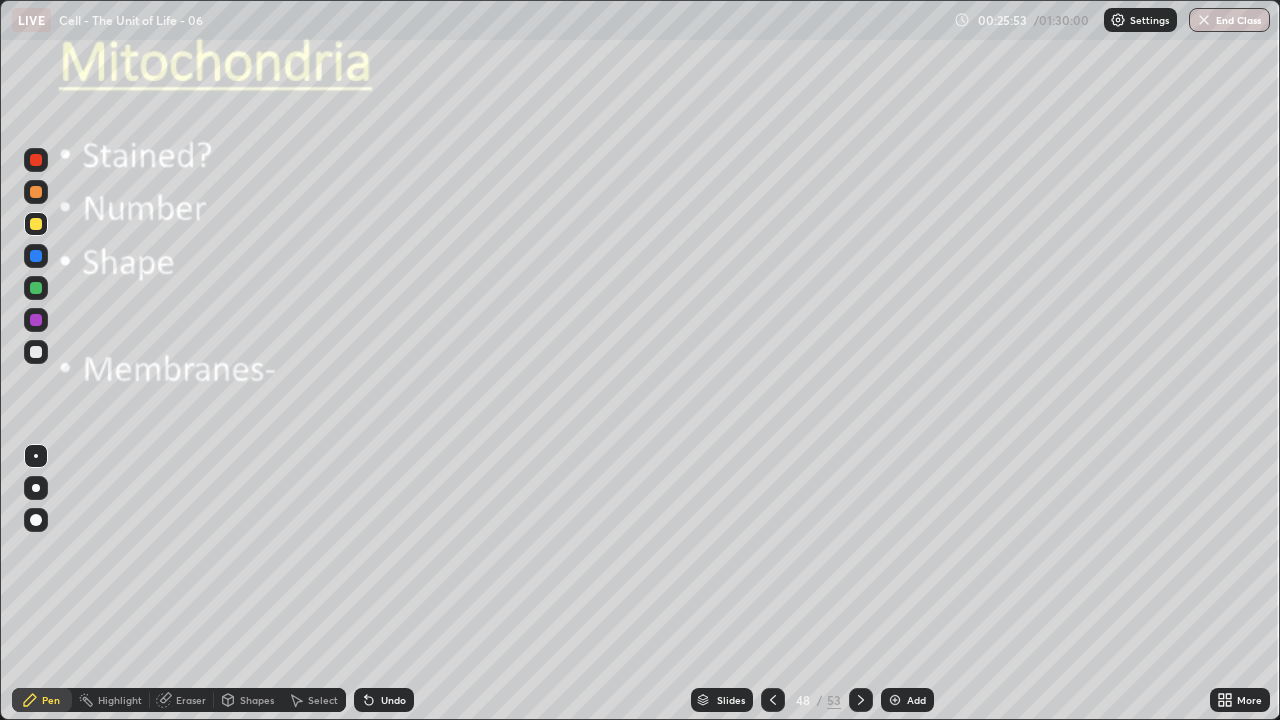 click at bounding box center (36, 456) 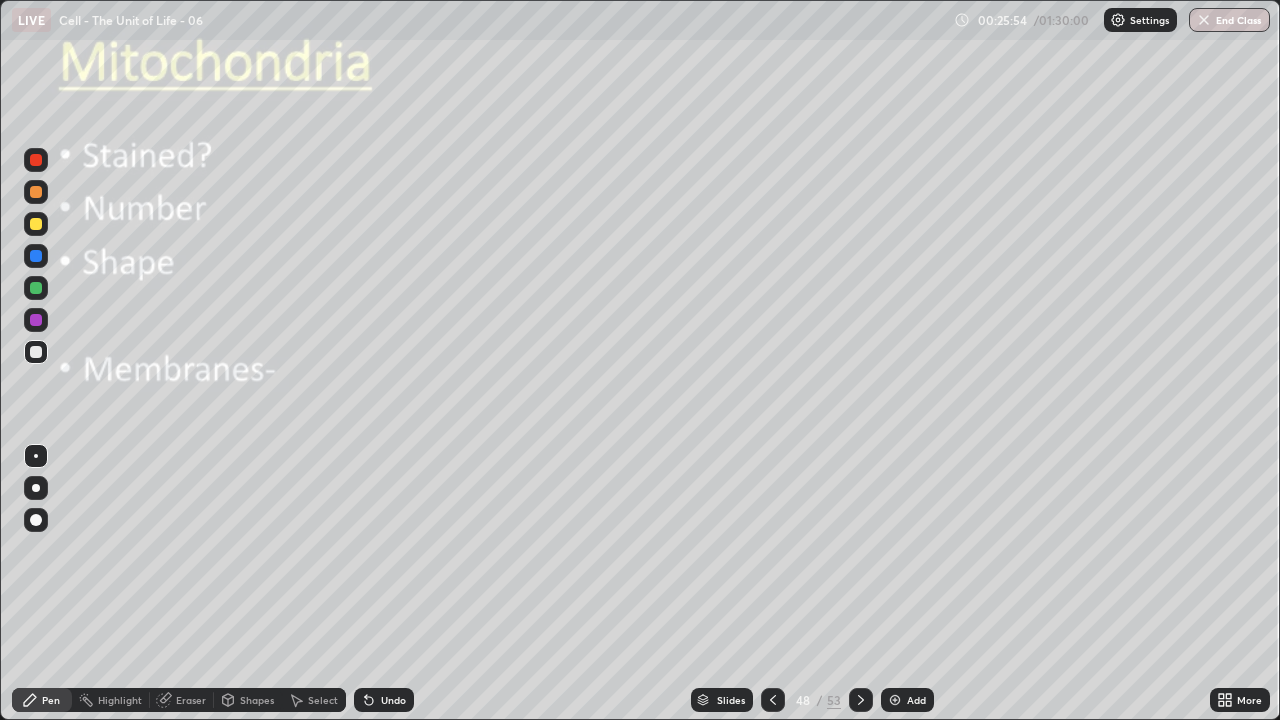 click at bounding box center [36, 224] 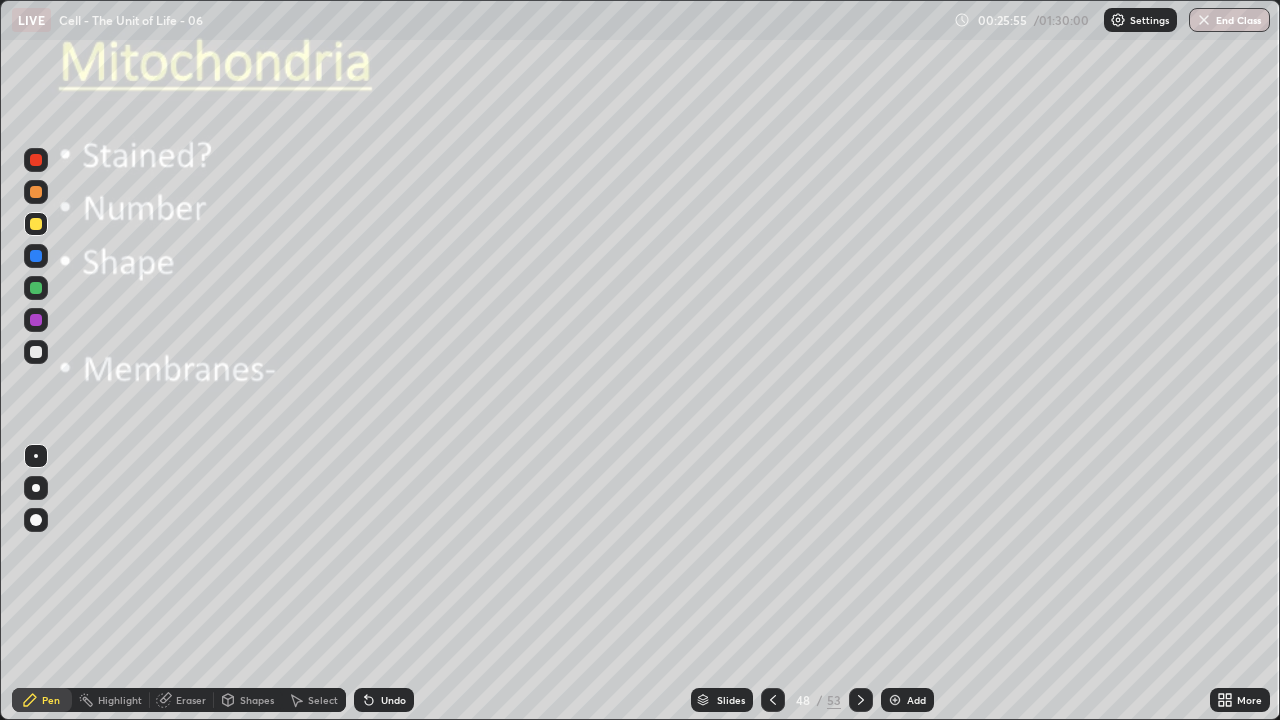 click at bounding box center [36, 288] 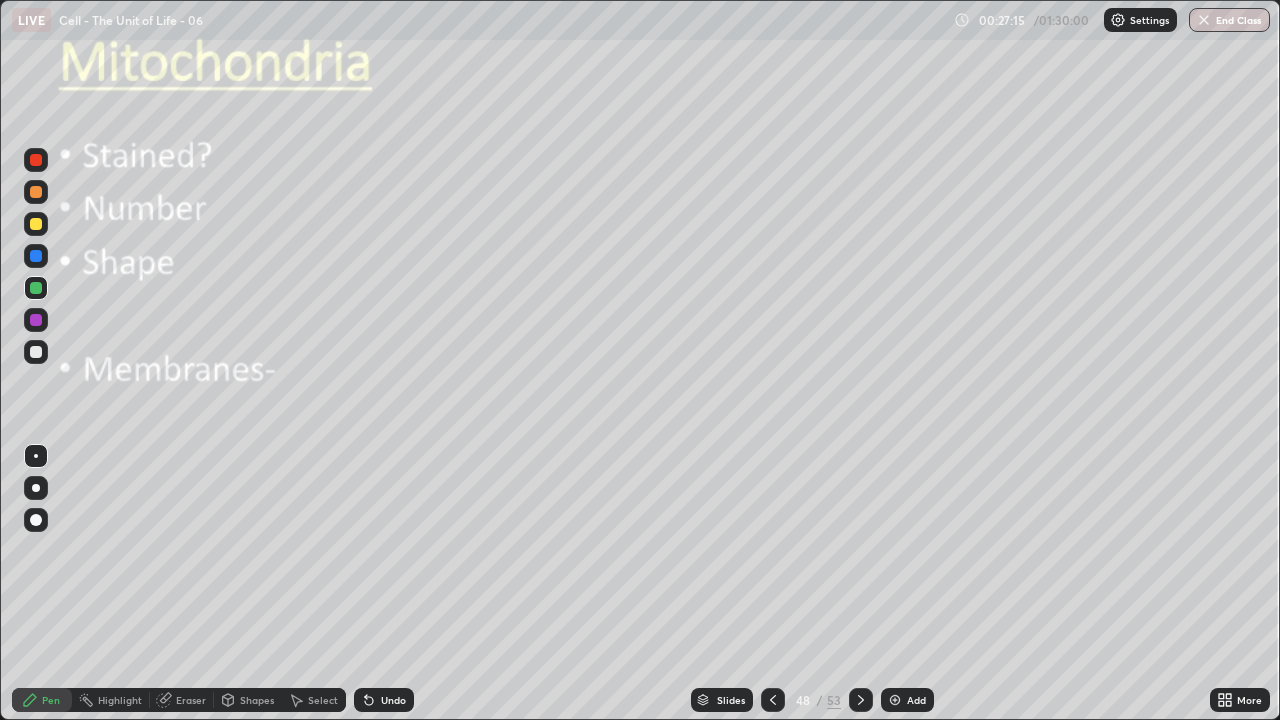 click at bounding box center [36, 224] 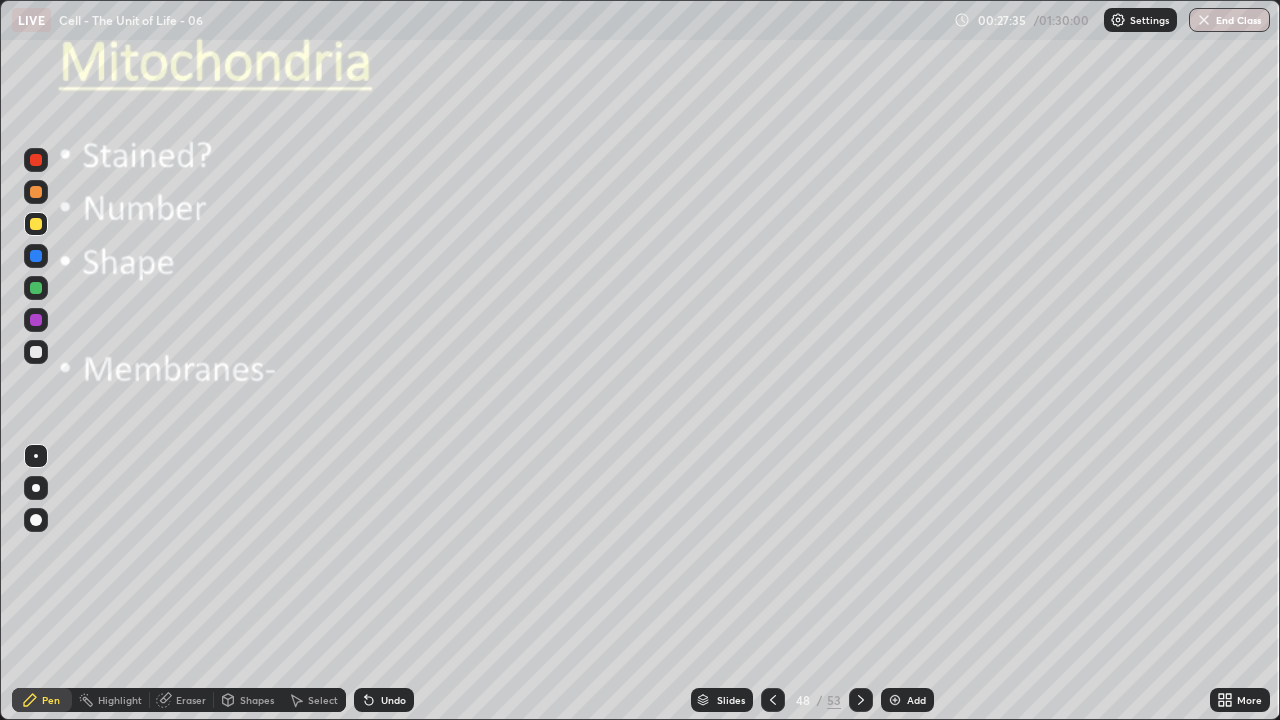 click at bounding box center (36, 288) 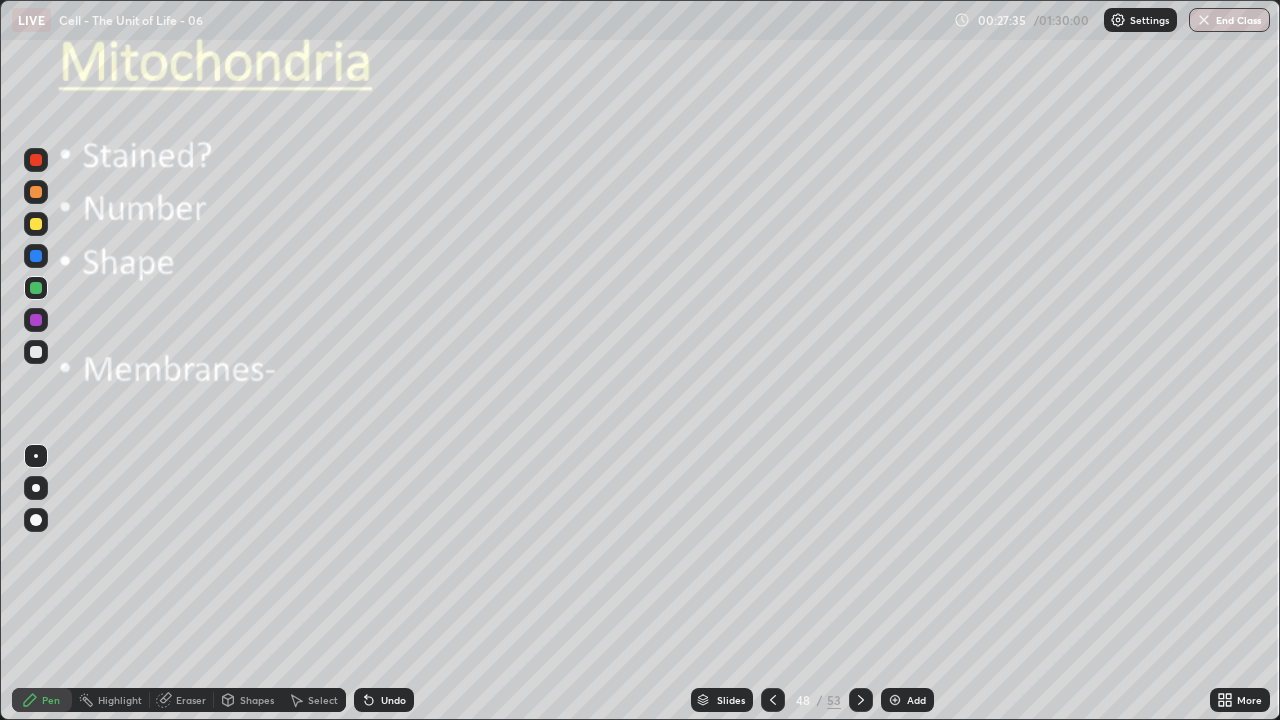 click at bounding box center (36, 488) 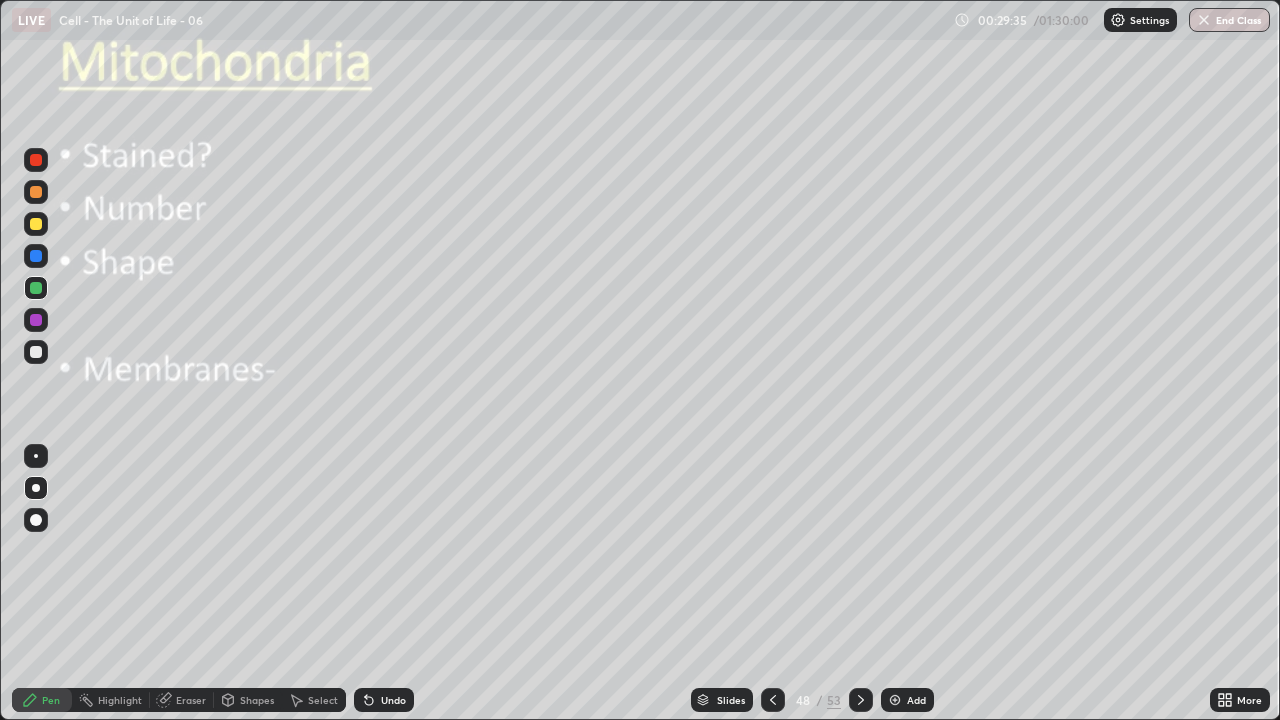 click on "Add" at bounding box center (916, 700) 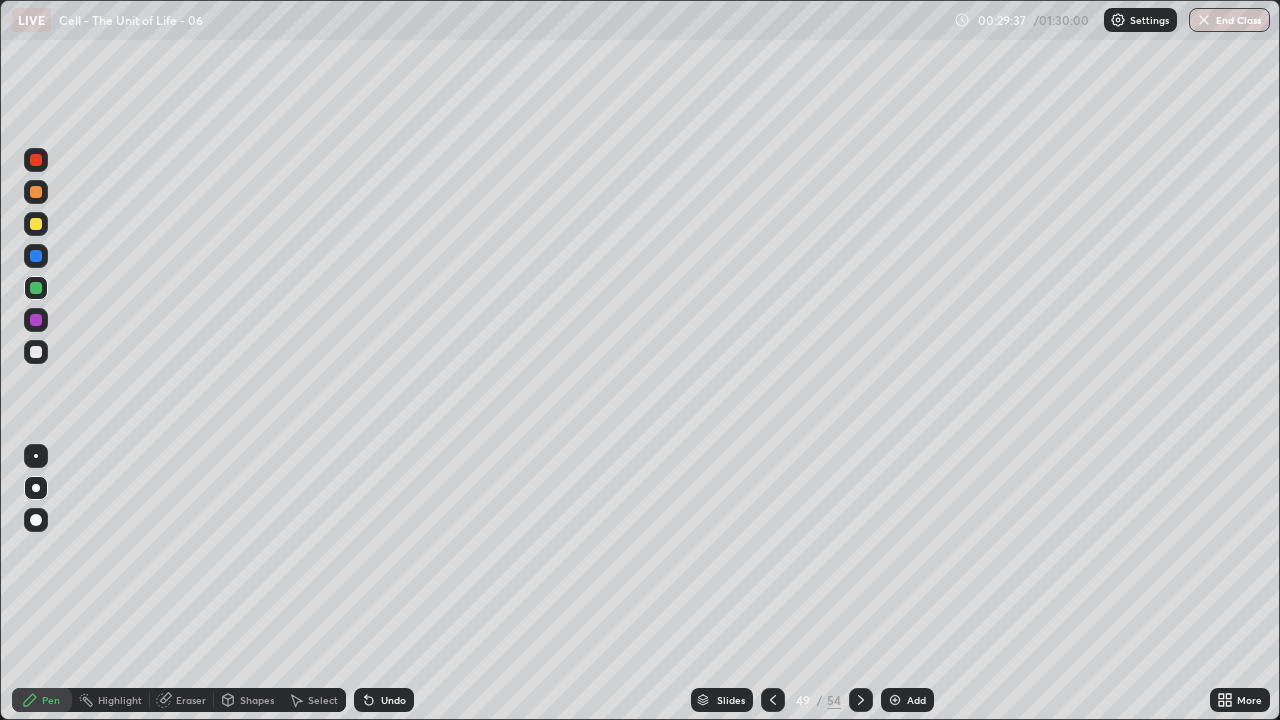 click at bounding box center (36, 352) 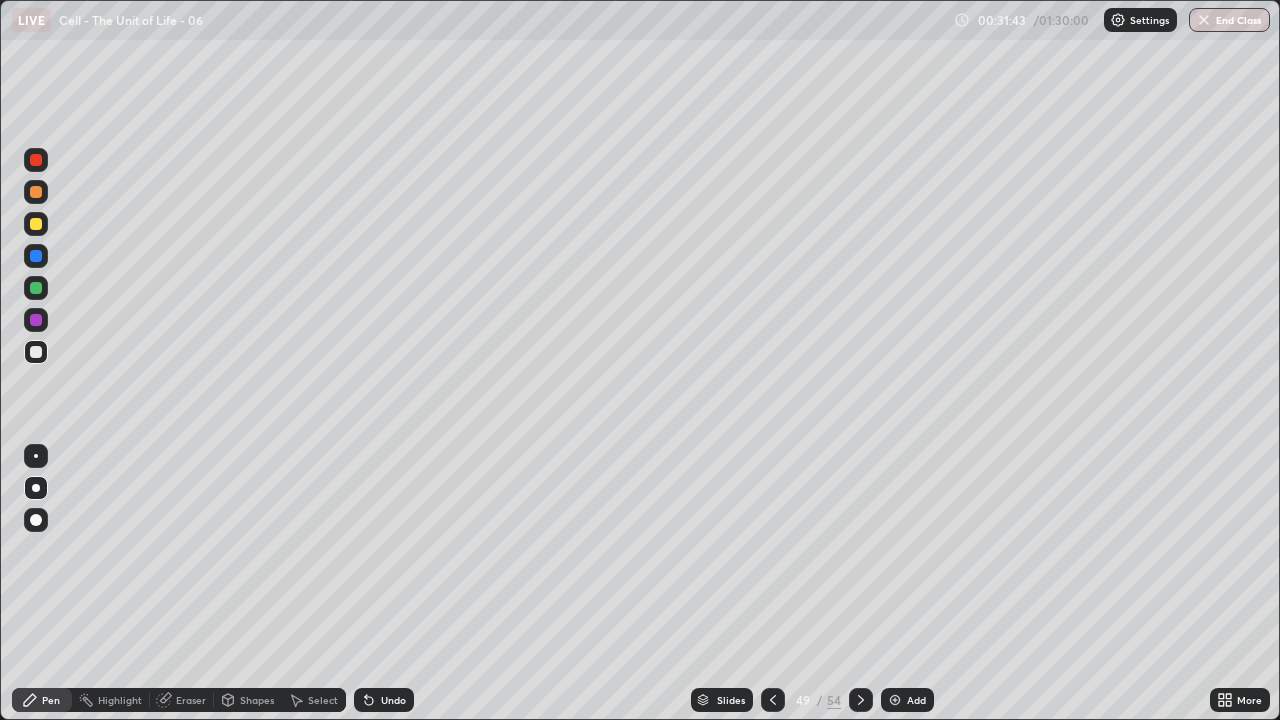 click at bounding box center [36, 160] 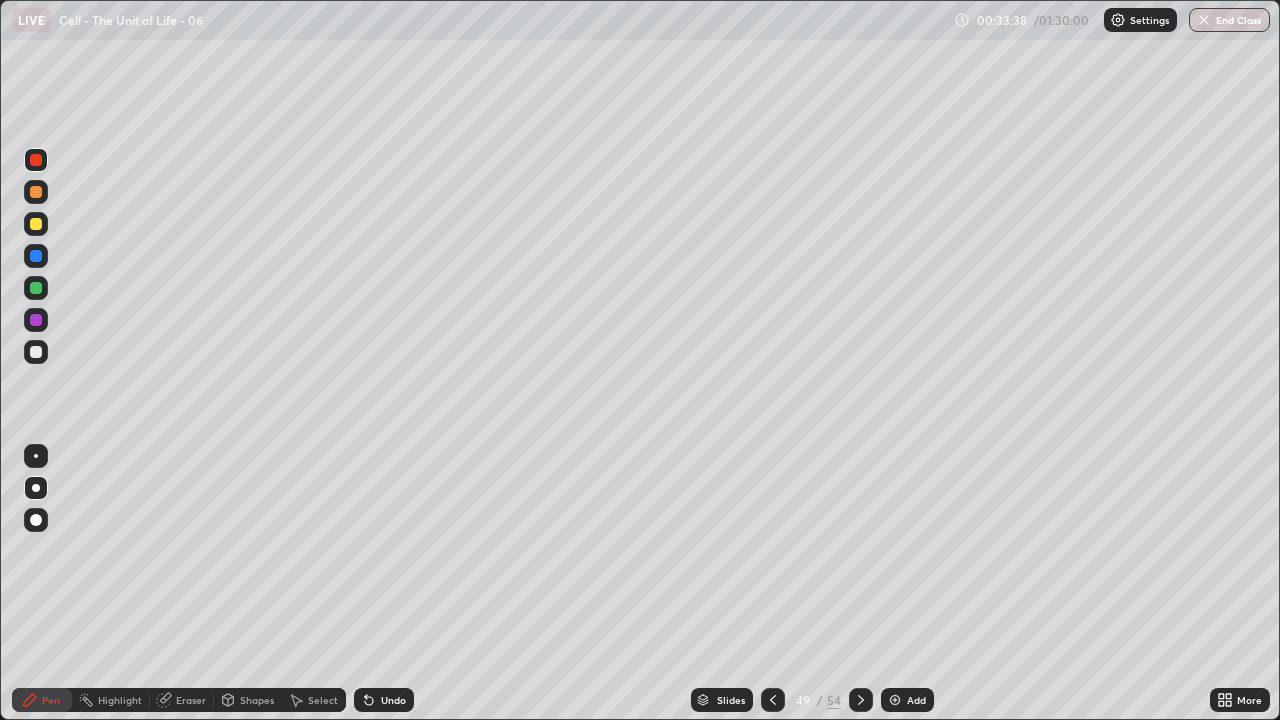 click 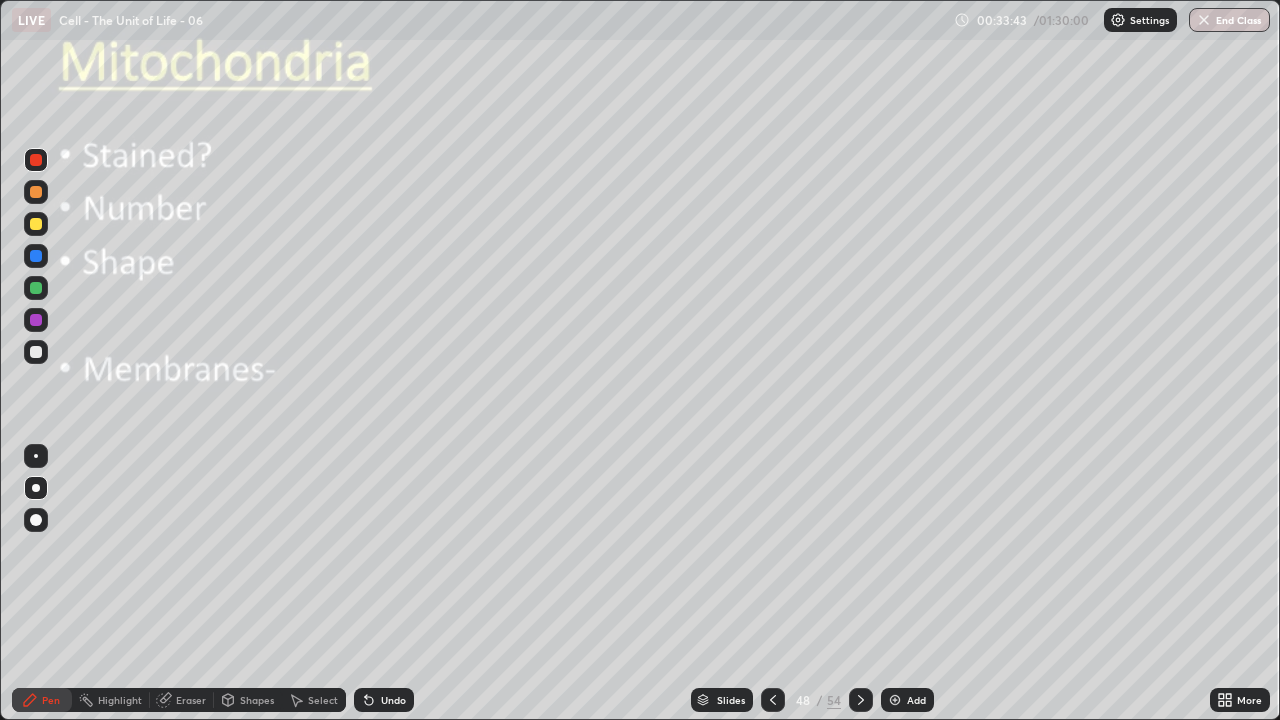 click on "Eraser" at bounding box center [182, 700] 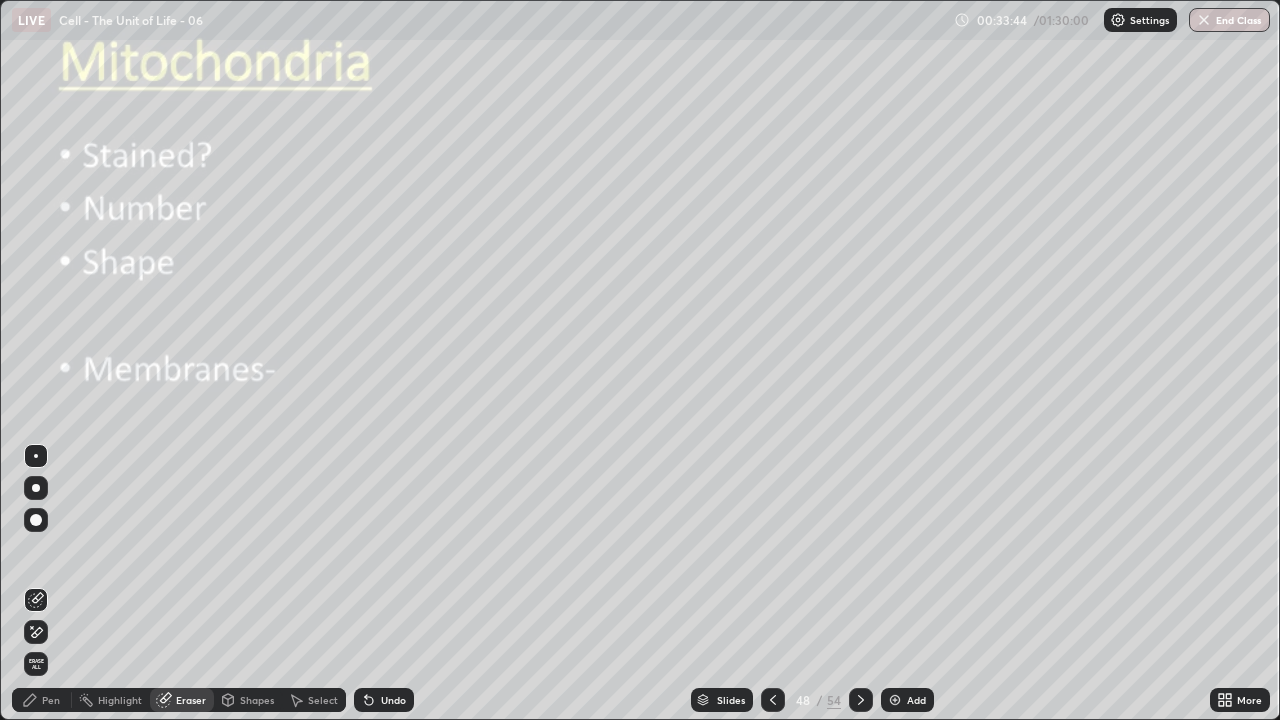 click 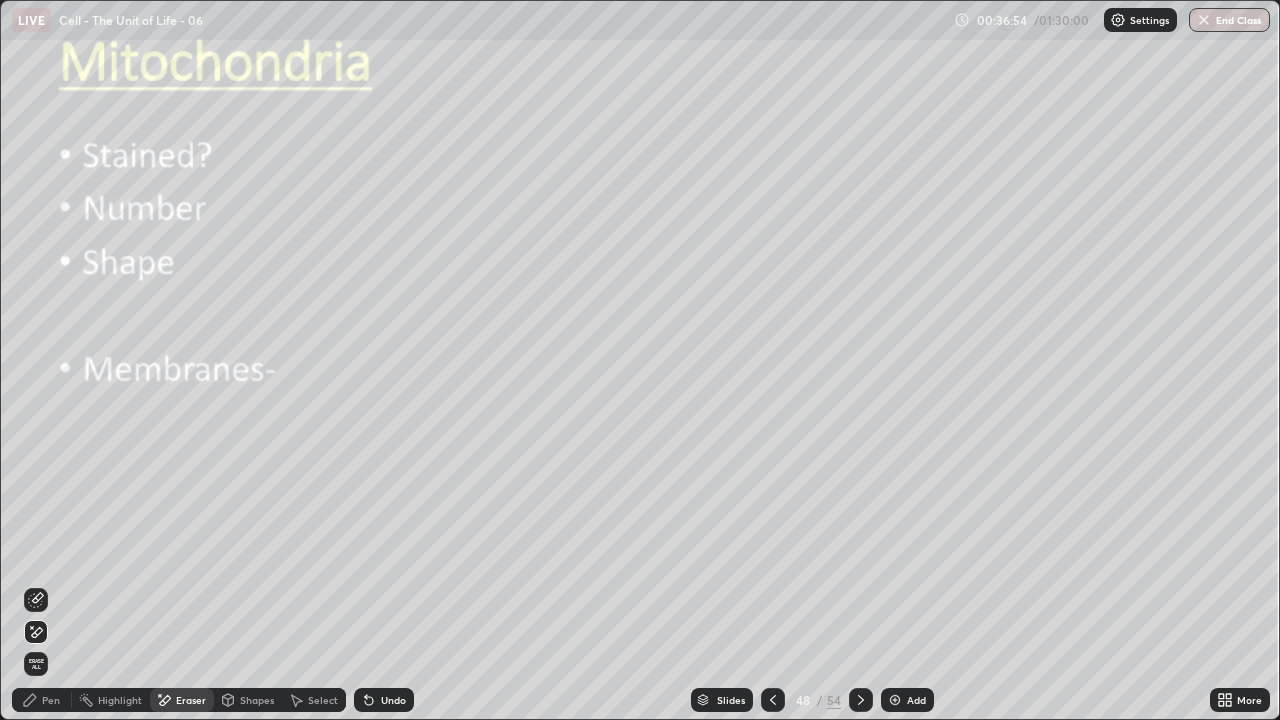 click on "Pen" at bounding box center [51, 700] 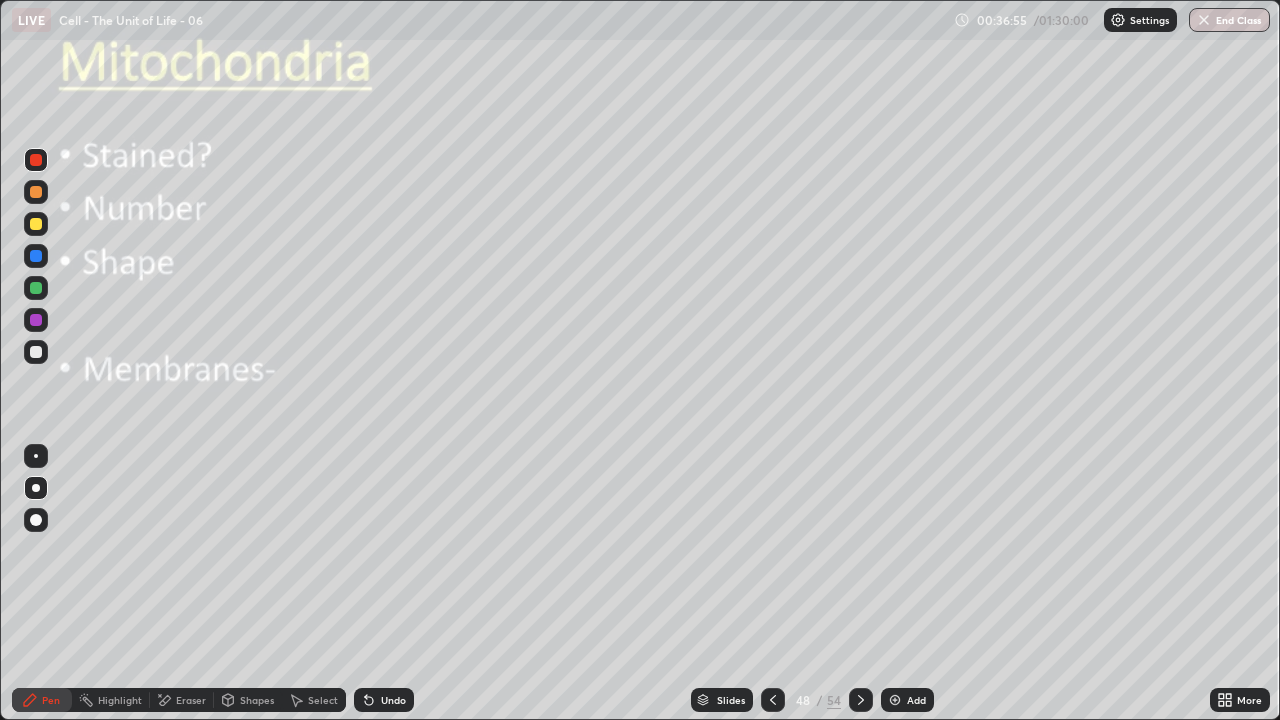 click at bounding box center (36, 352) 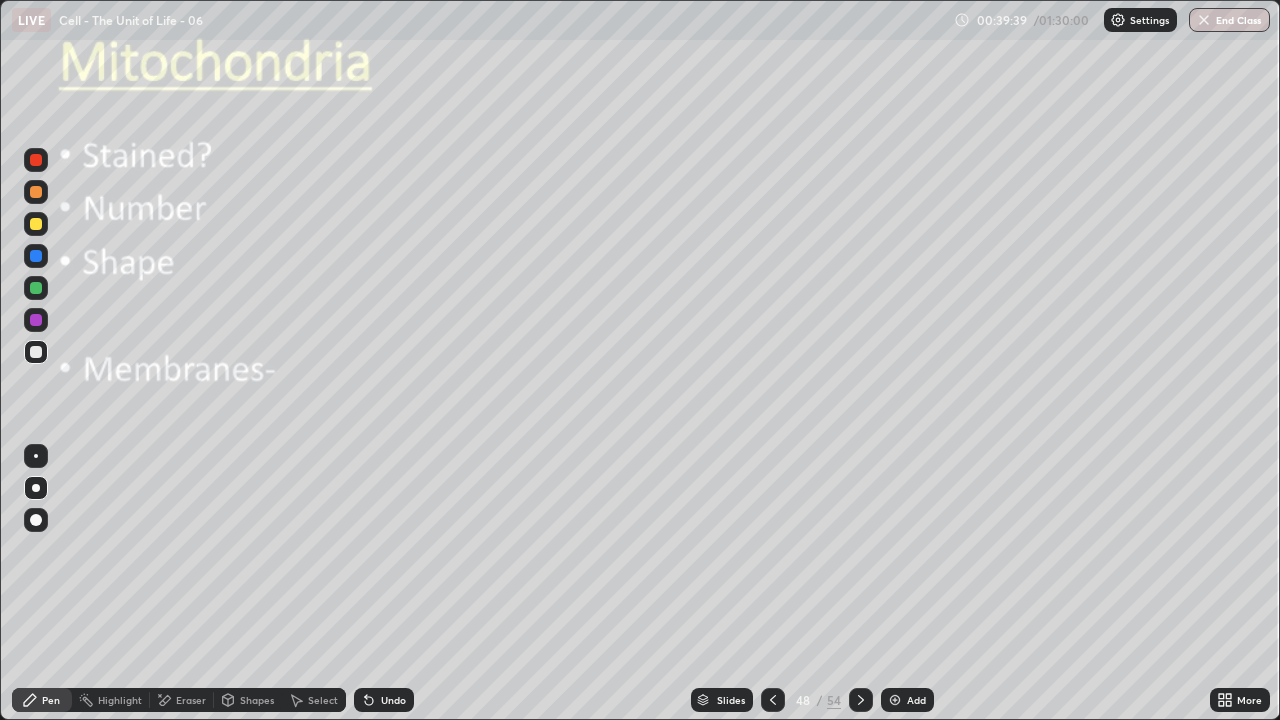 click 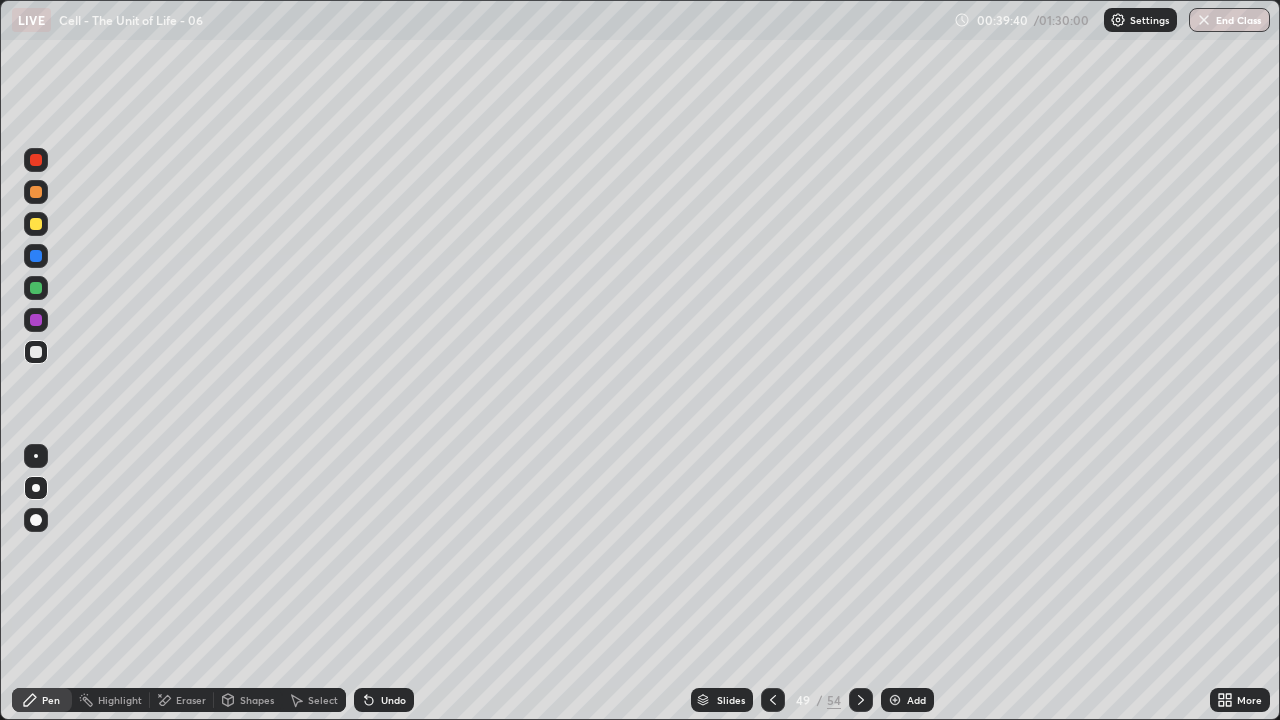 click 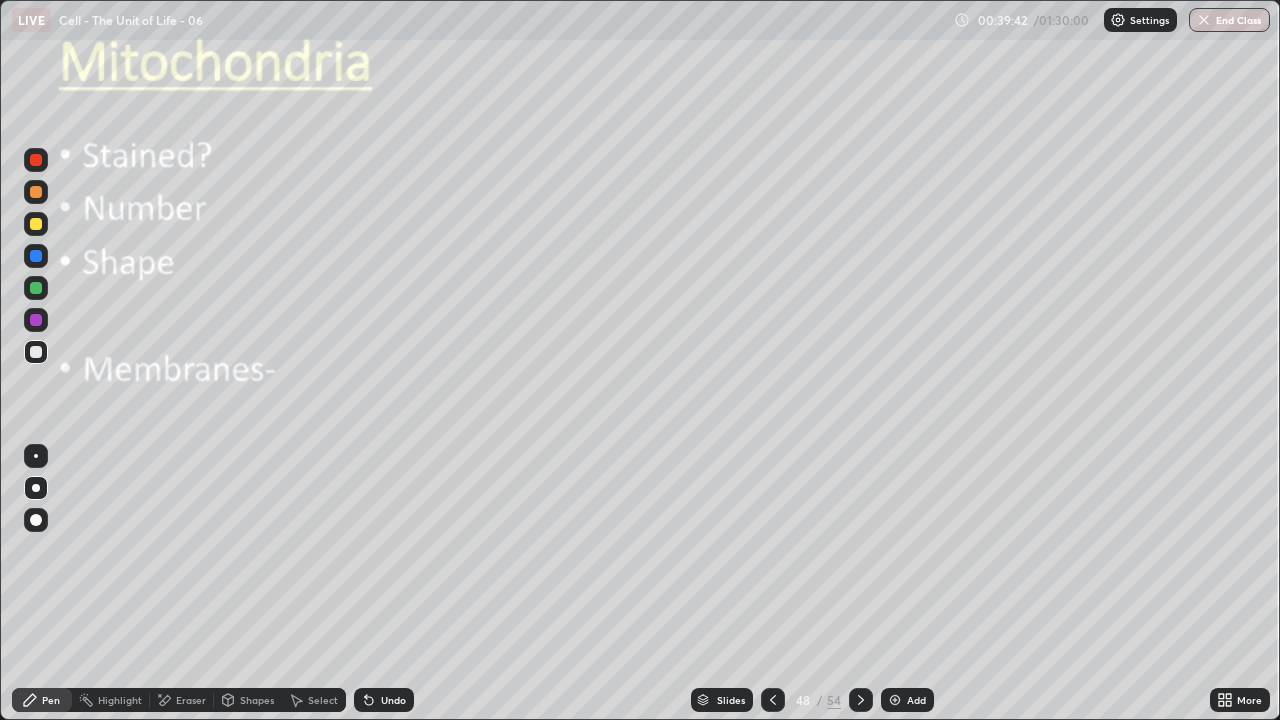click 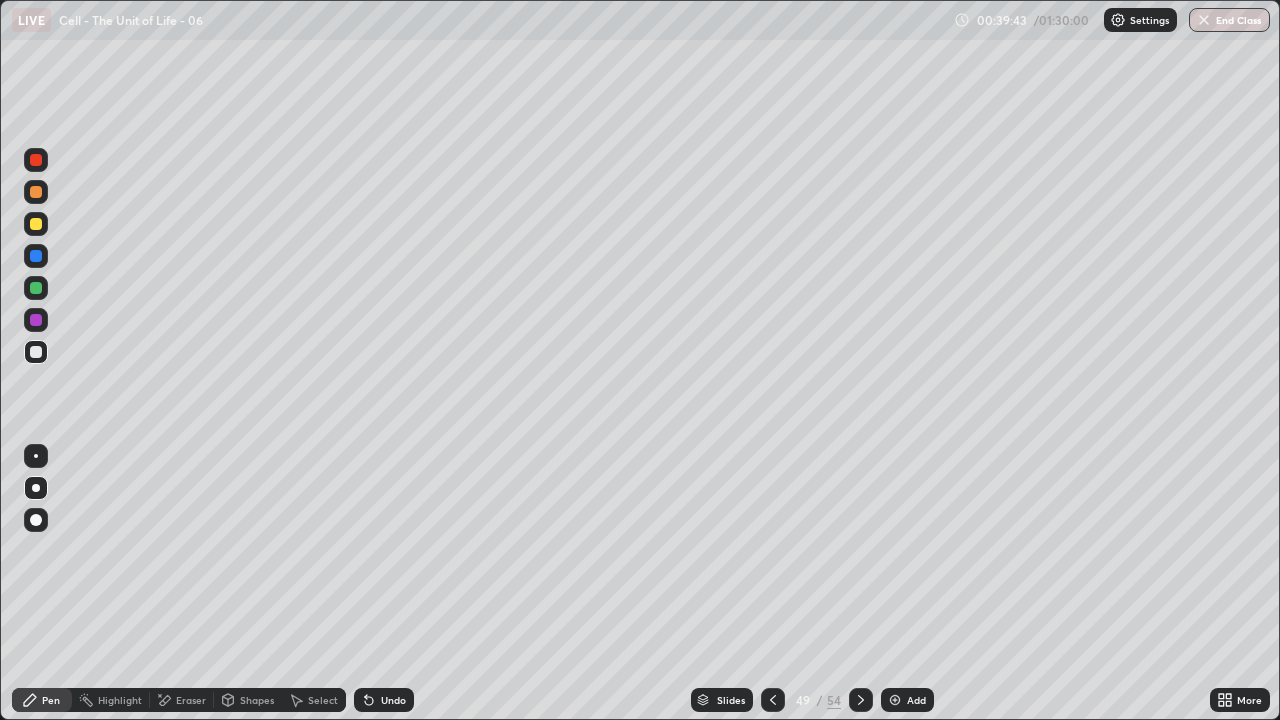 click on "Eraser" at bounding box center [191, 700] 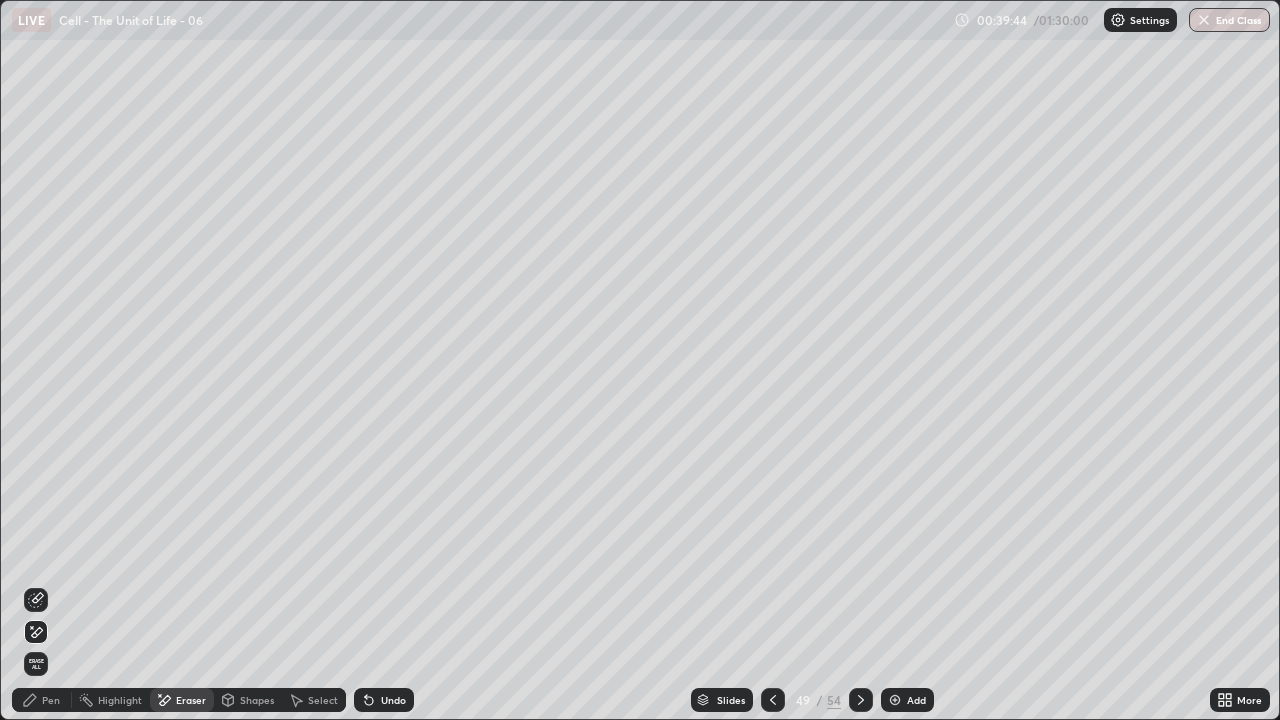 click on "Erase all" at bounding box center [36, 664] 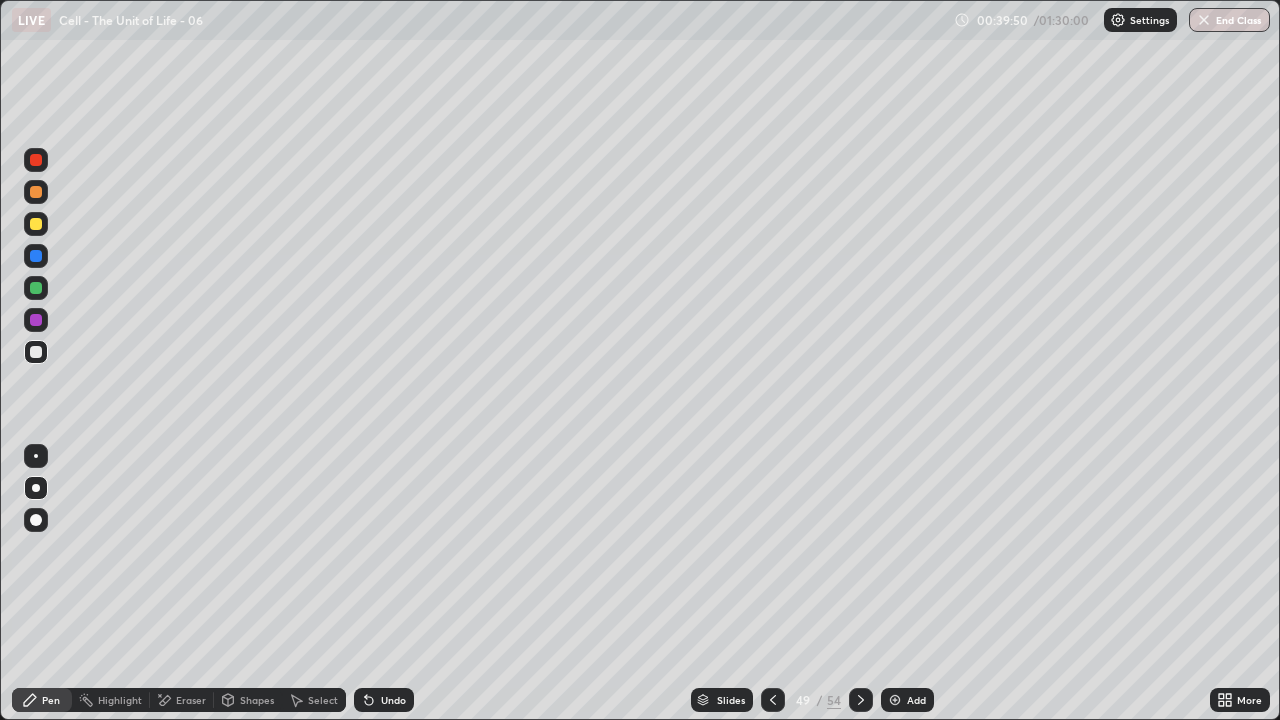 click at bounding box center (36, 224) 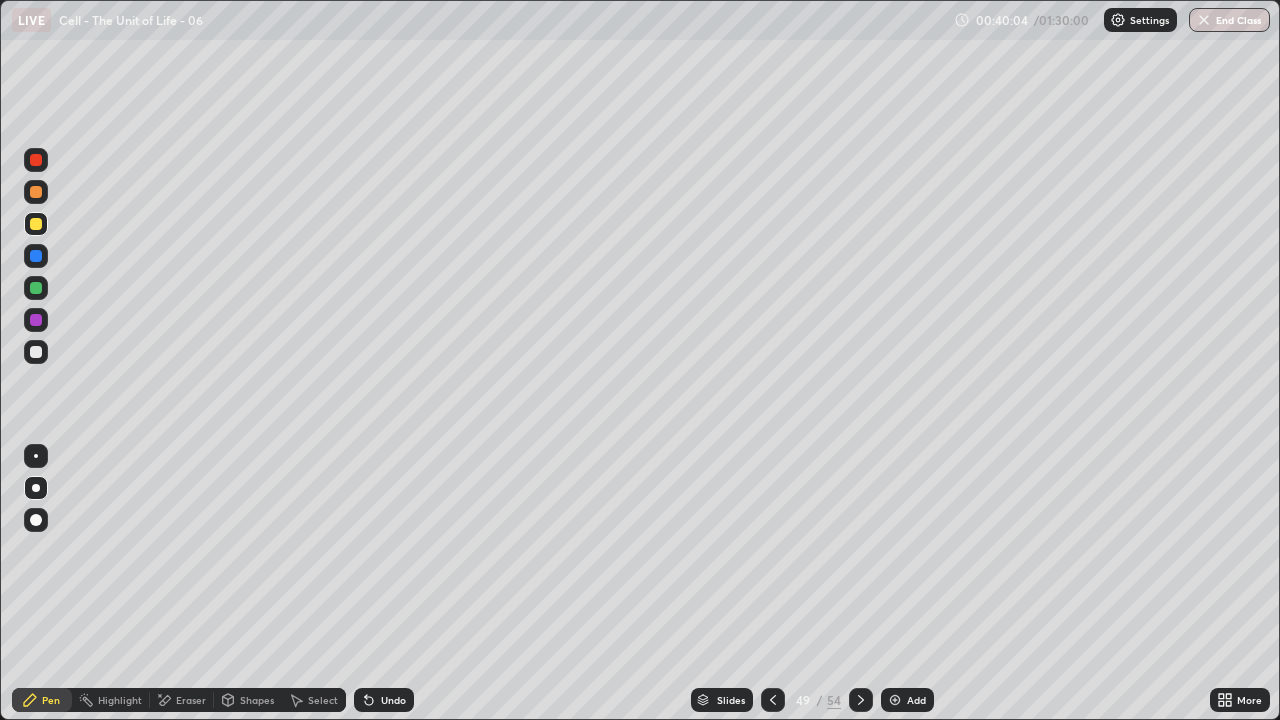 click at bounding box center (36, 224) 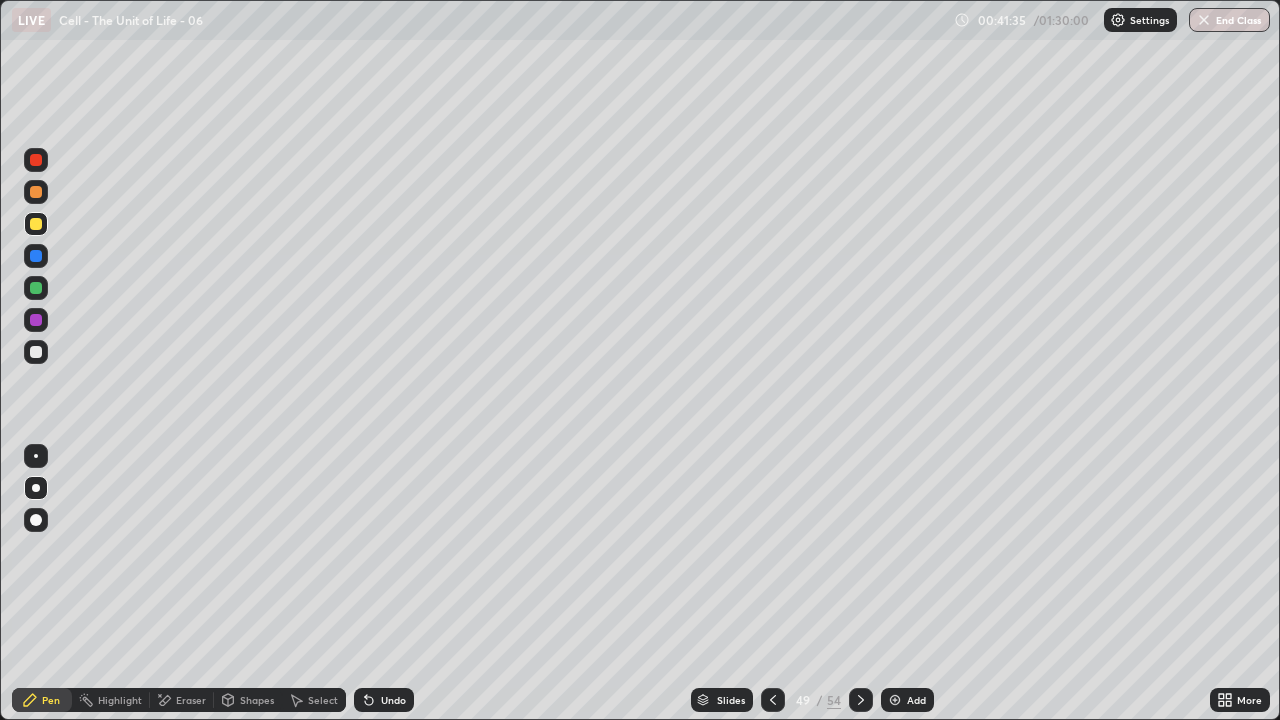 click at bounding box center [36, 288] 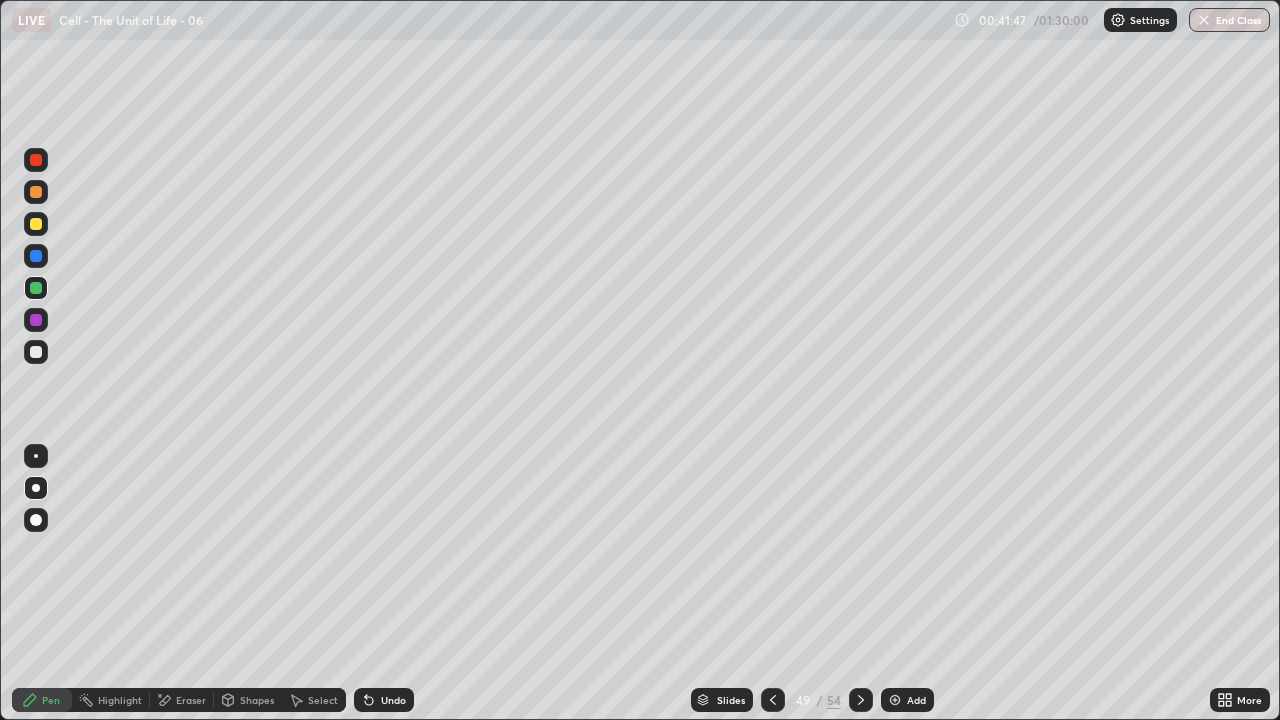 click at bounding box center [36, 224] 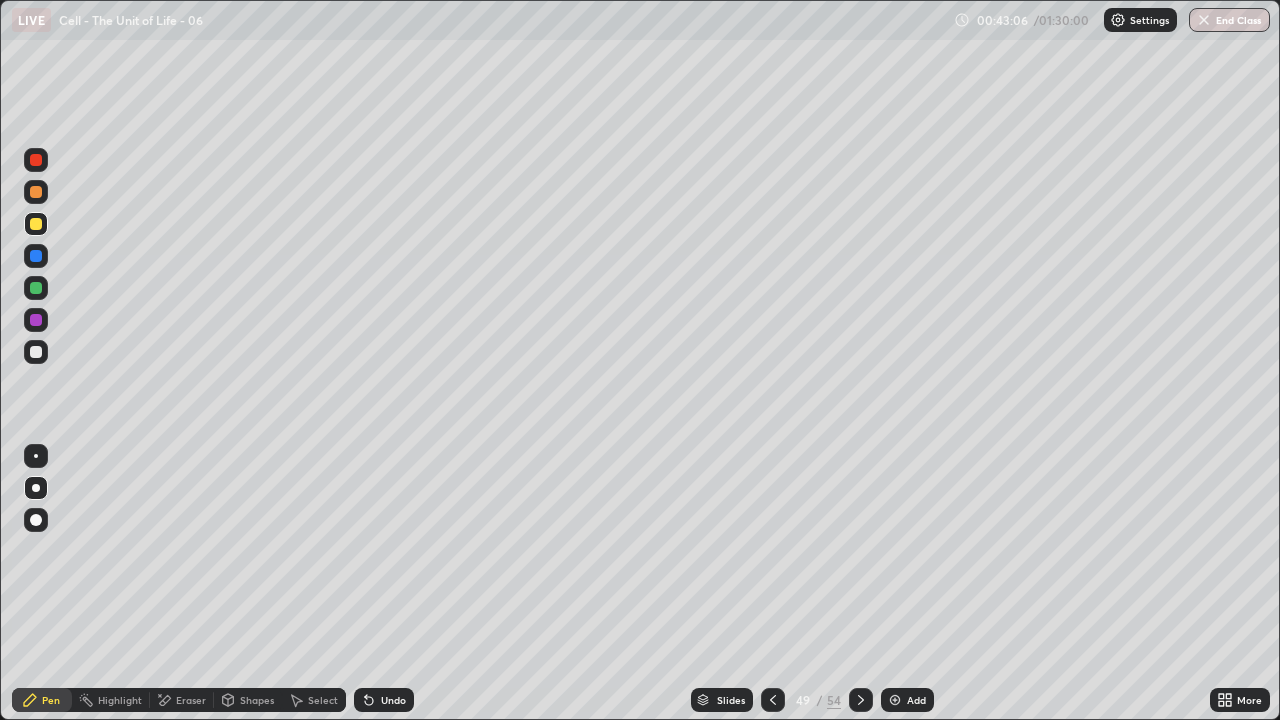 click at bounding box center [36, 320] 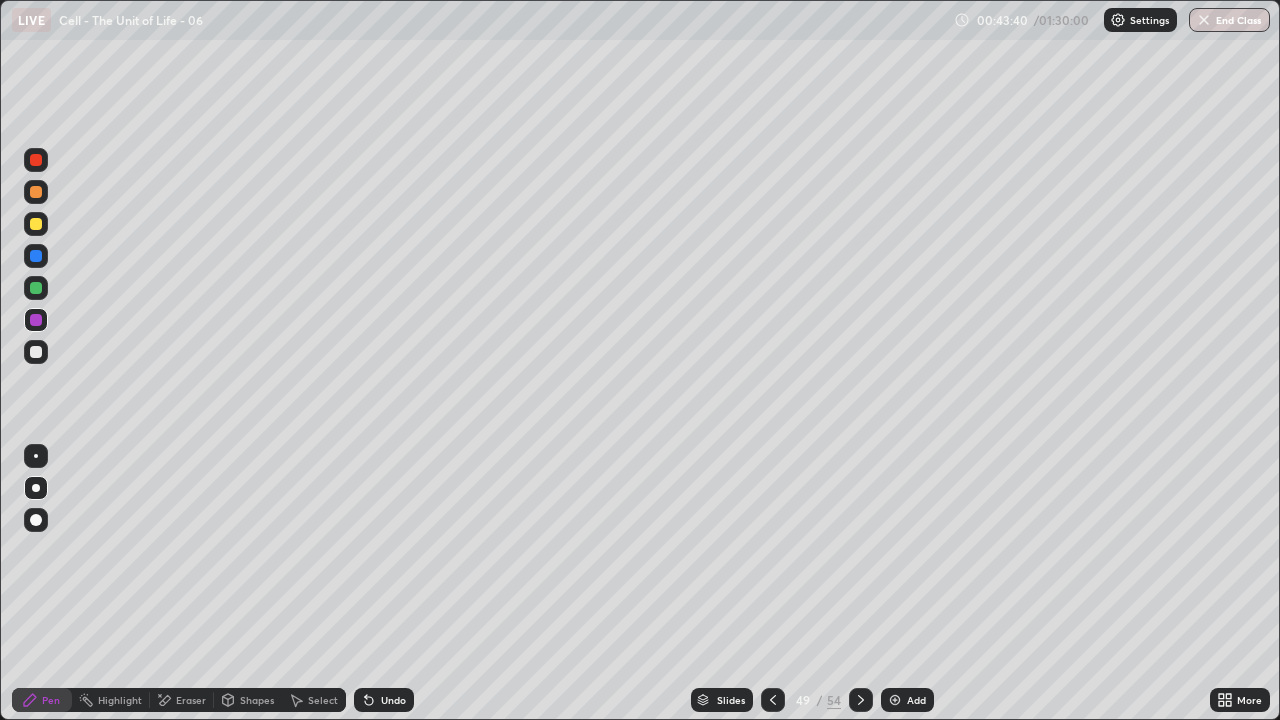 click at bounding box center (36, 256) 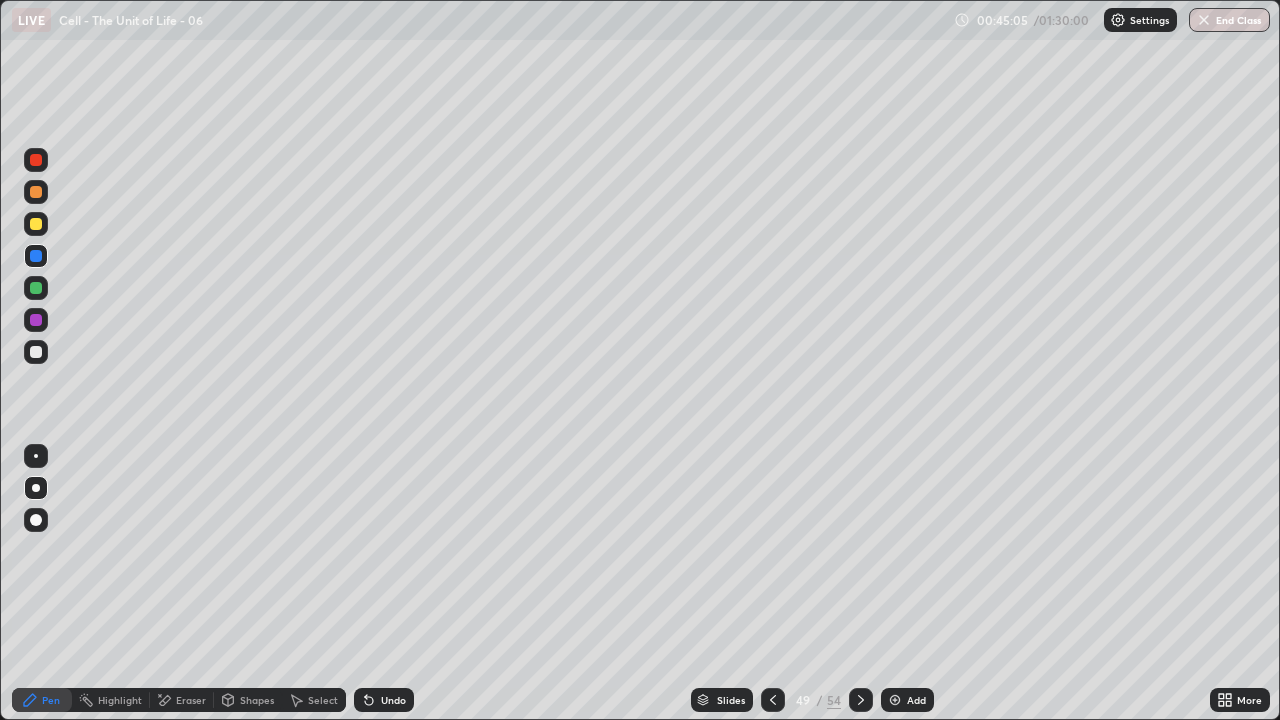 click at bounding box center [36, 456] 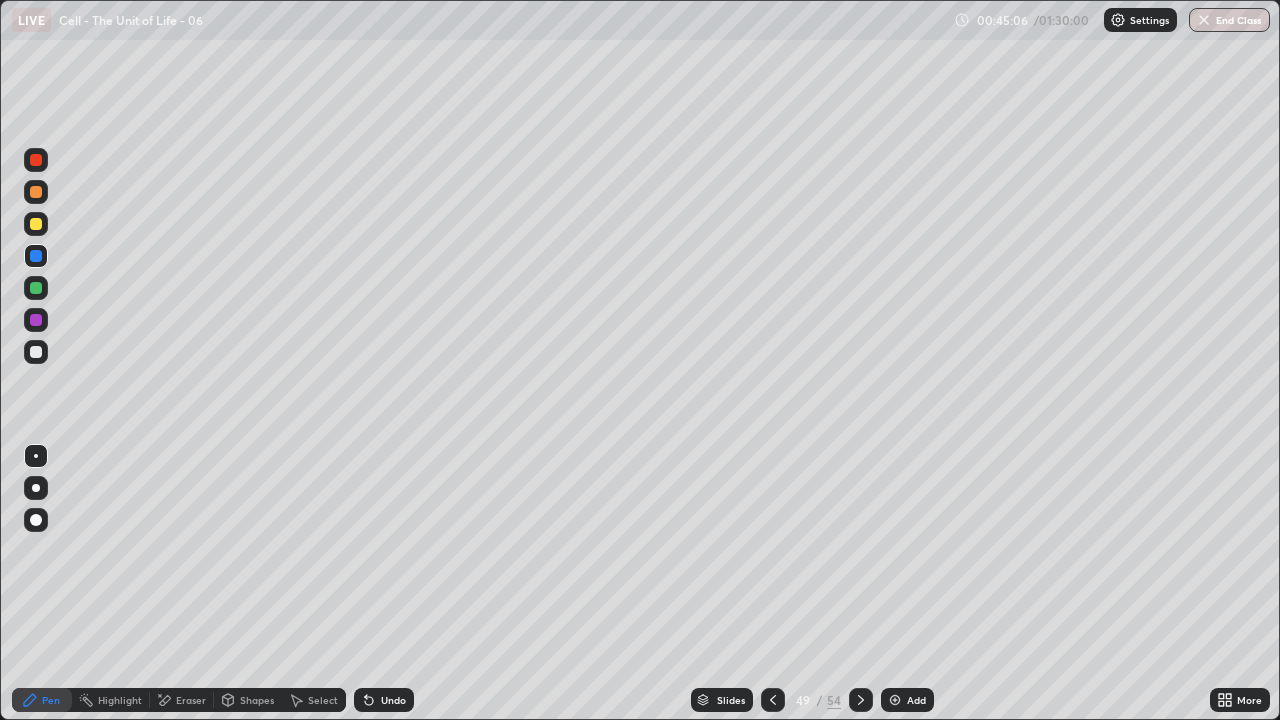 click at bounding box center [36, 352] 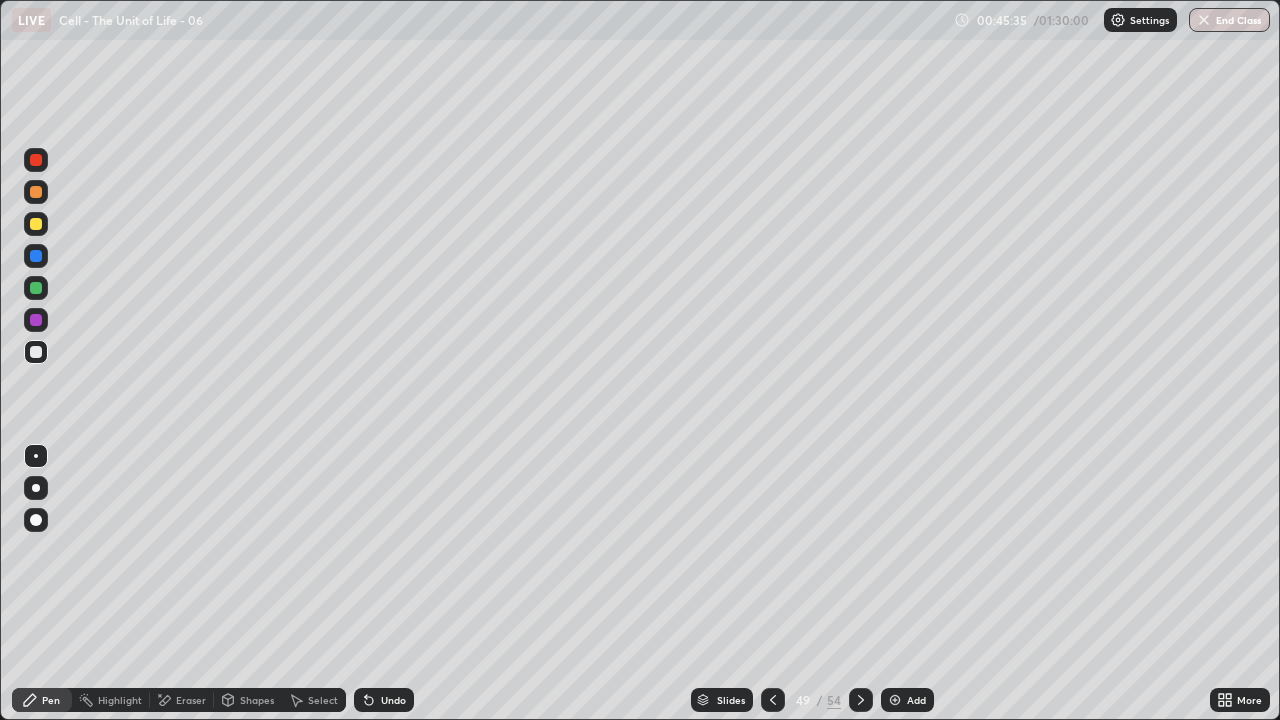 click at bounding box center [36, 352] 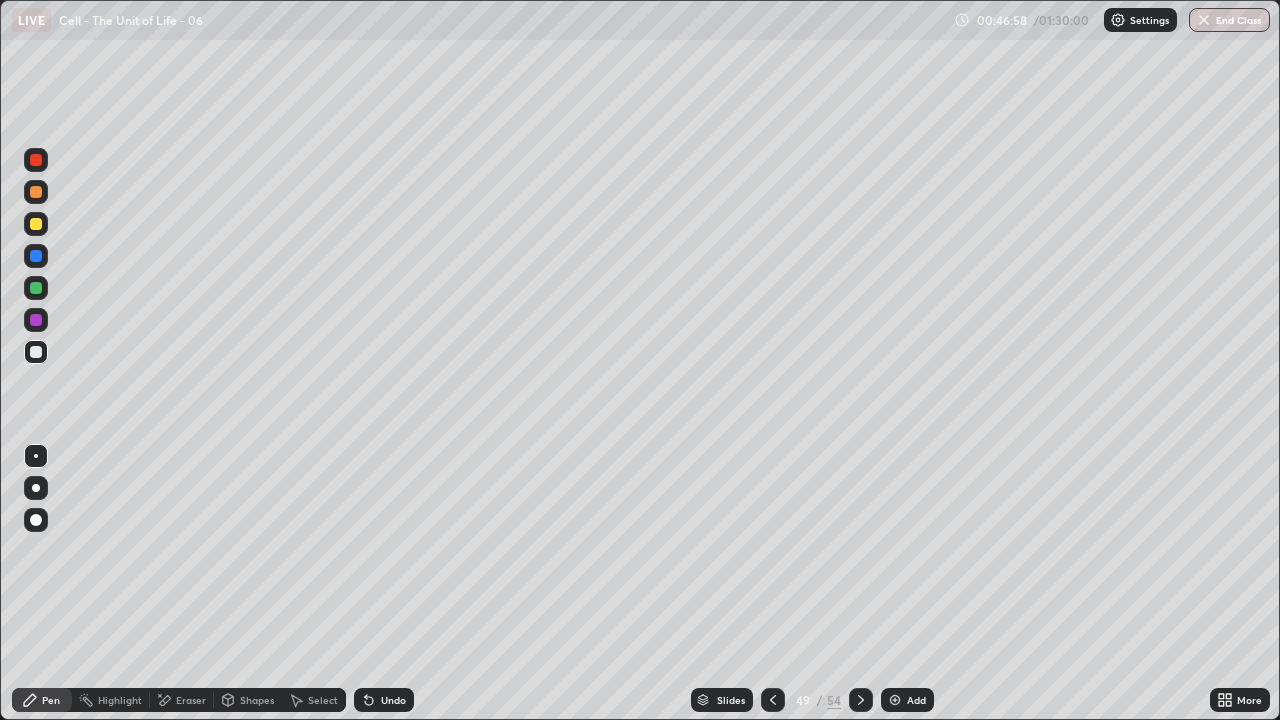 click at bounding box center [36, 288] 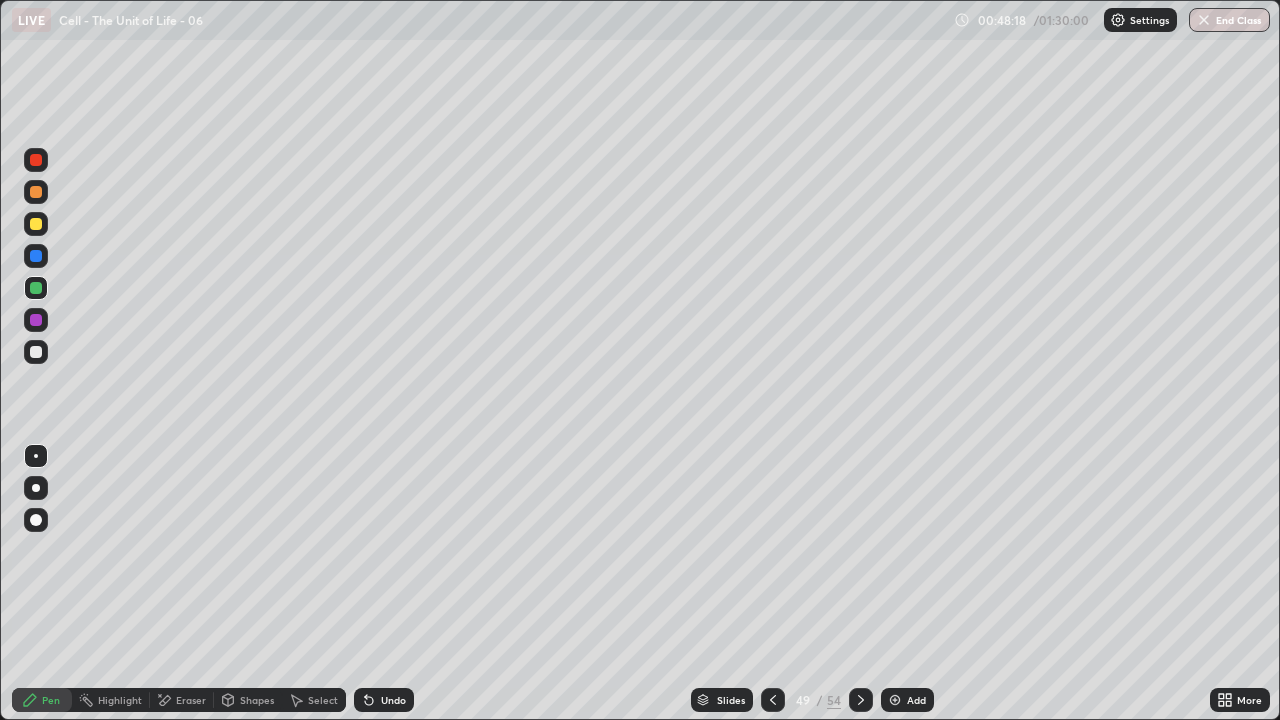 click at bounding box center (36, 488) 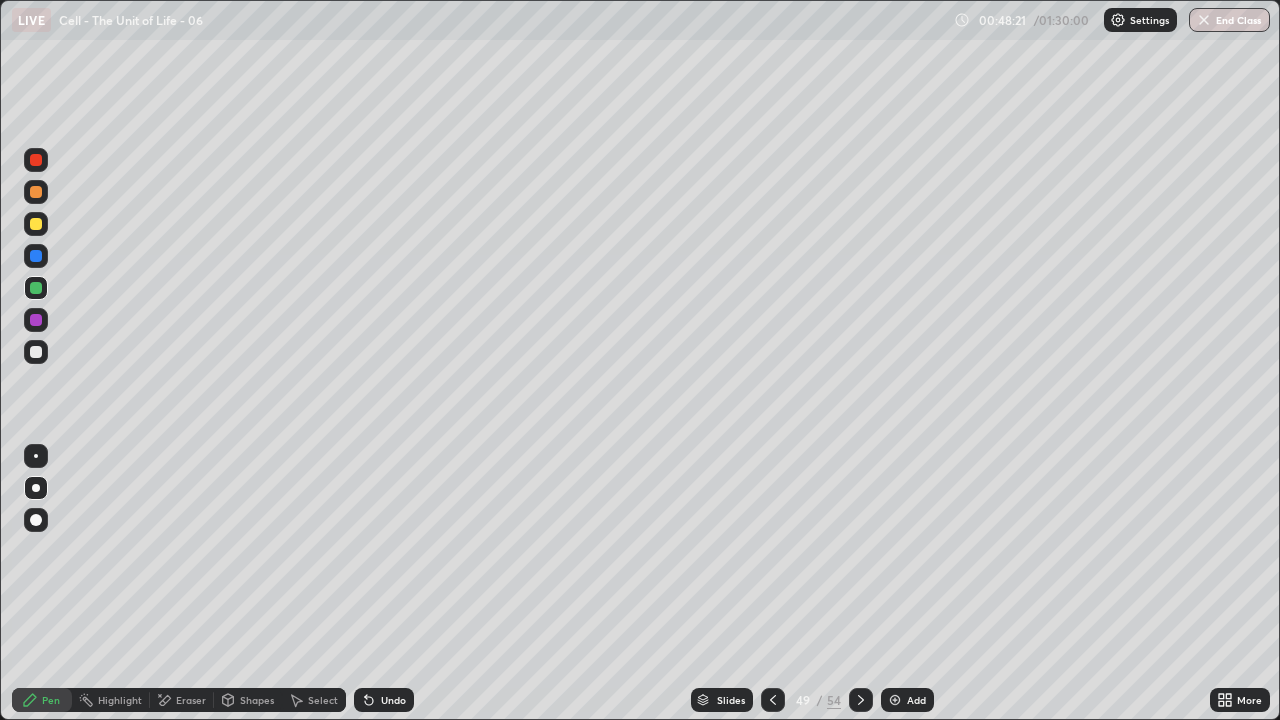 click on "Pen" at bounding box center (51, 700) 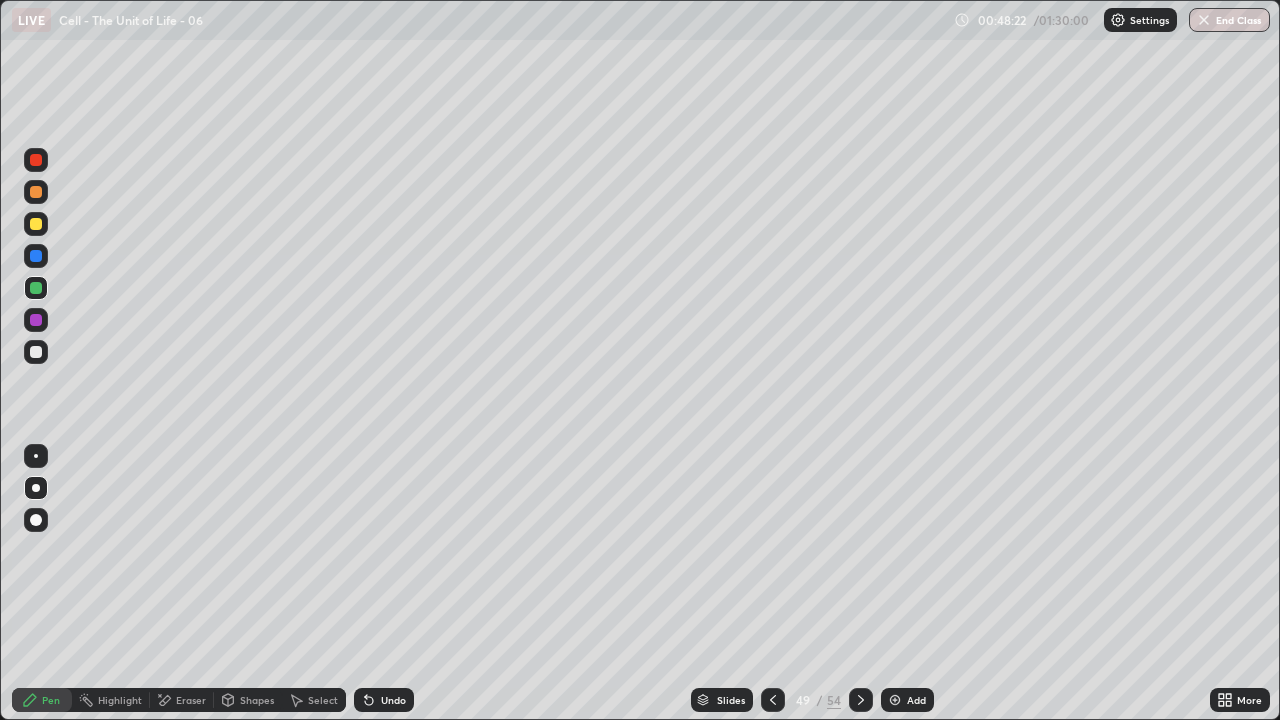 click at bounding box center (36, 352) 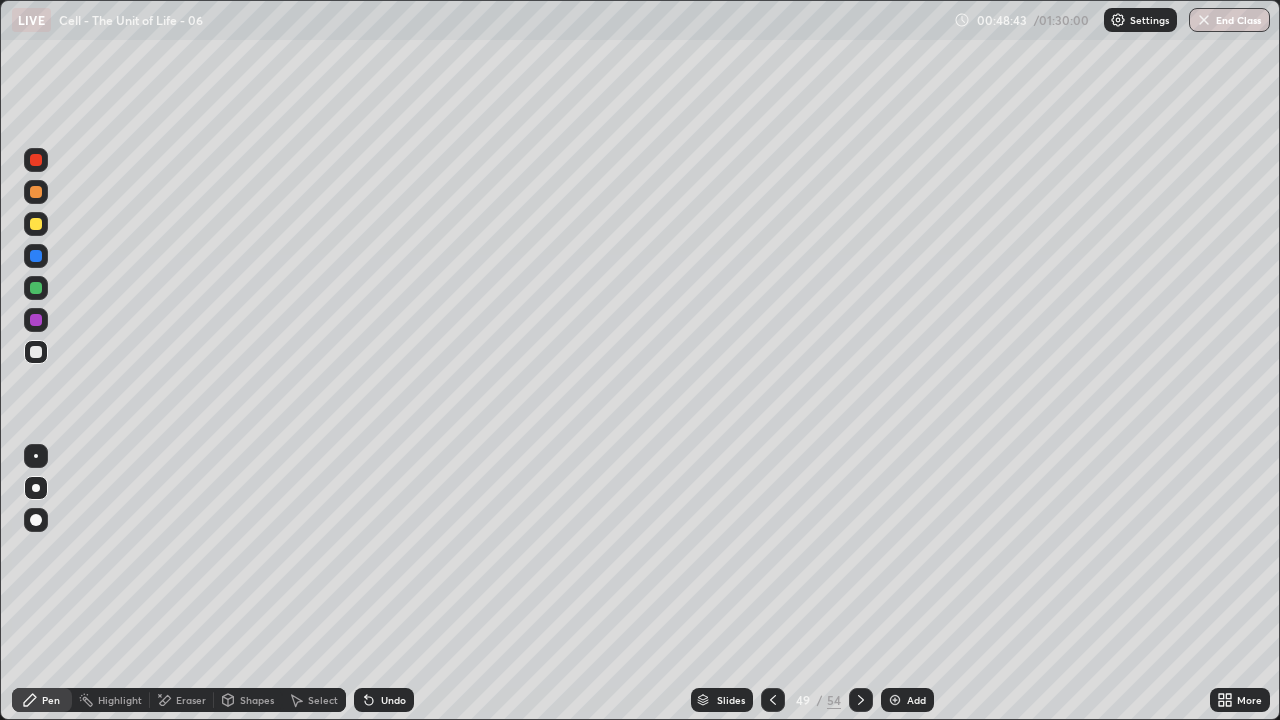 click at bounding box center (36, 488) 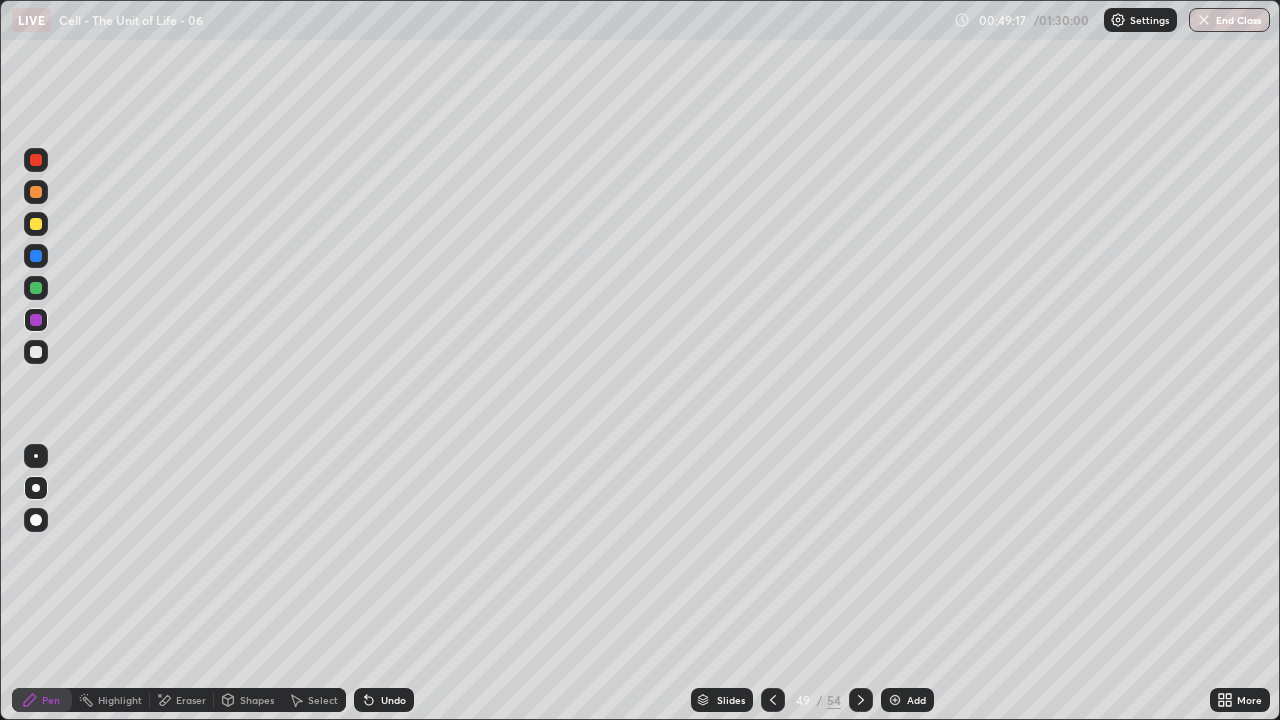 click at bounding box center (36, 488) 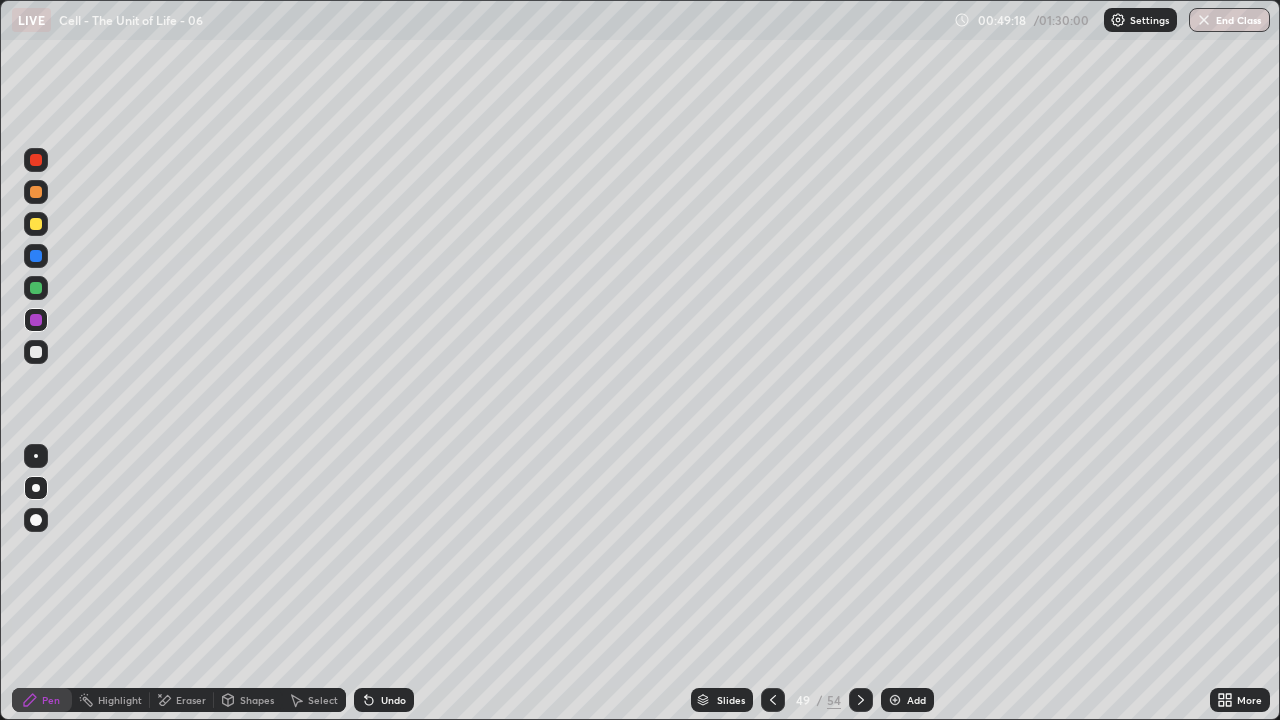 click at bounding box center [36, 224] 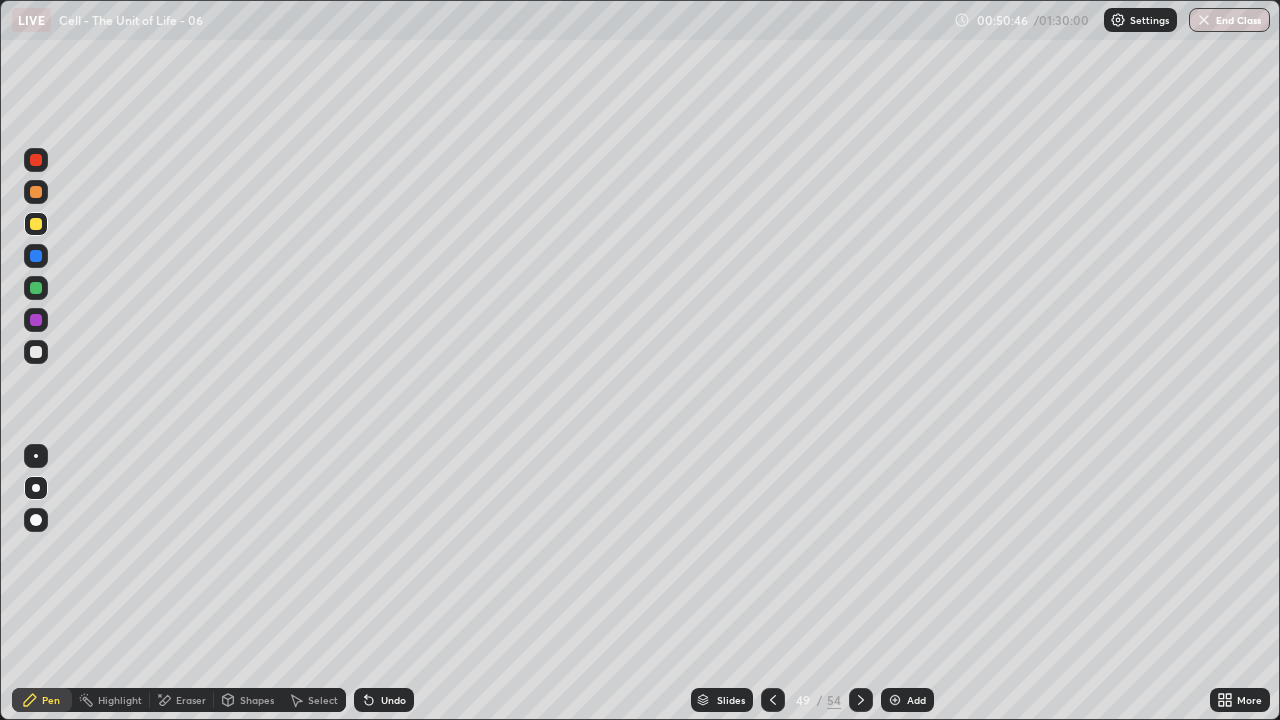 click at bounding box center (36, 488) 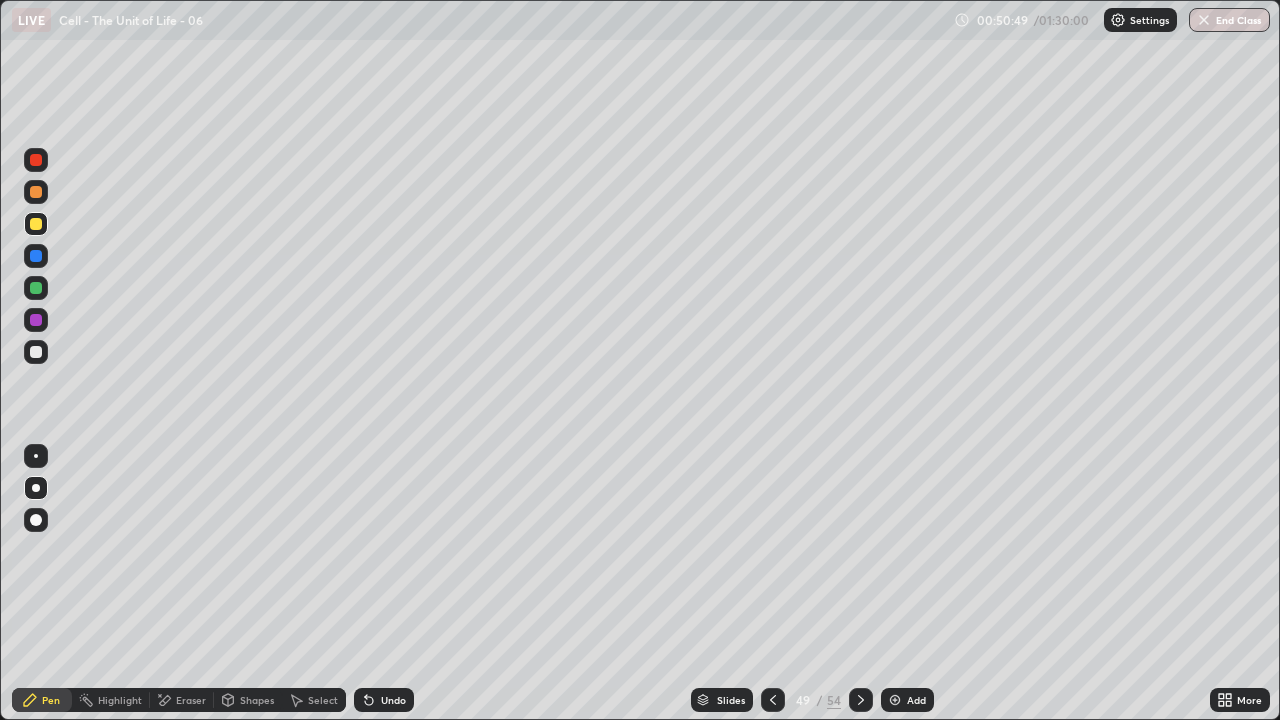 click at bounding box center [36, 352] 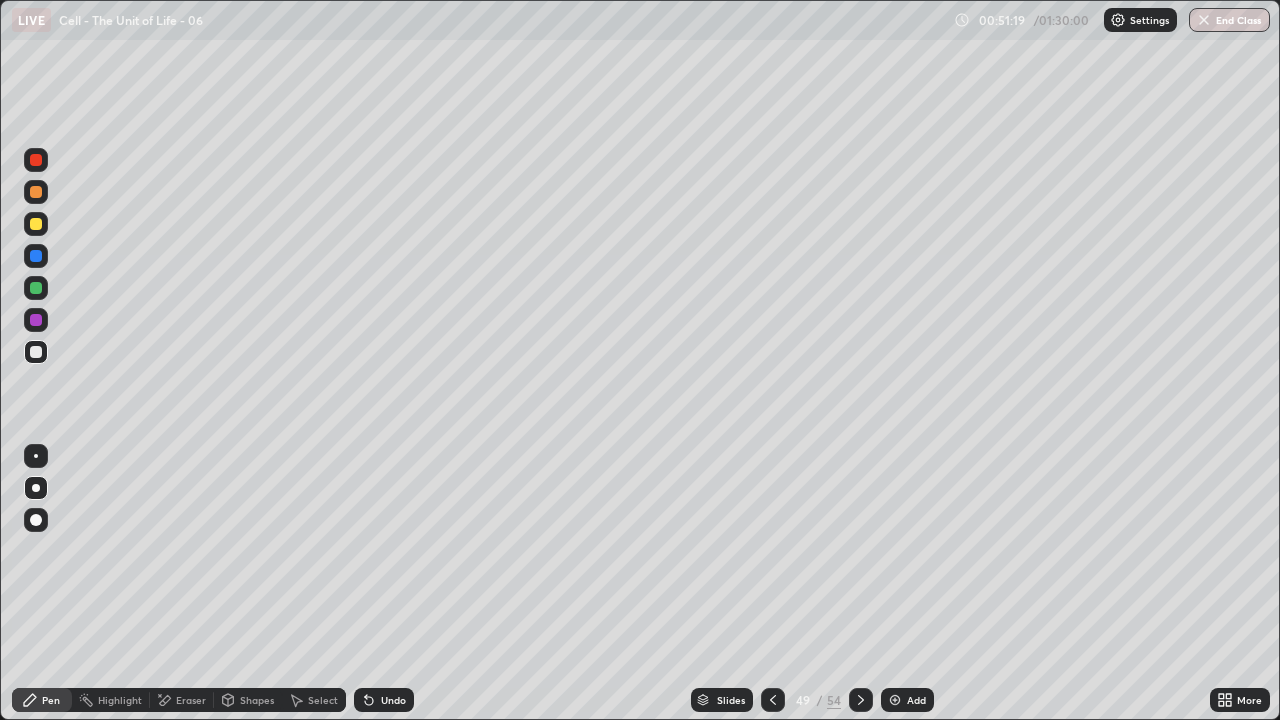 click at bounding box center [36, 488] 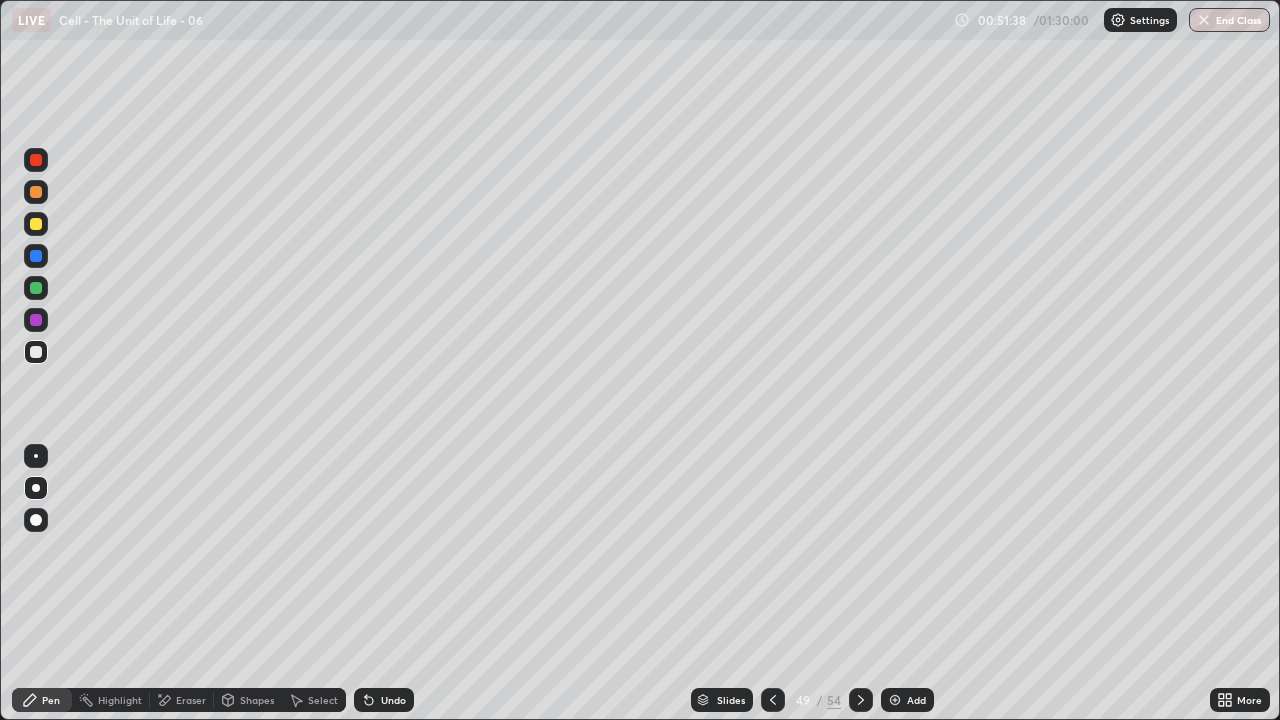 click at bounding box center [36, 488] 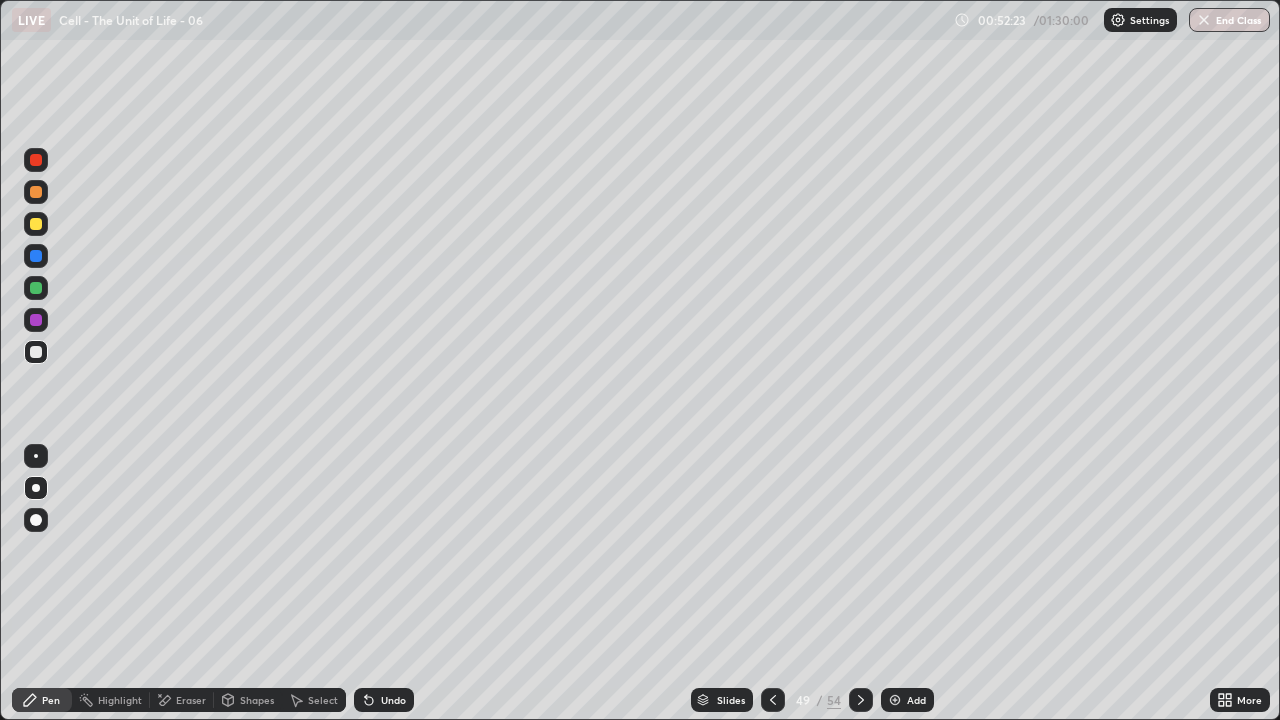 click at bounding box center [895, 700] 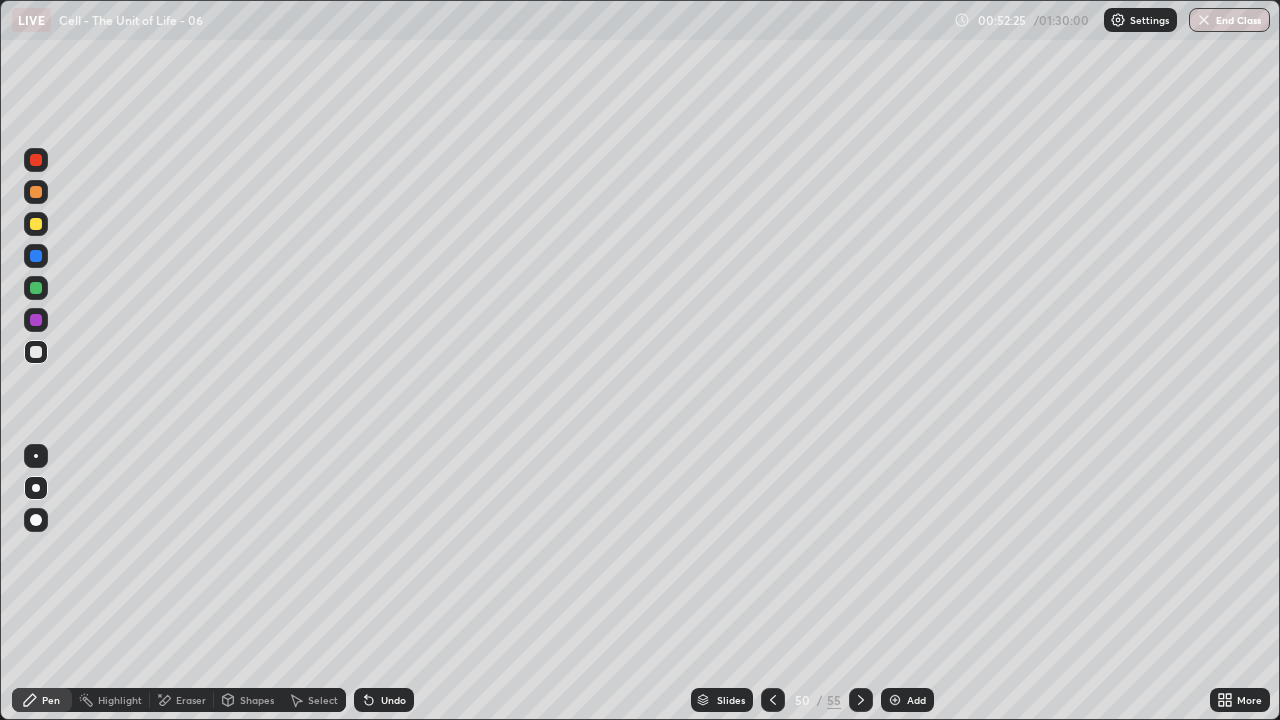 click at bounding box center (36, 520) 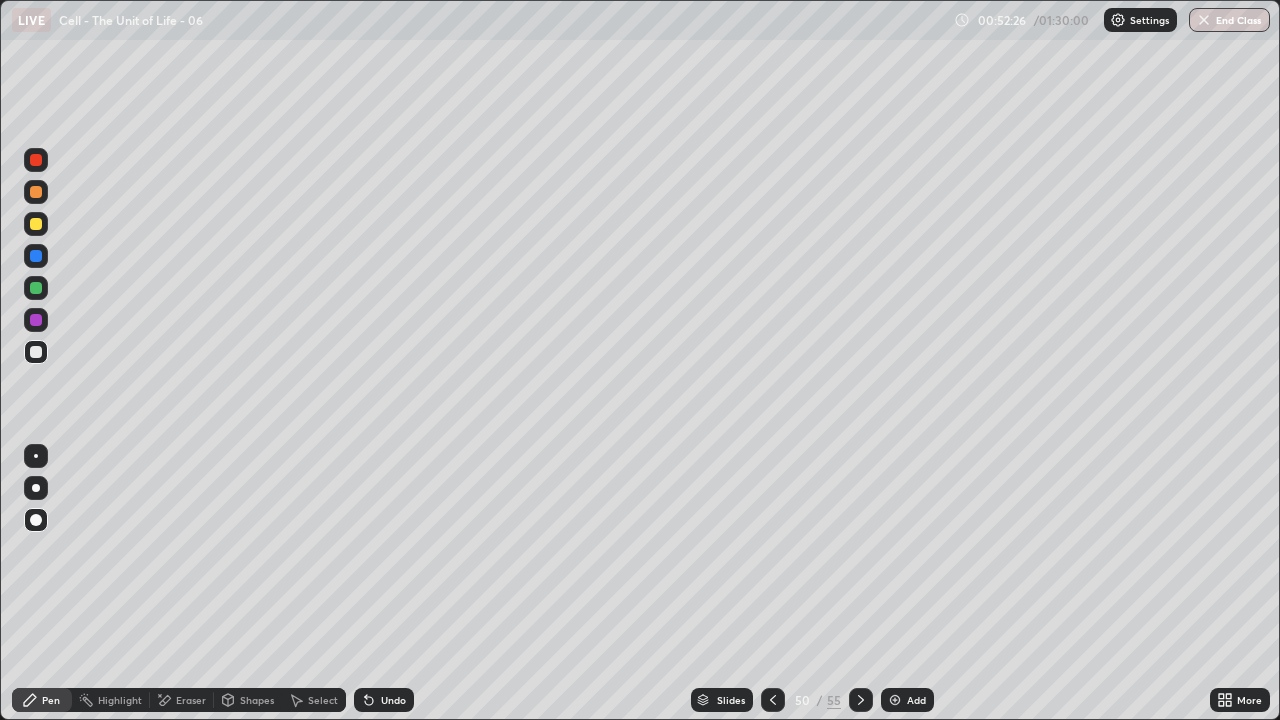 click at bounding box center (36, 352) 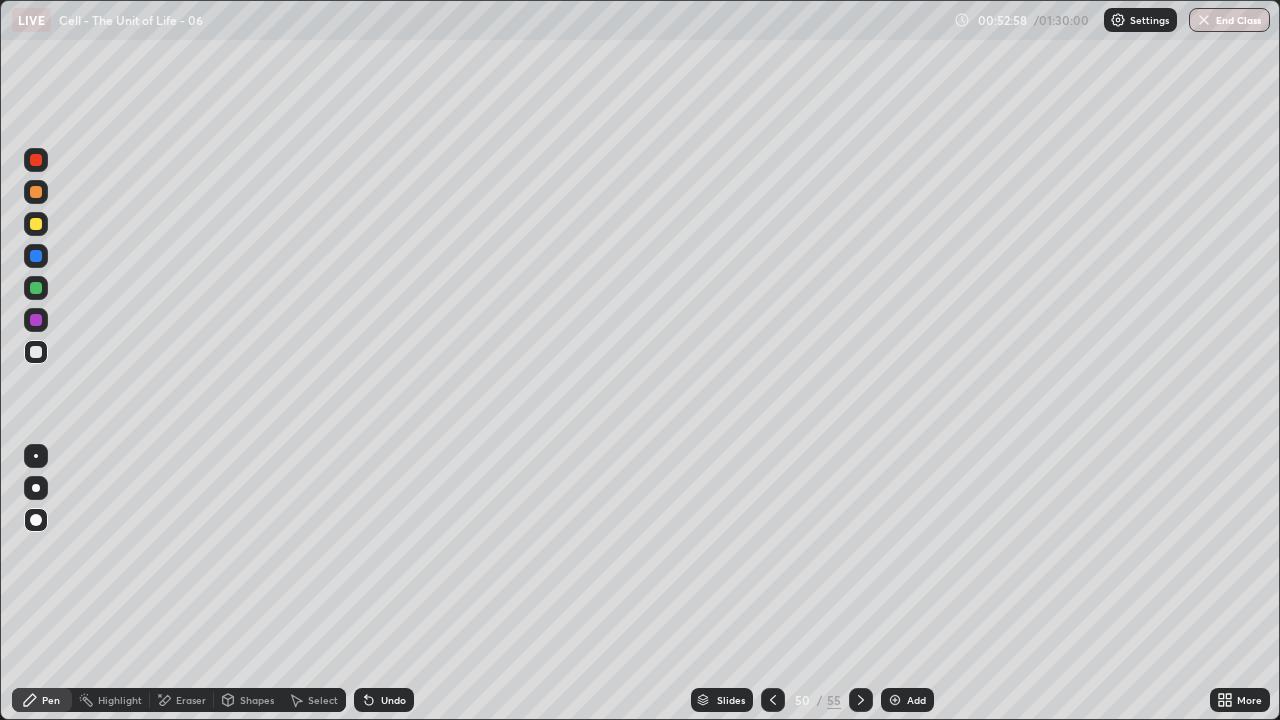 click at bounding box center (36, 488) 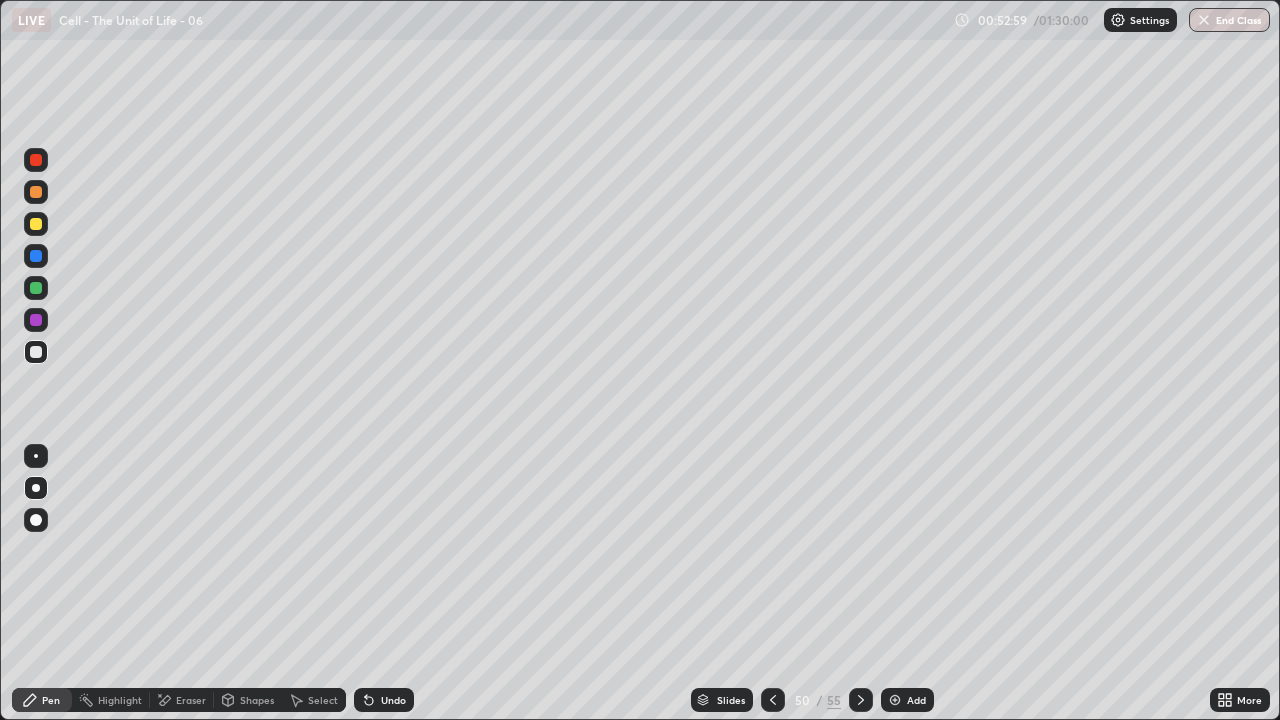 click at bounding box center [36, 192] 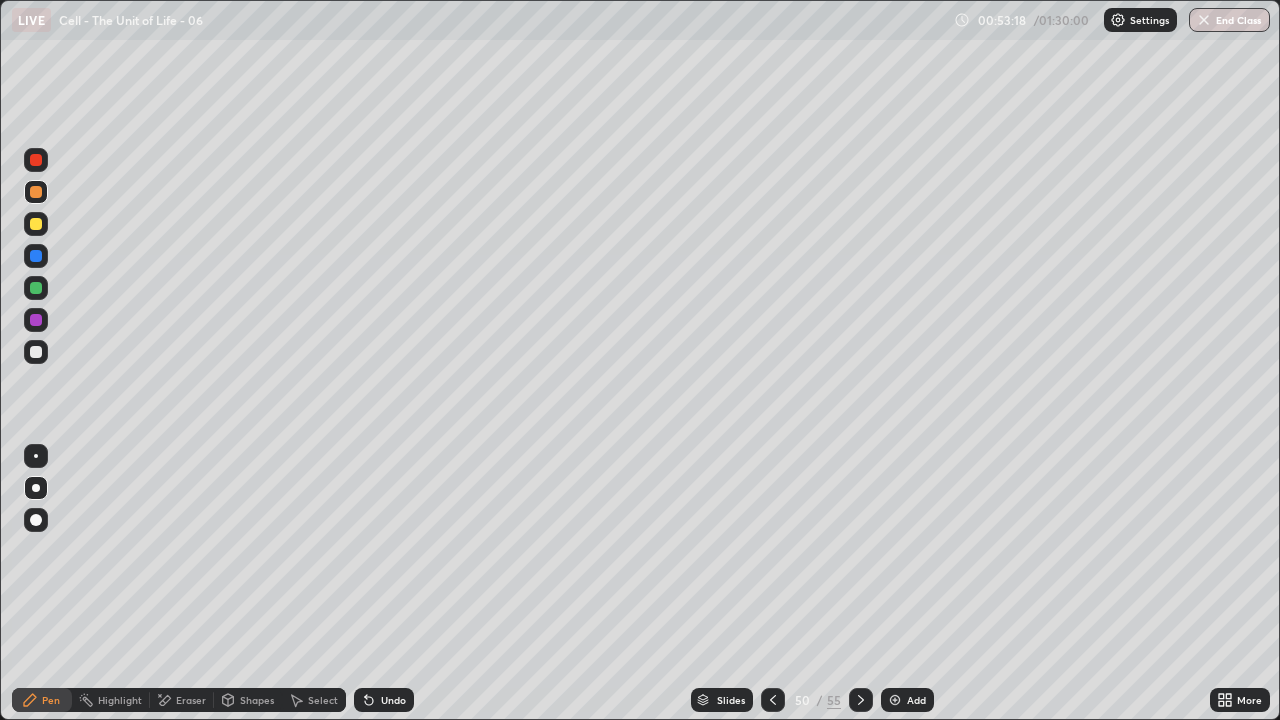 click at bounding box center (36, 352) 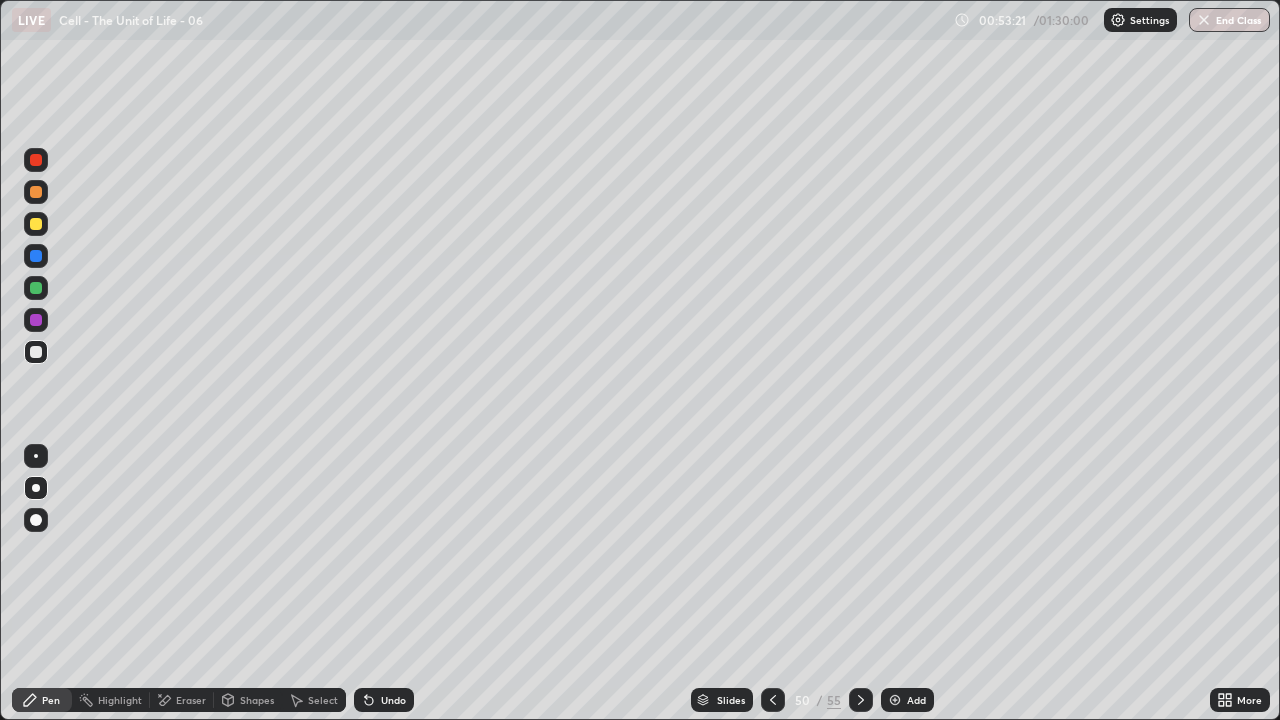 click at bounding box center (36, 224) 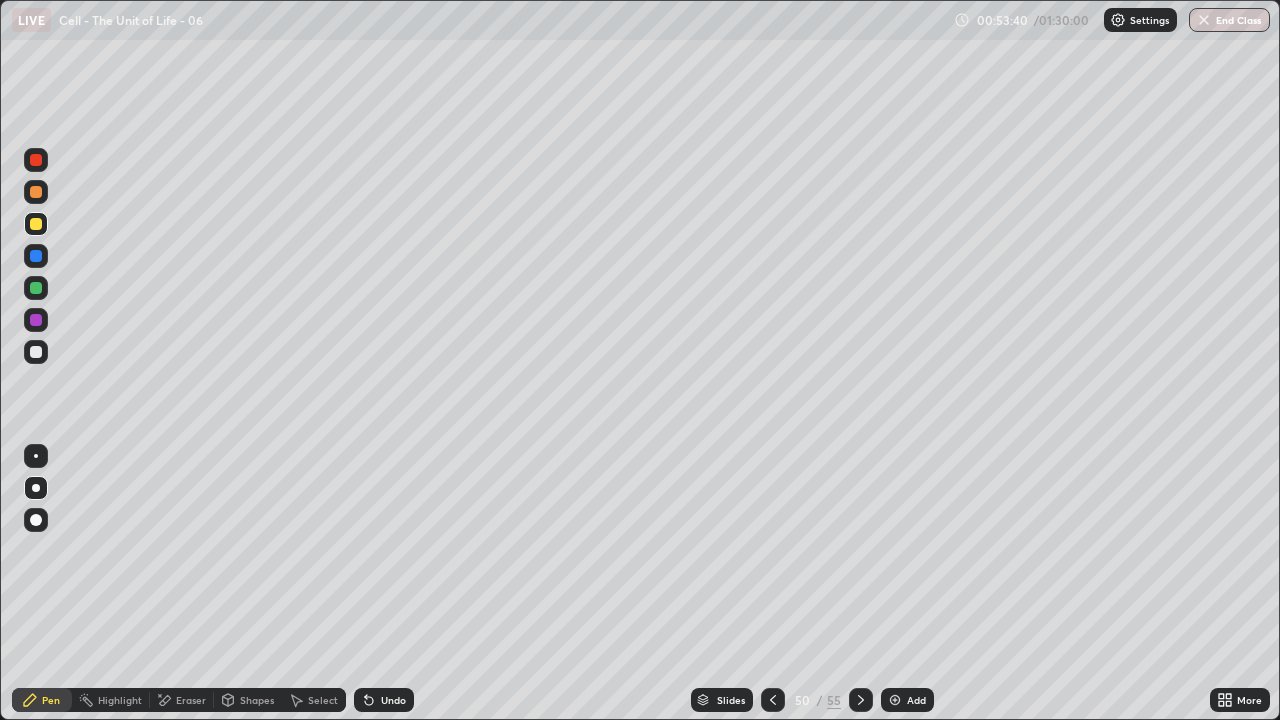 click on "Undo" at bounding box center (393, 700) 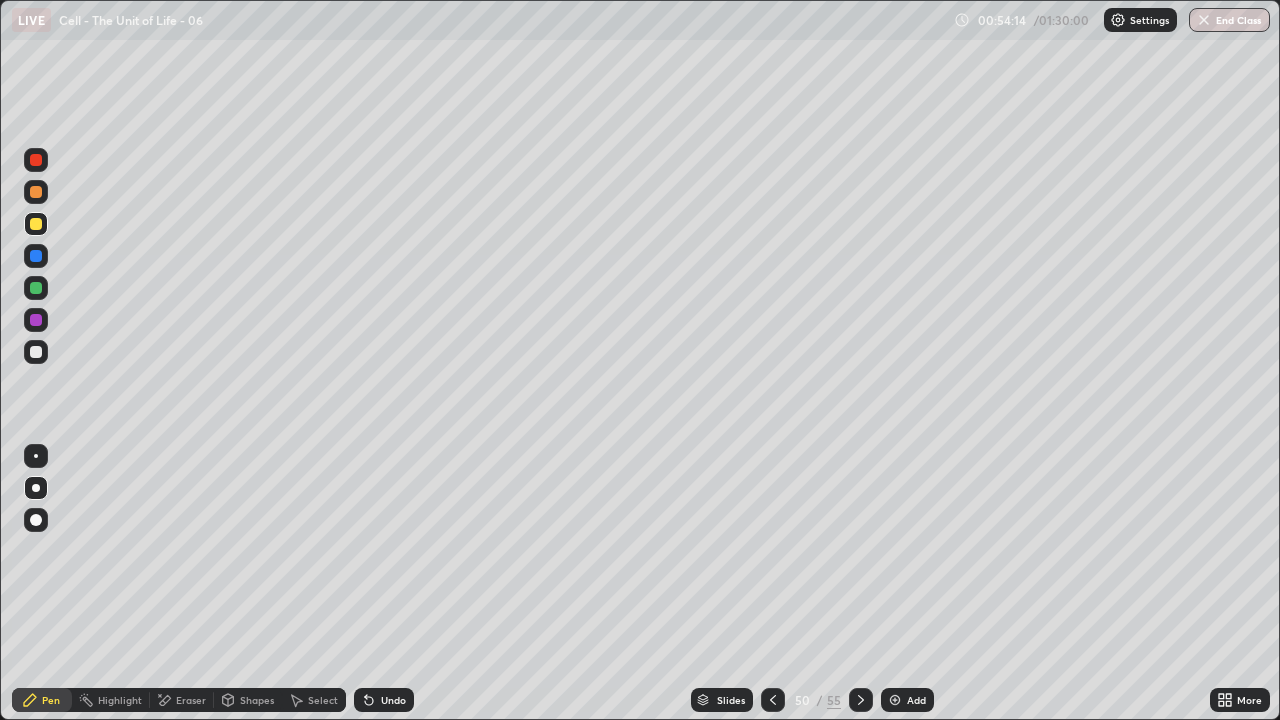 click at bounding box center [36, 288] 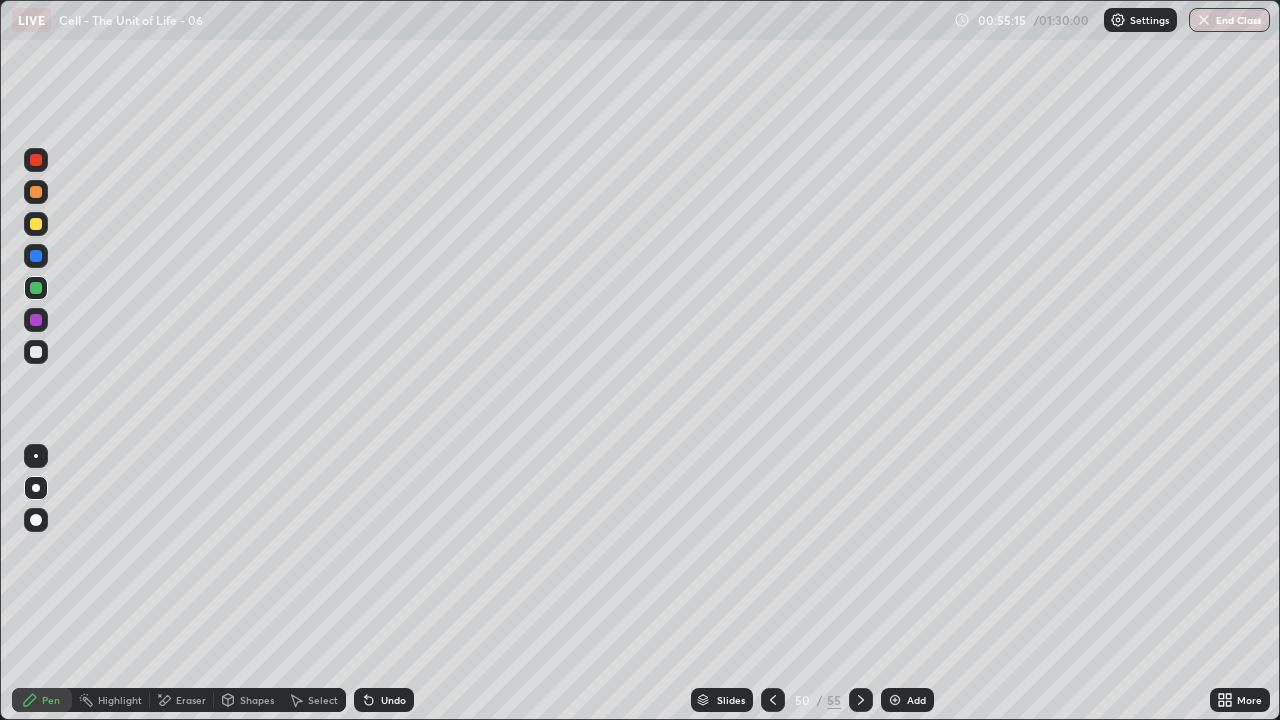 click at bounding box center [36, 320] 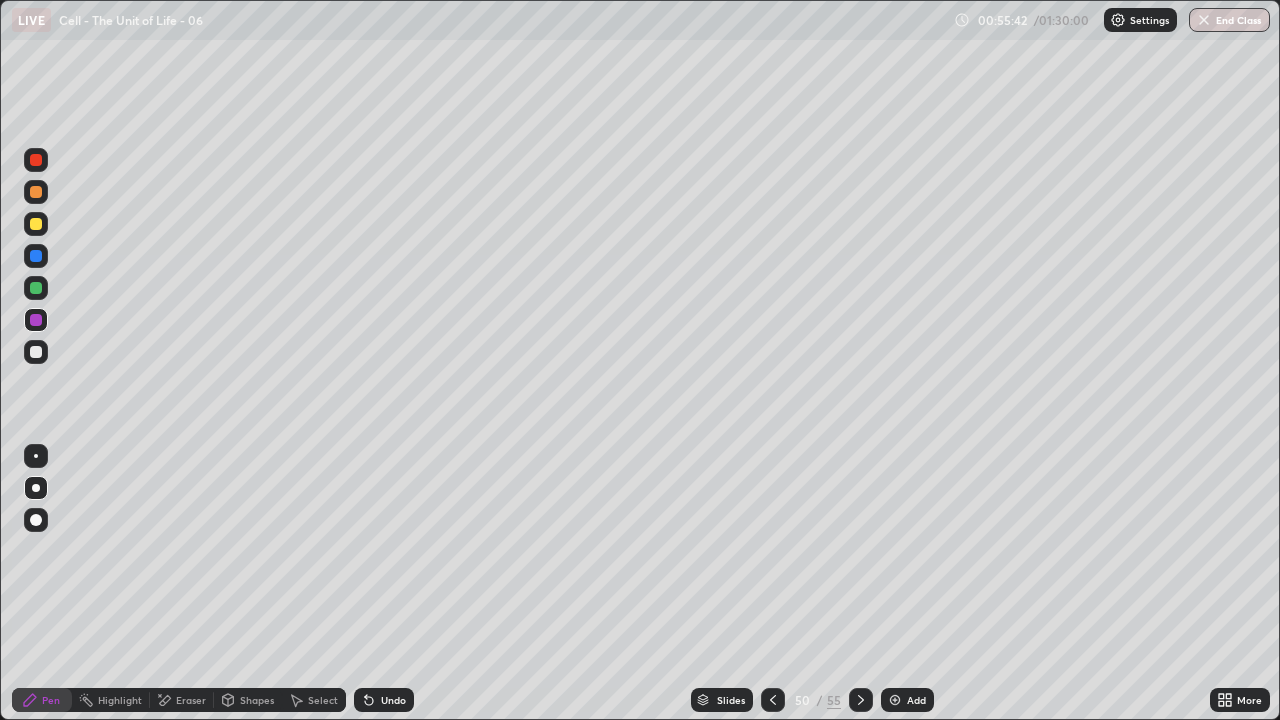 click at bounding box center [36, 352] 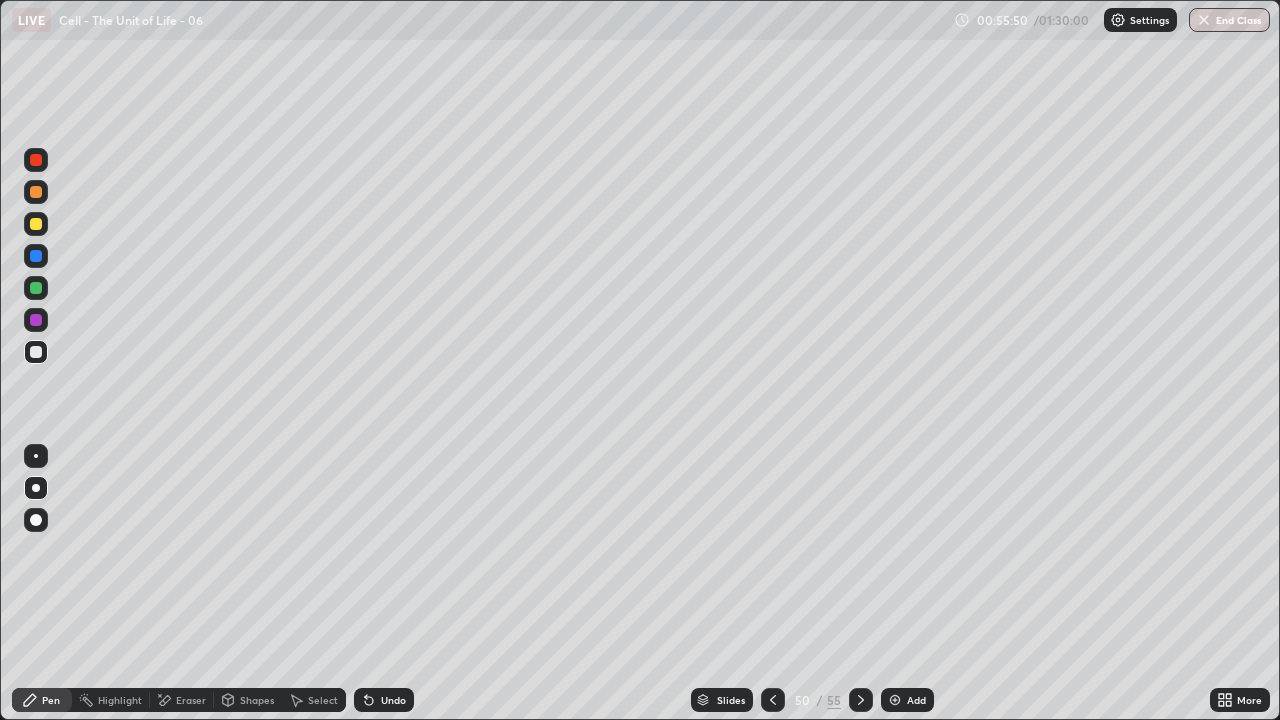 click on "Undo" at bounding box center (384, 700) 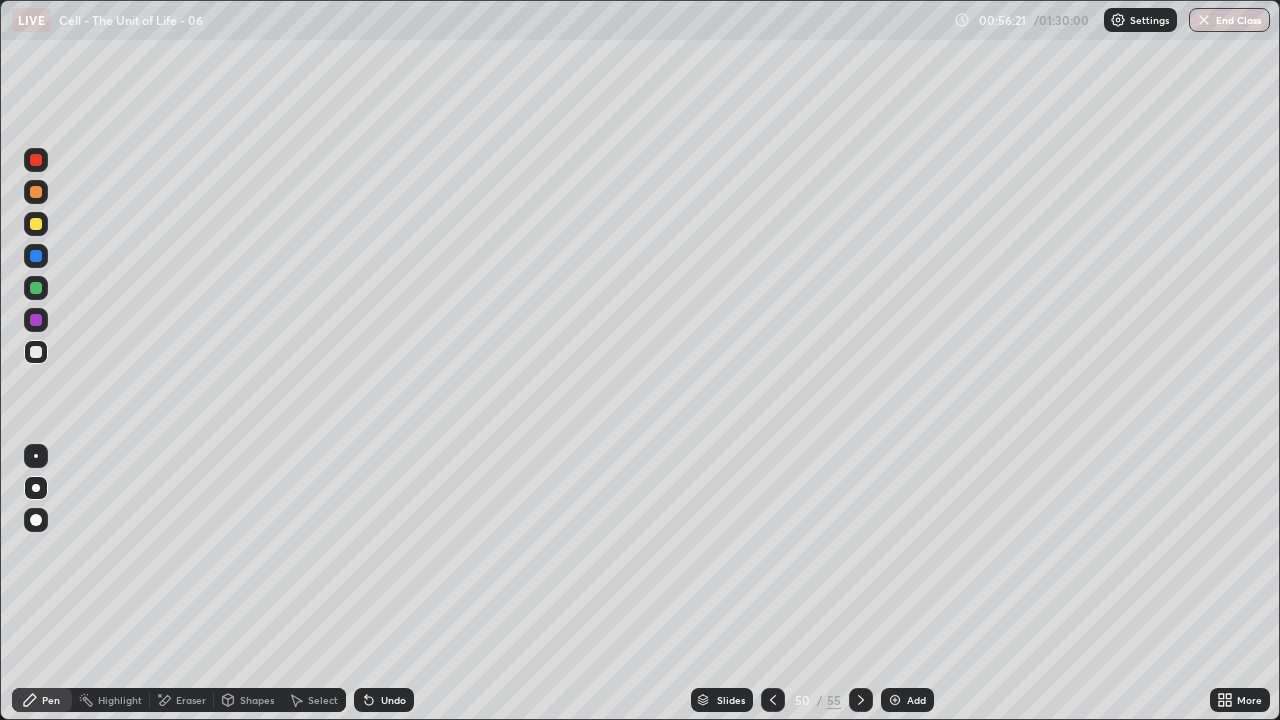 click on "Pen" at bounding box center (51, 700) 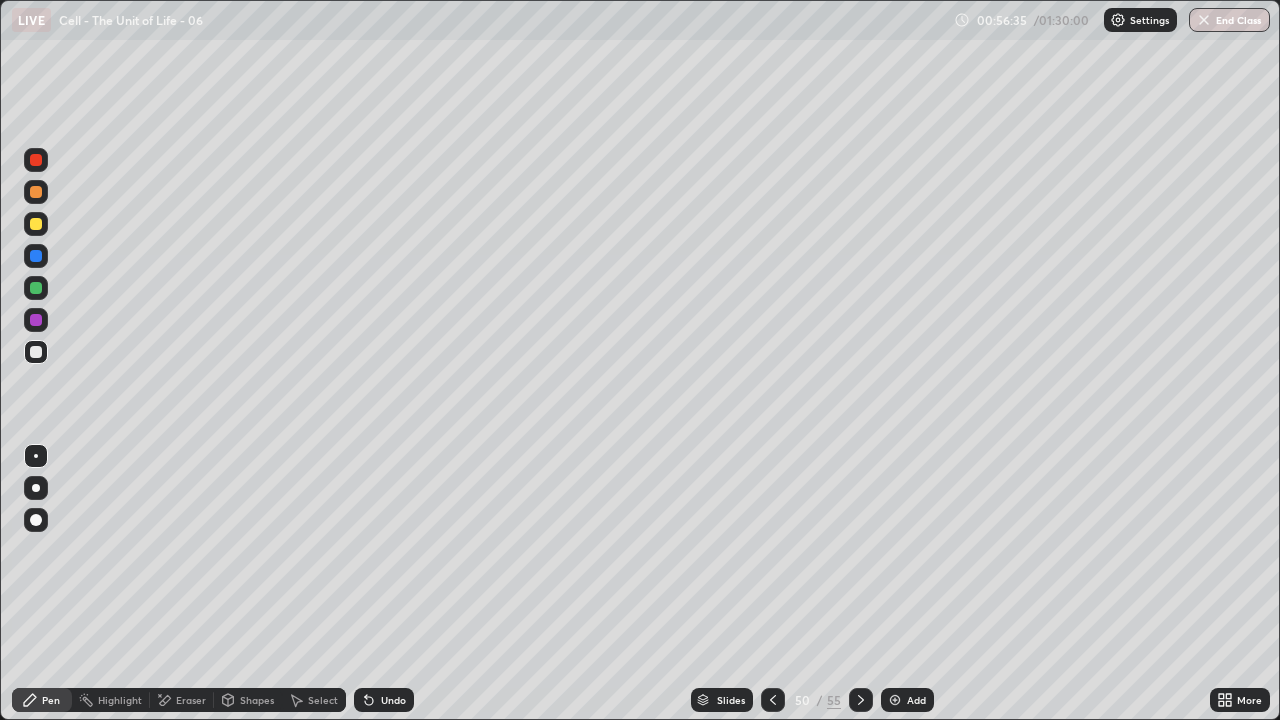 click at bounding box center [36, 352] 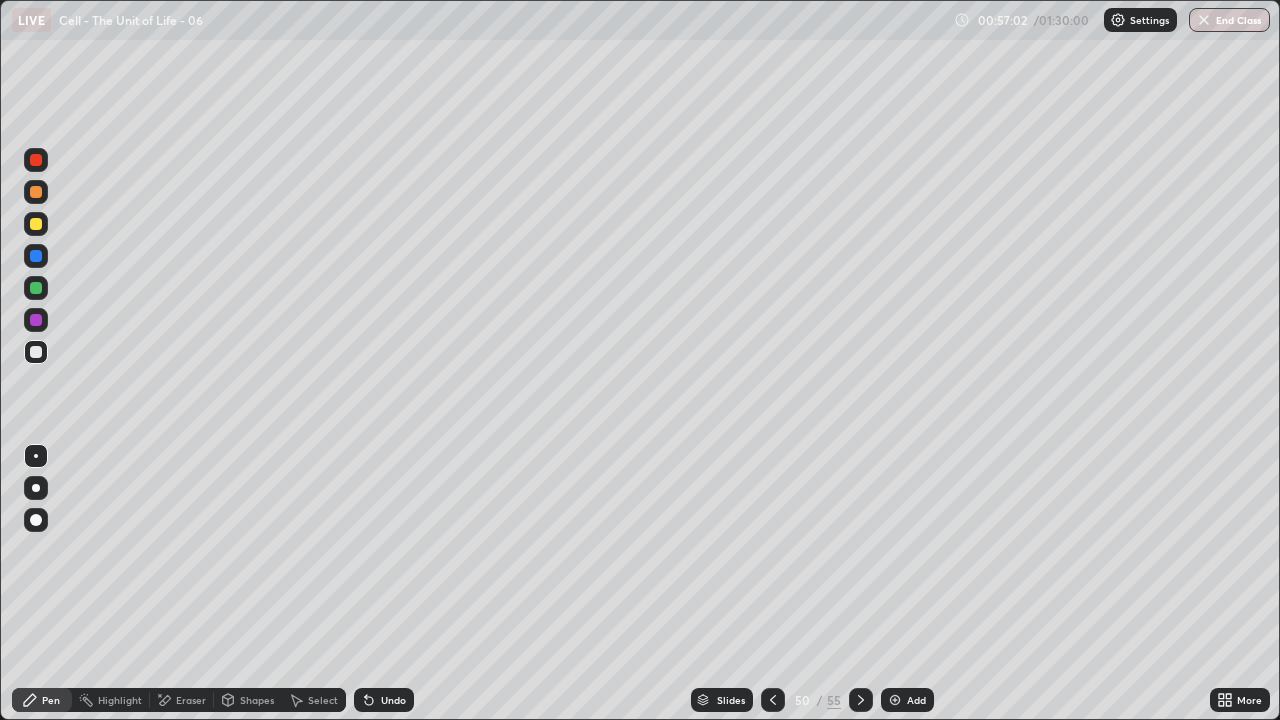 click at bounding box center (36, 488) 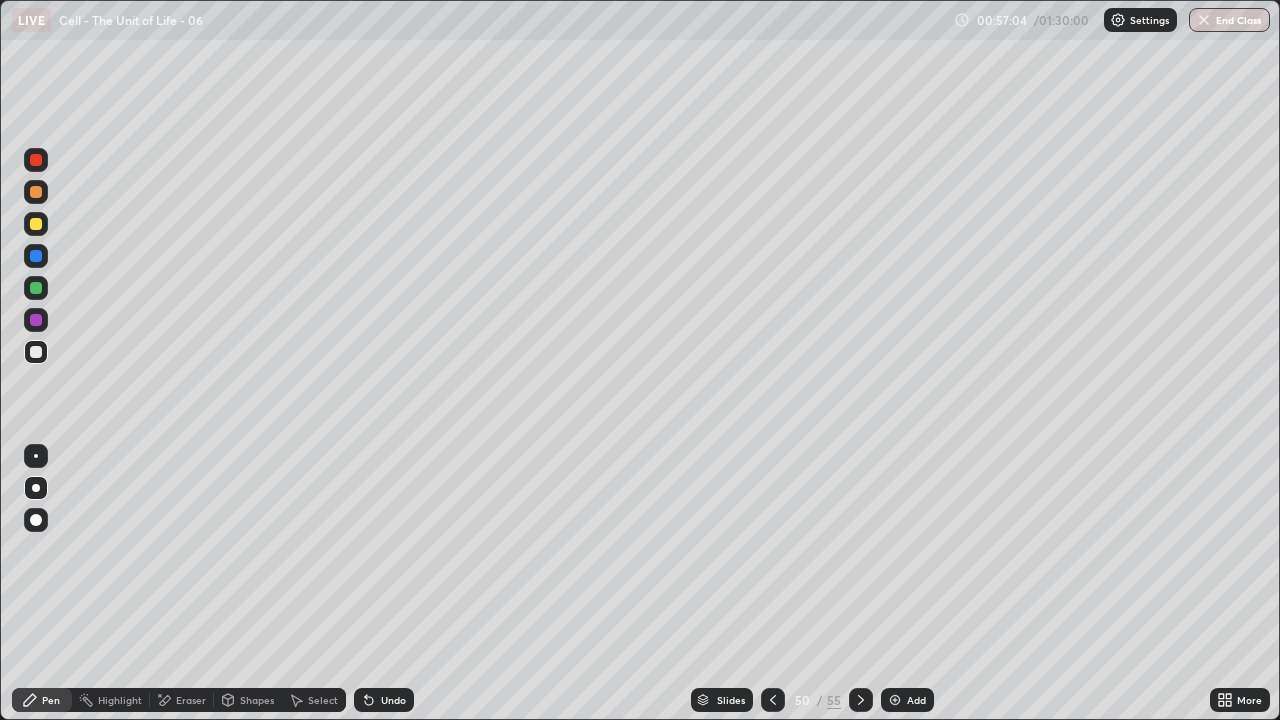click at bounding box center [36, 288] 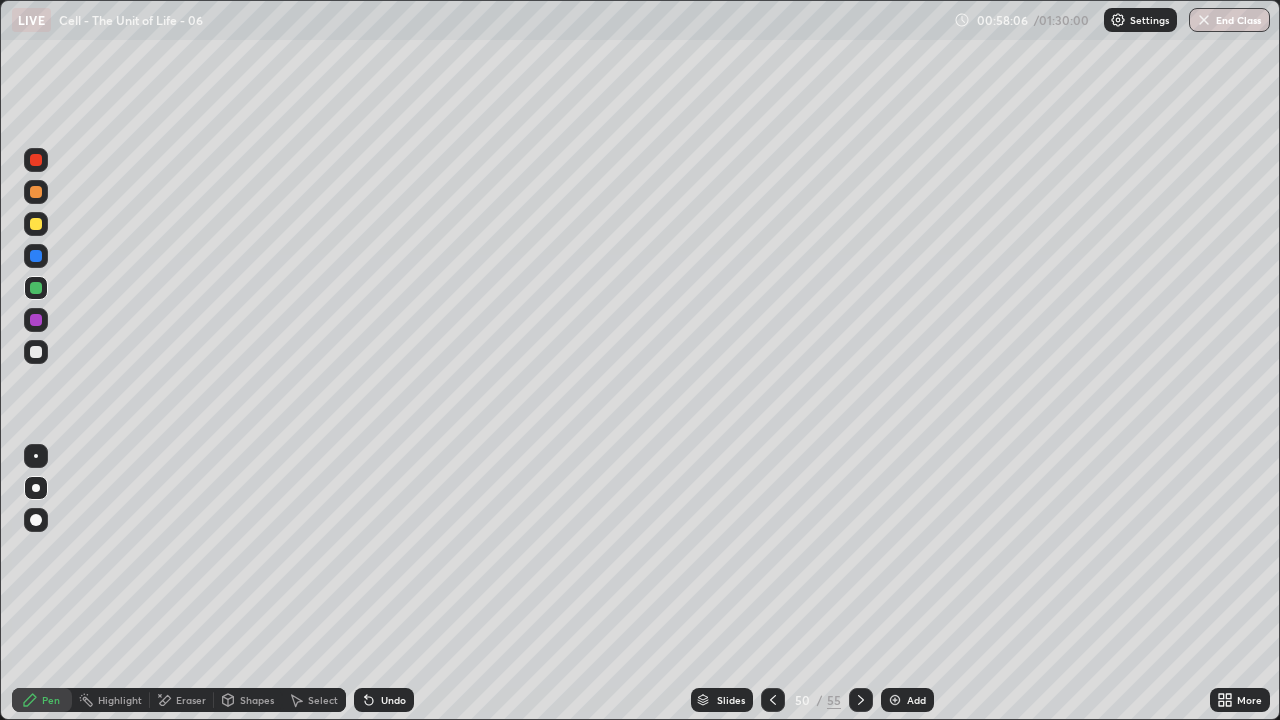 click on "Eraser" at bounding box center (191, 700) 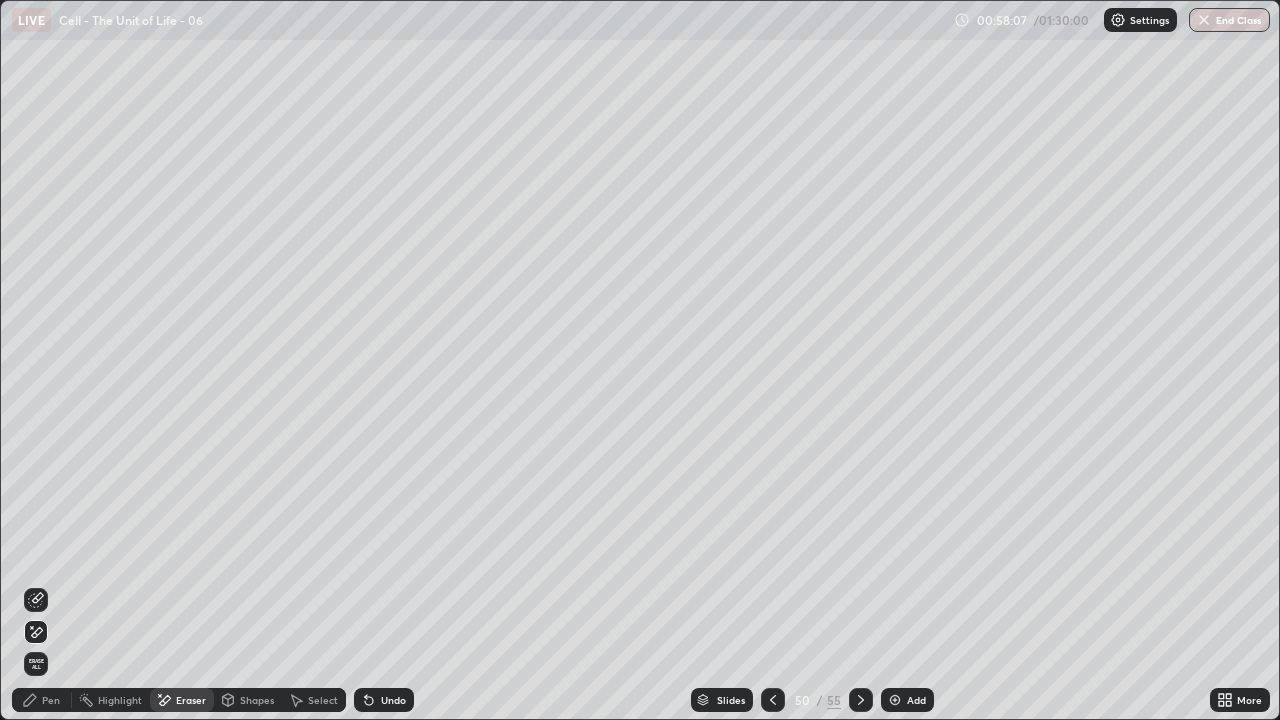 click on "Shapes" at bounding box center [257, 700] 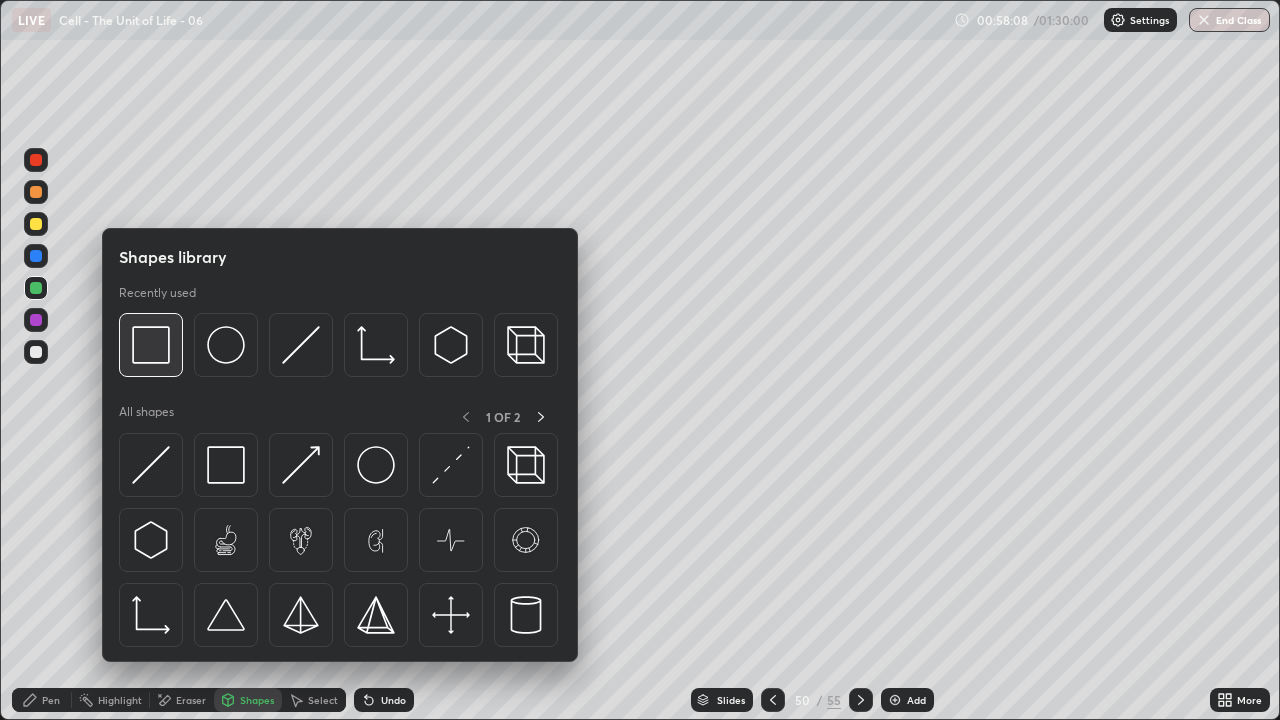click at bounding box center [151, 345] 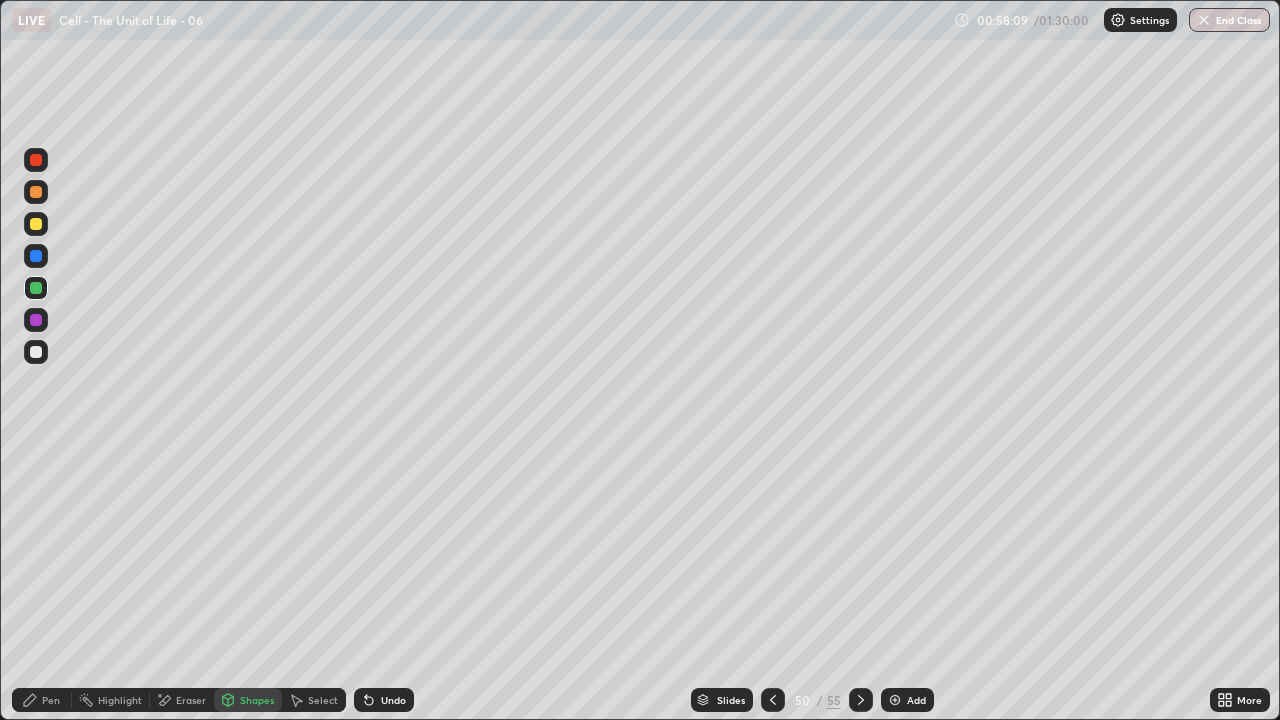 click at bounding box center (36, 224) 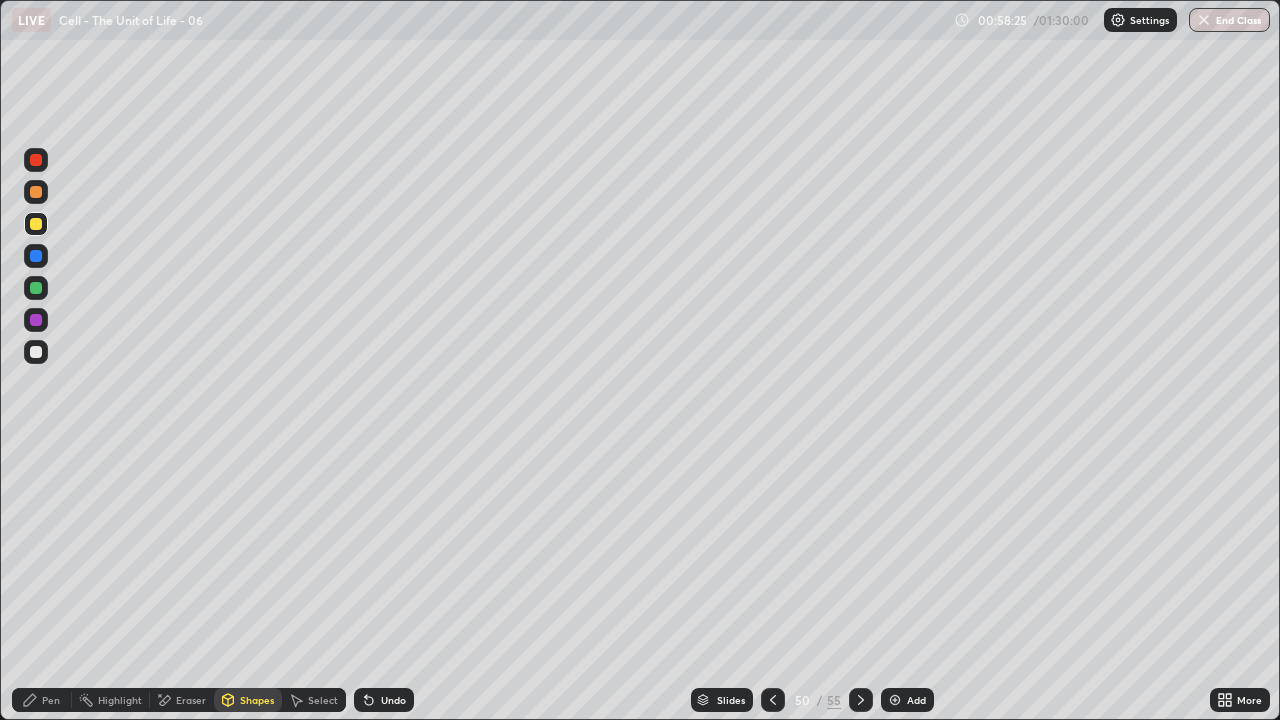 click at bounding box center (36, 352) 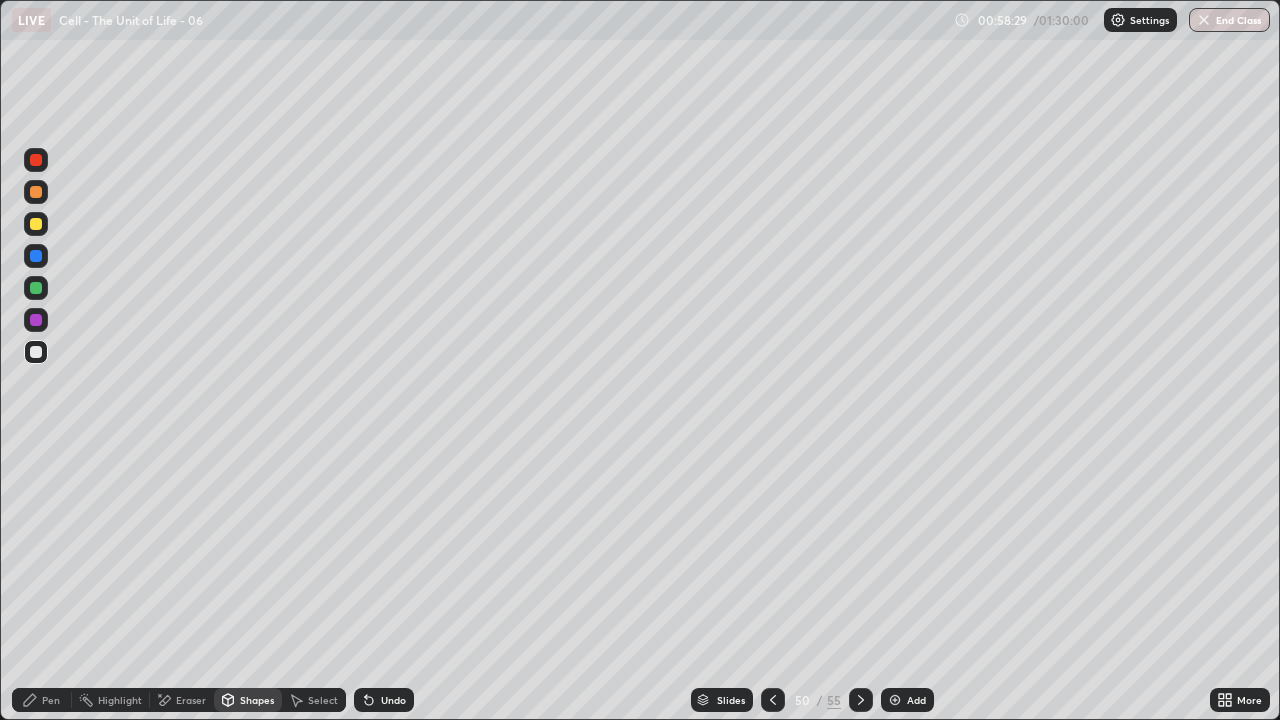 click on "Pen" at bounding box center (42, 700) 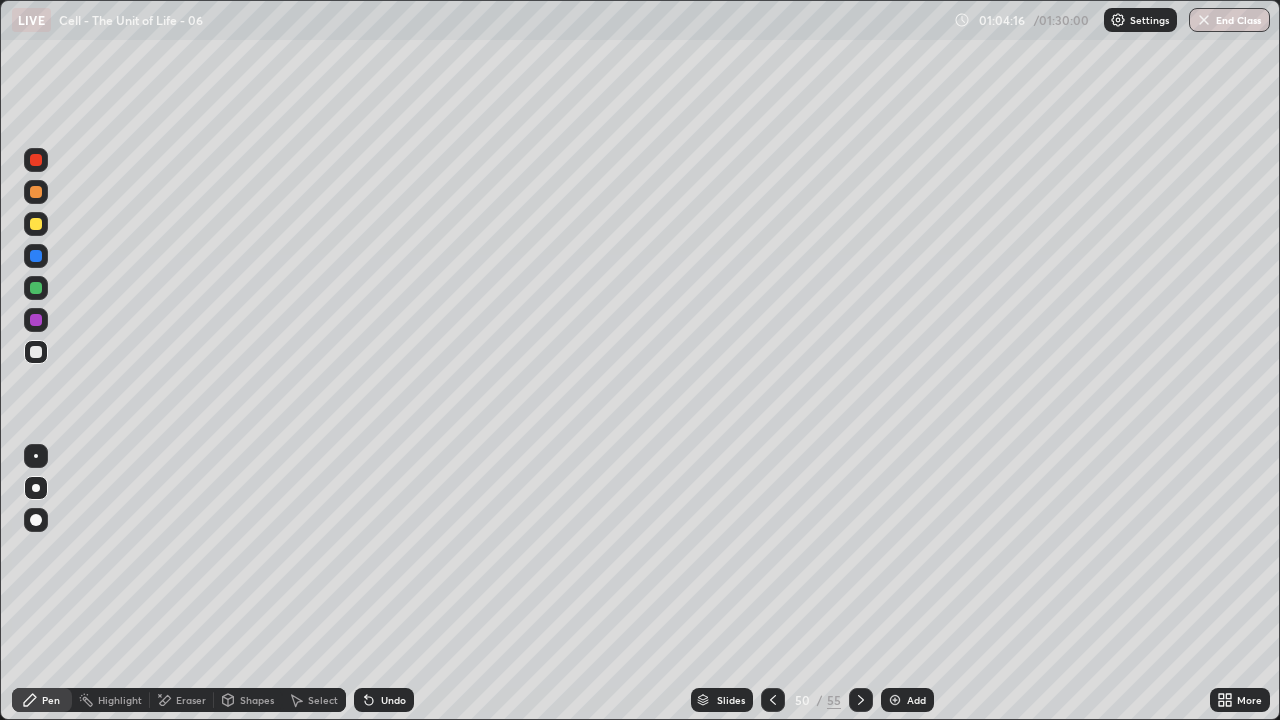 click at bounding box center [895, 700] 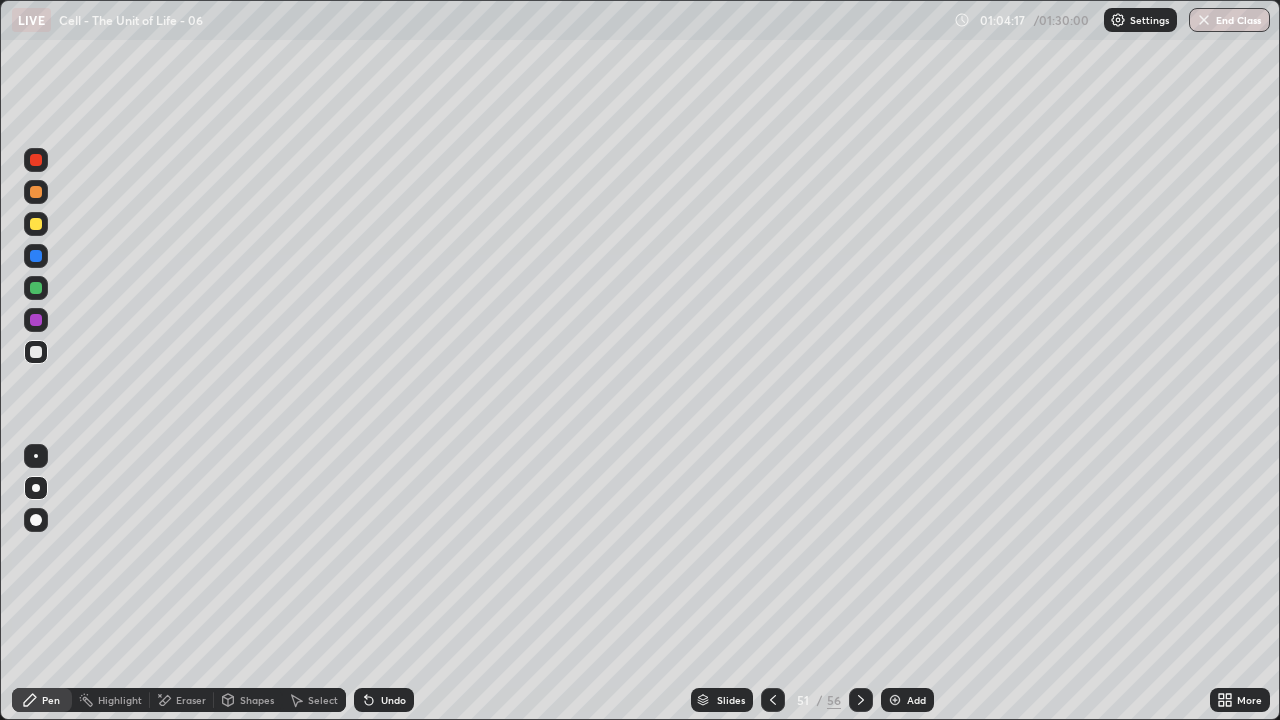 click at bounding box center (36, 520) 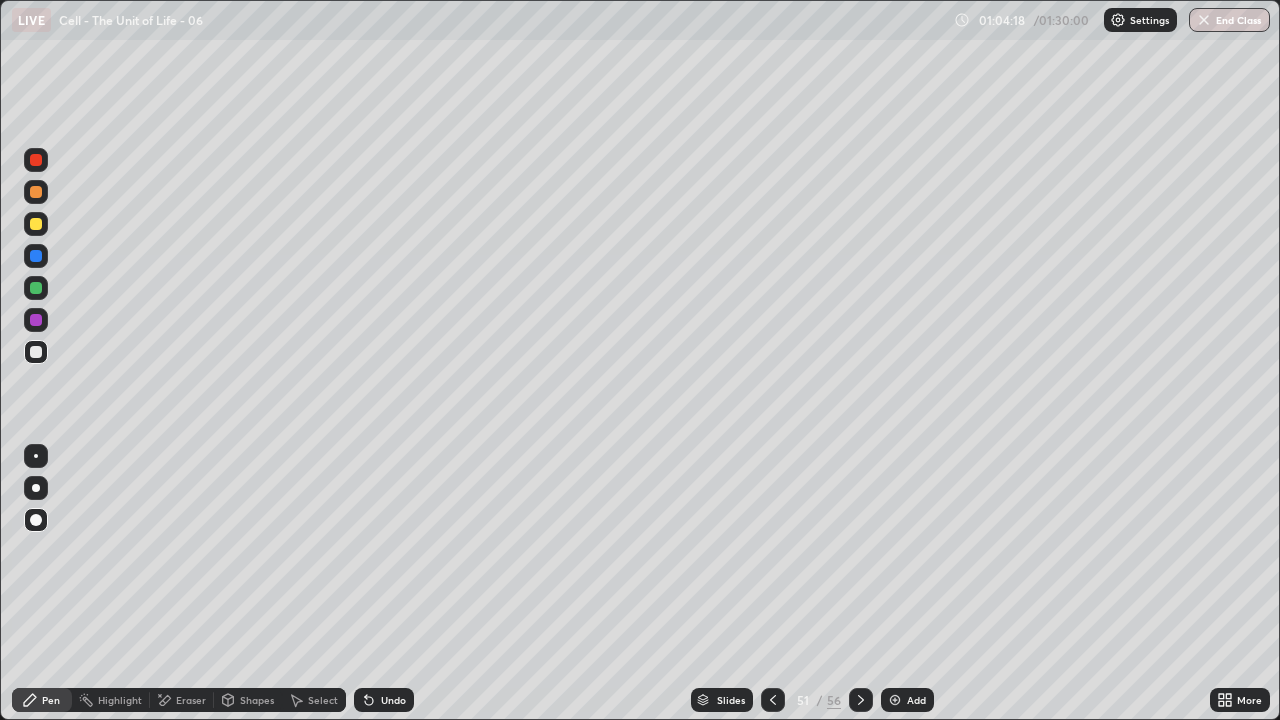 click at bounding box center [36, 352] 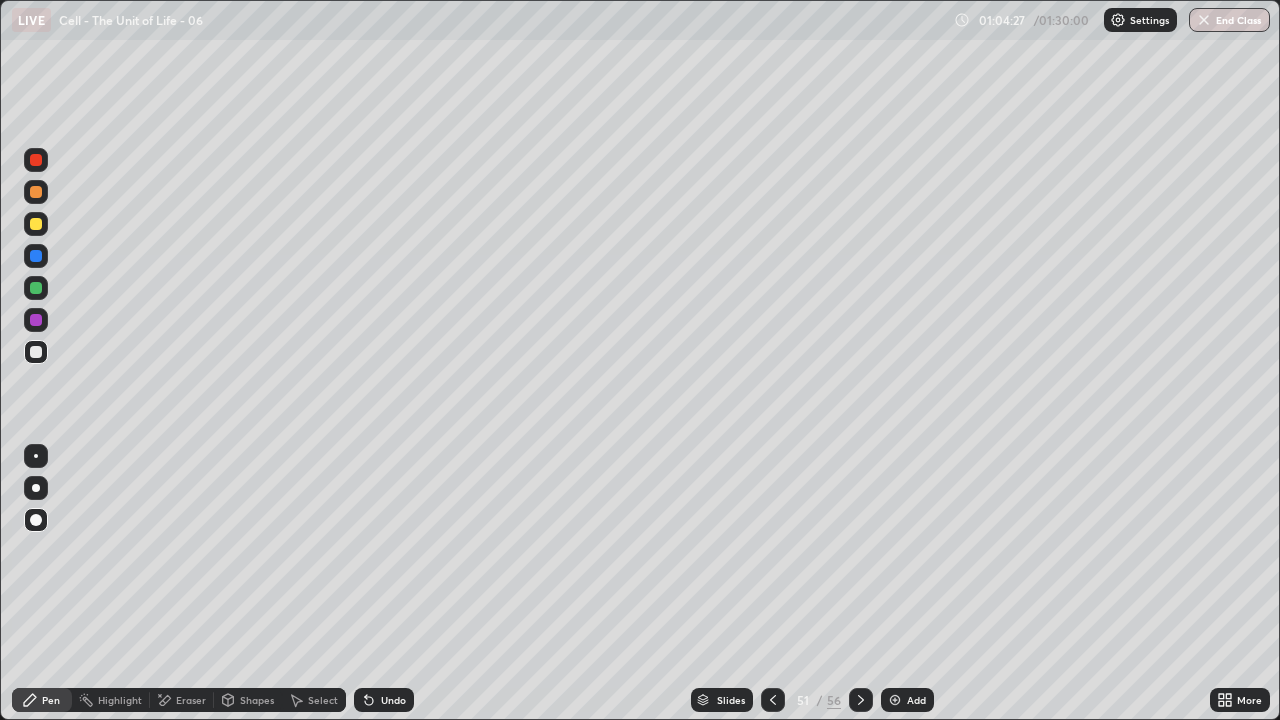click at bounding box center (36, 224) 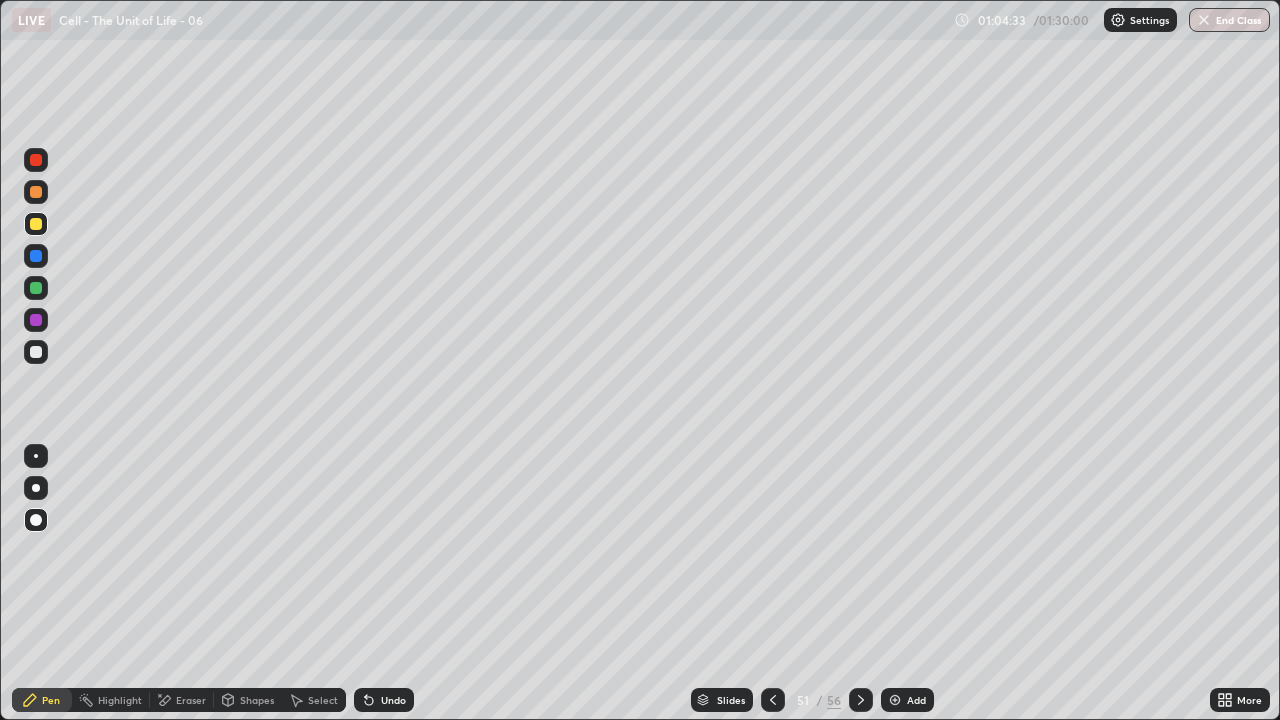 click at bounding box center [36, 488] 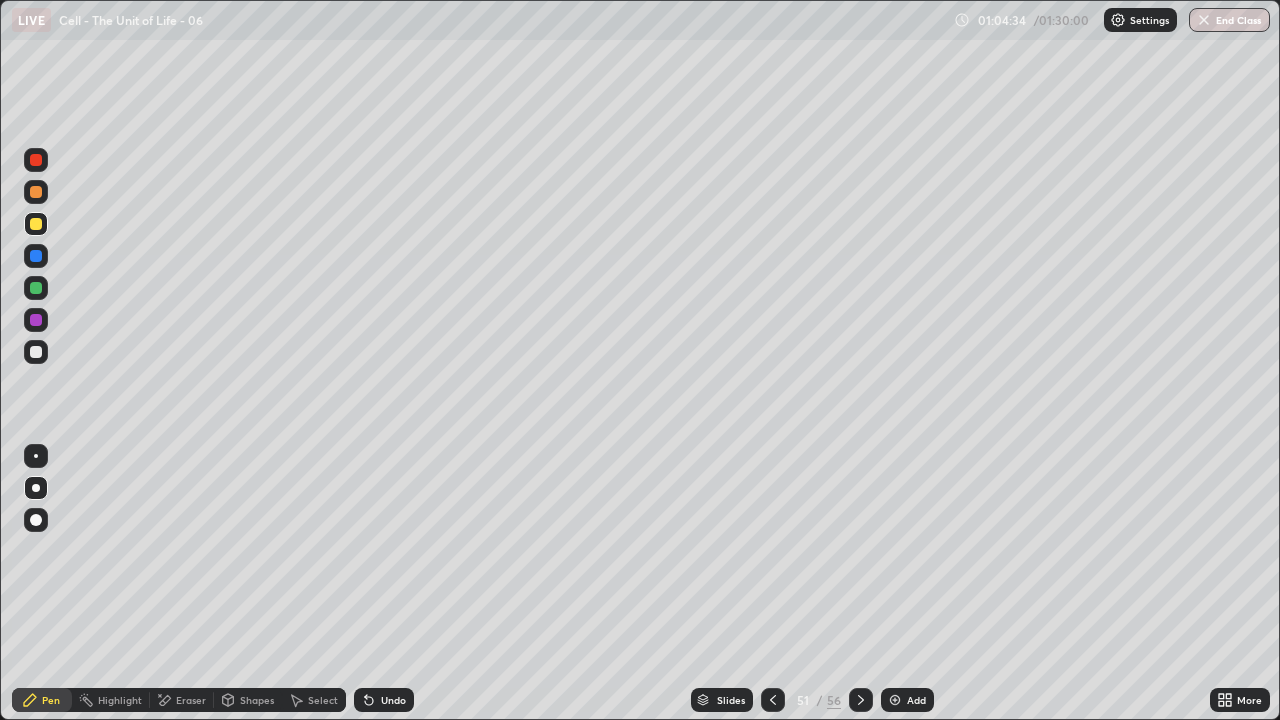 click at bounding box center [36, 352] 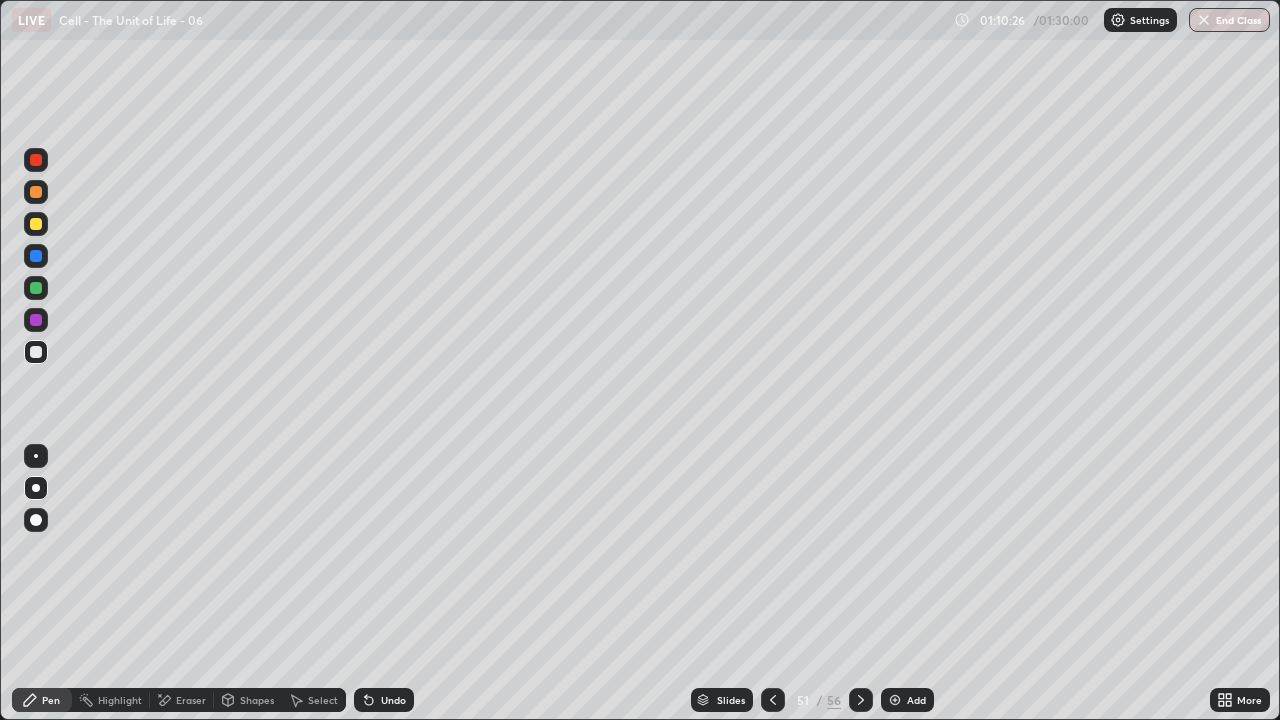 click at bounding box center (36, 488) 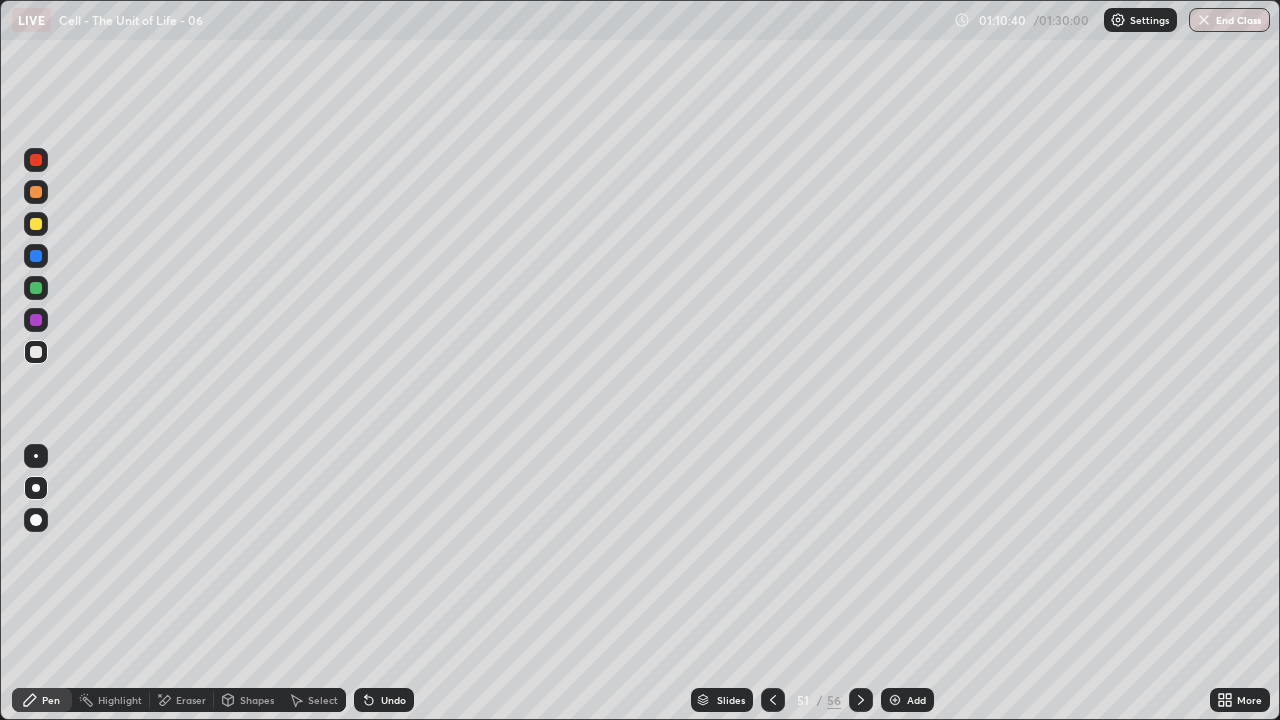 click at bounding box center [36, 488] 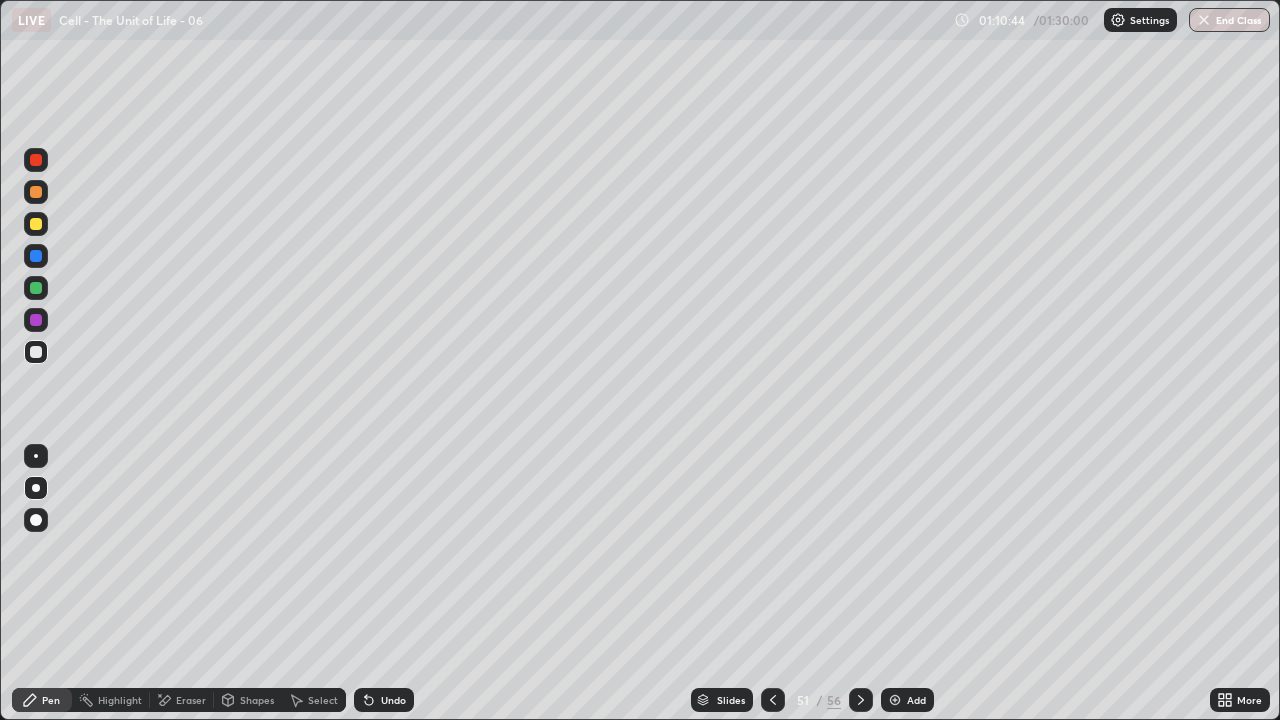 click at bounding box center [36, 224] 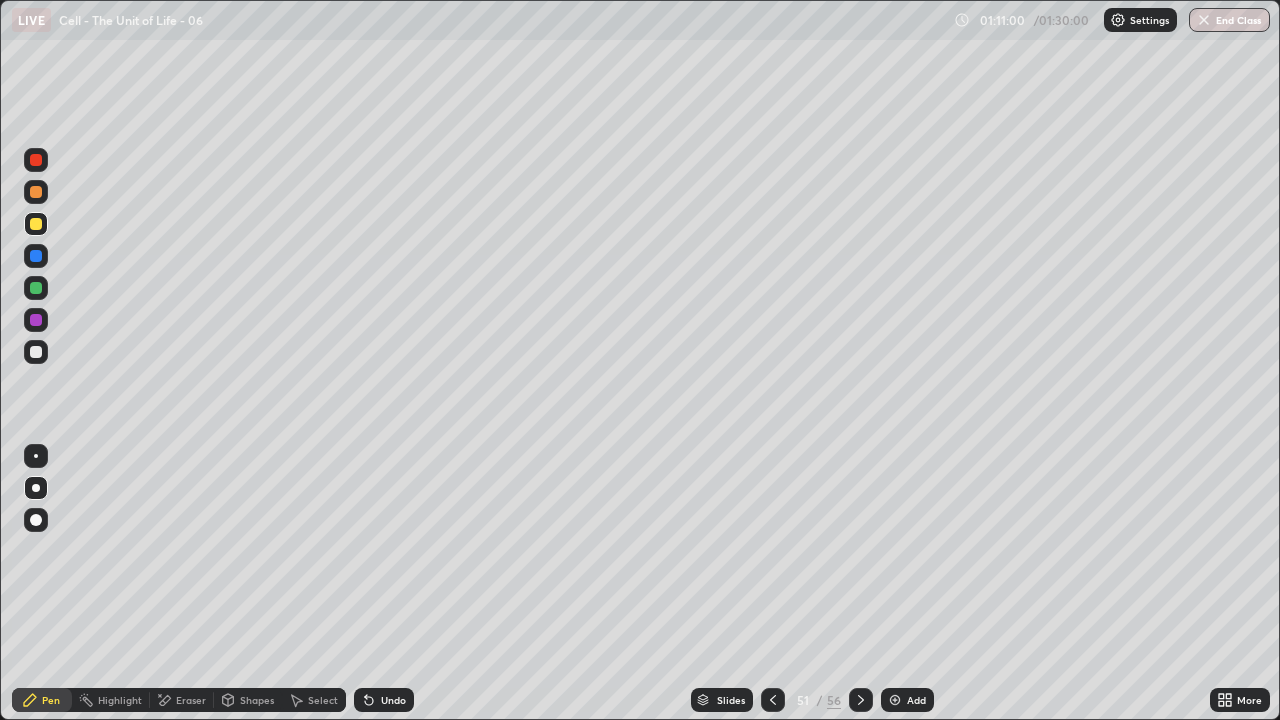click 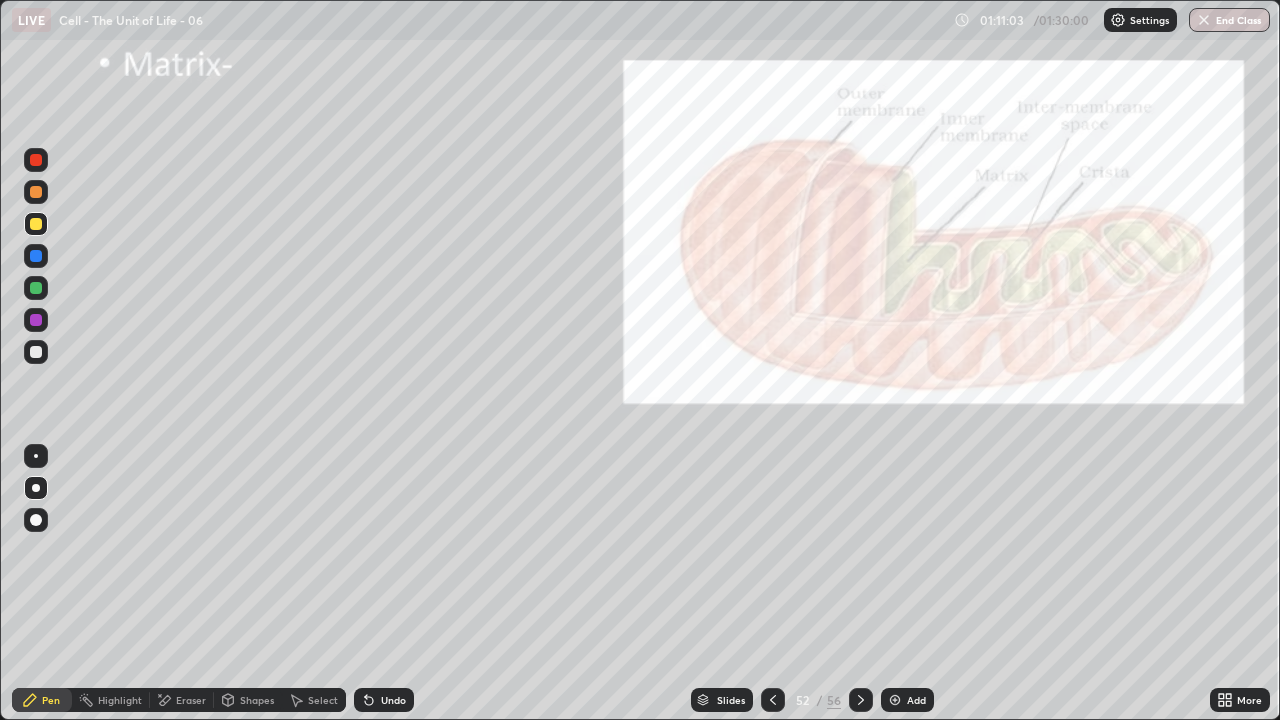 click 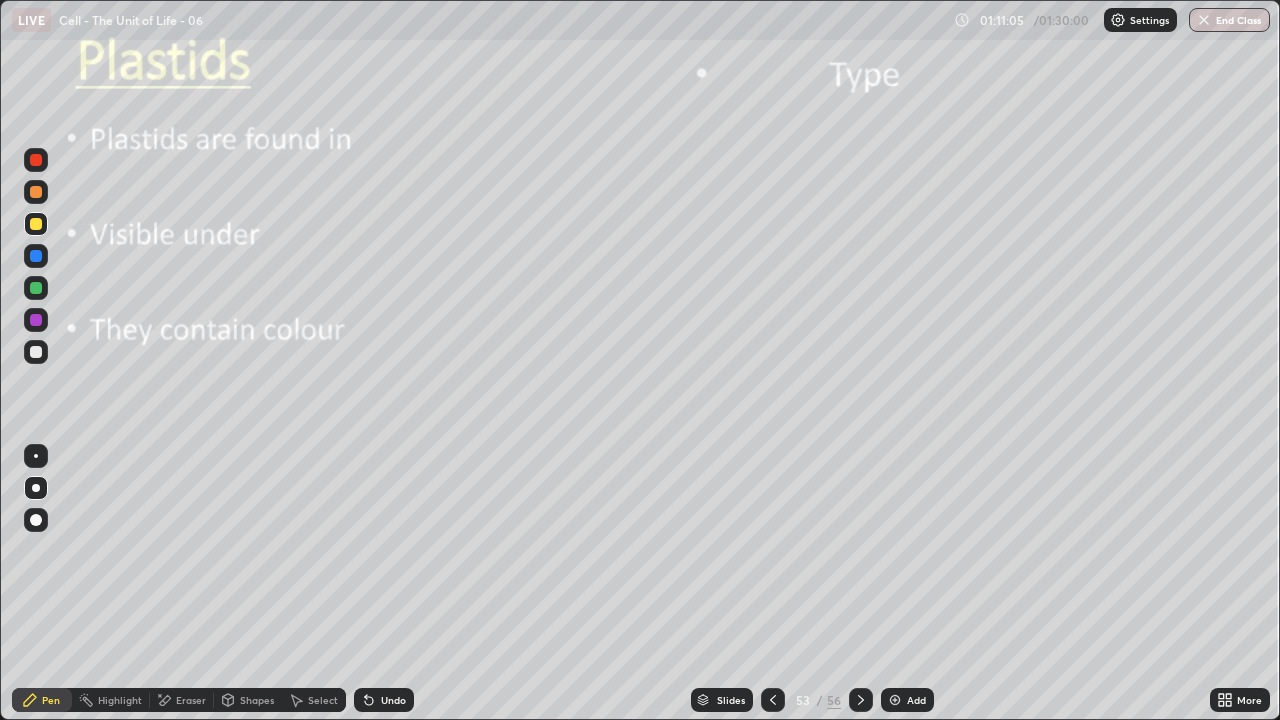 click 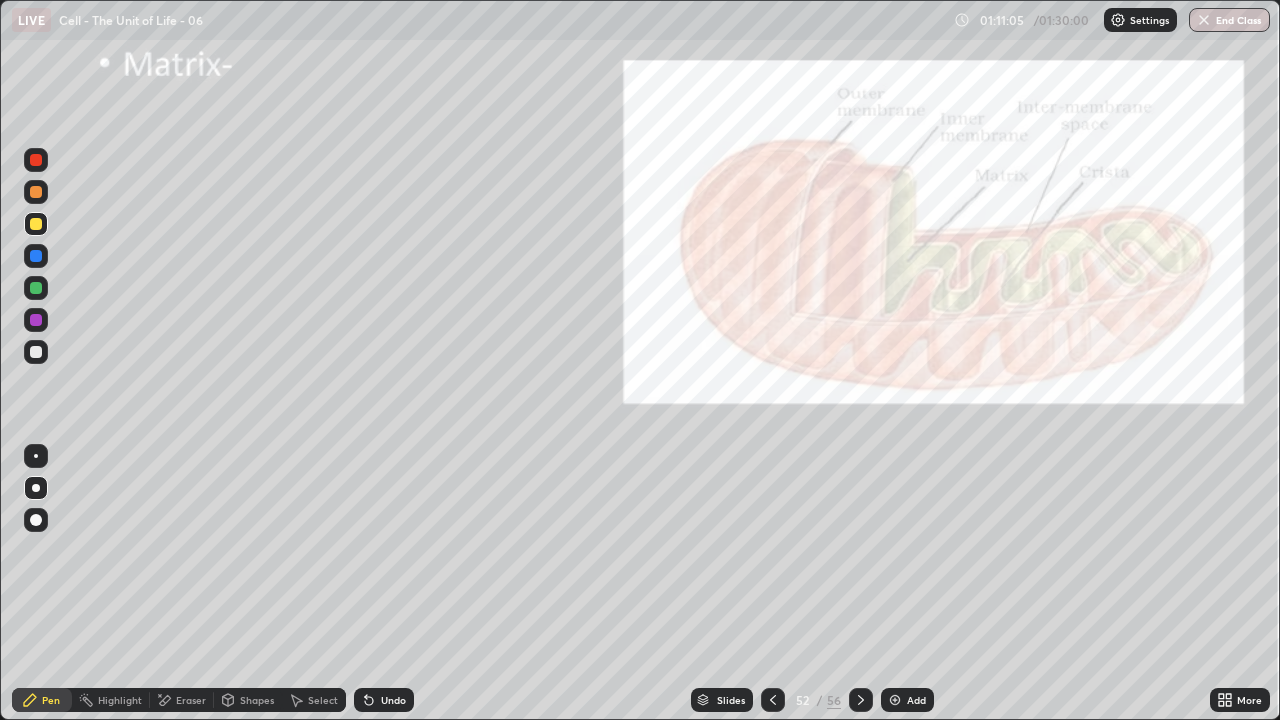 click 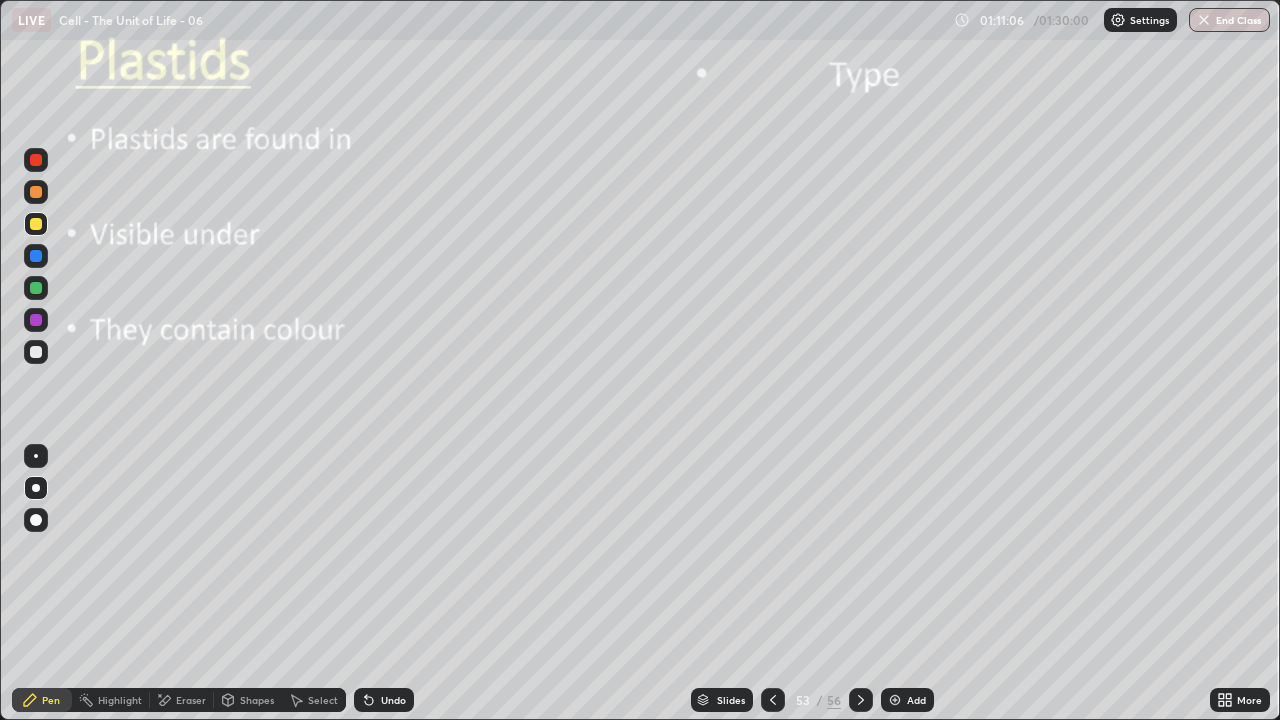 click 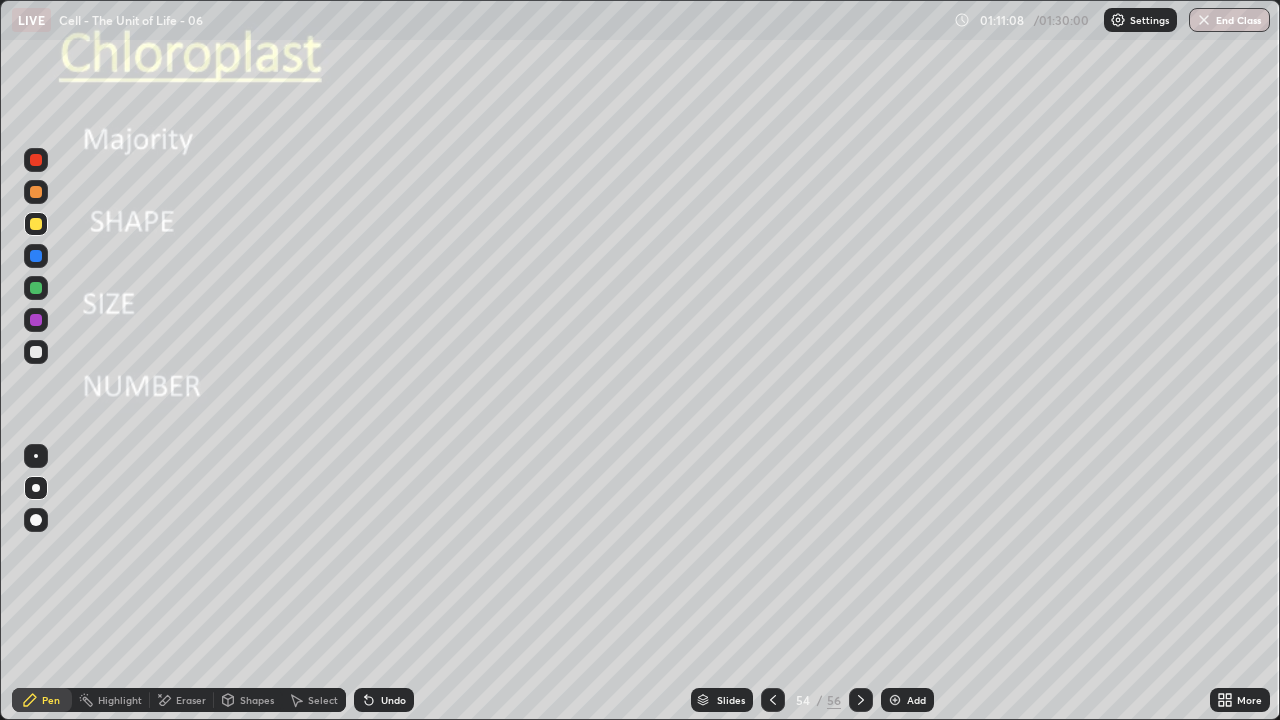 click 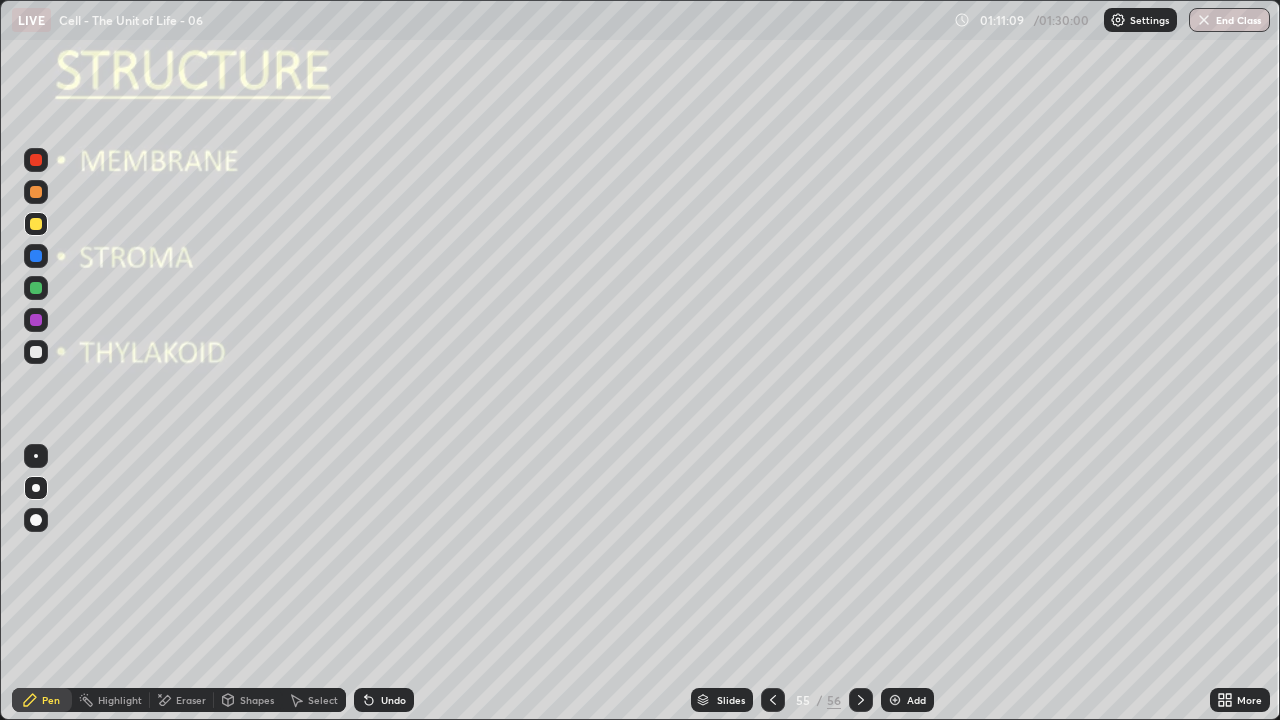 click 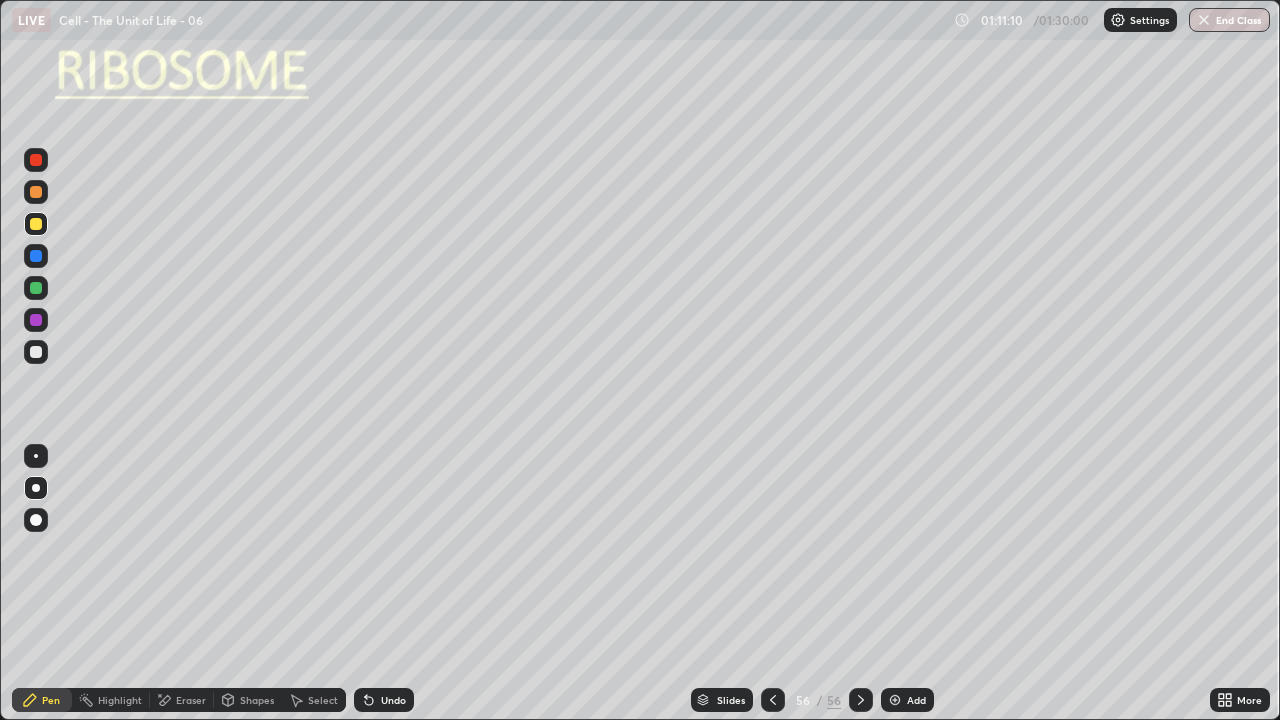 click 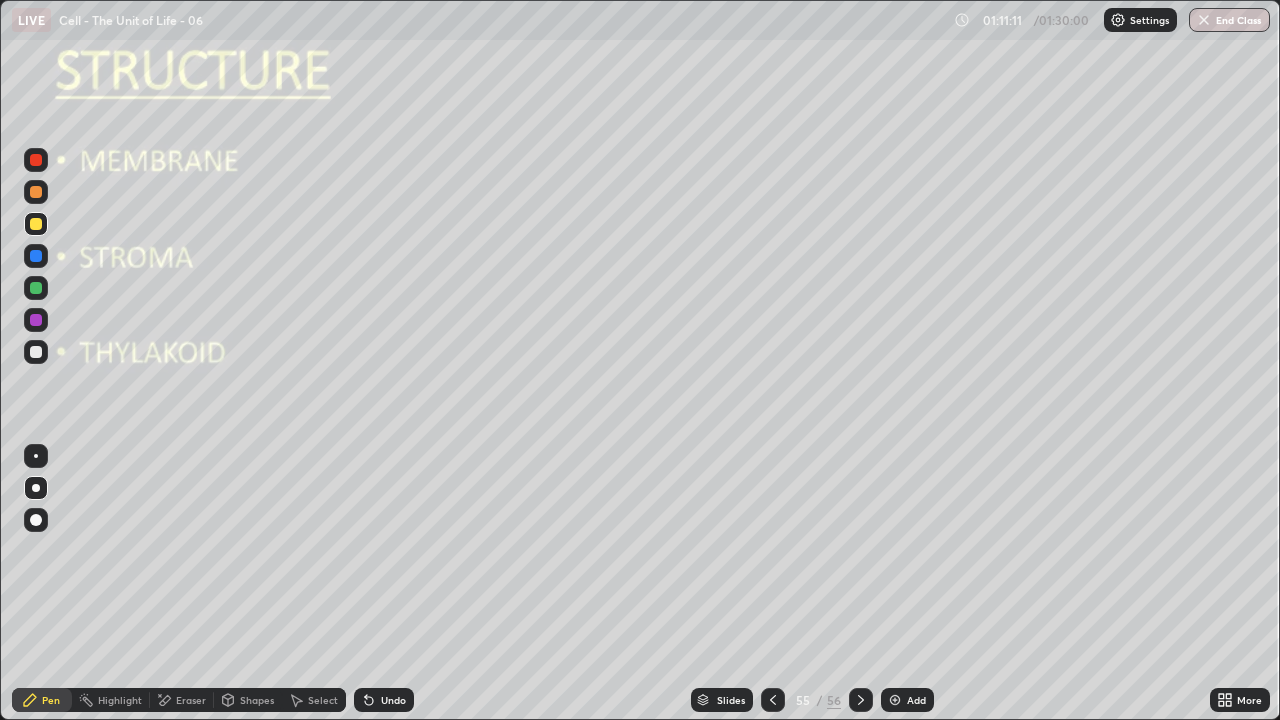 click 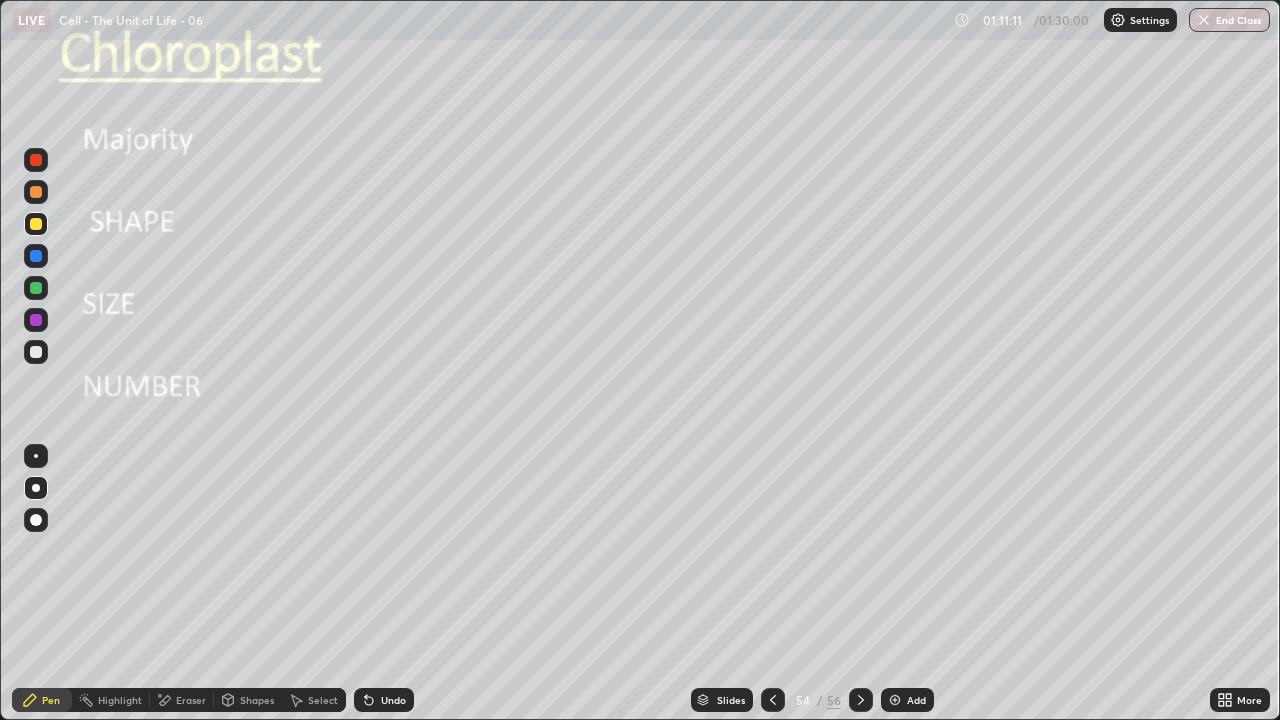 click 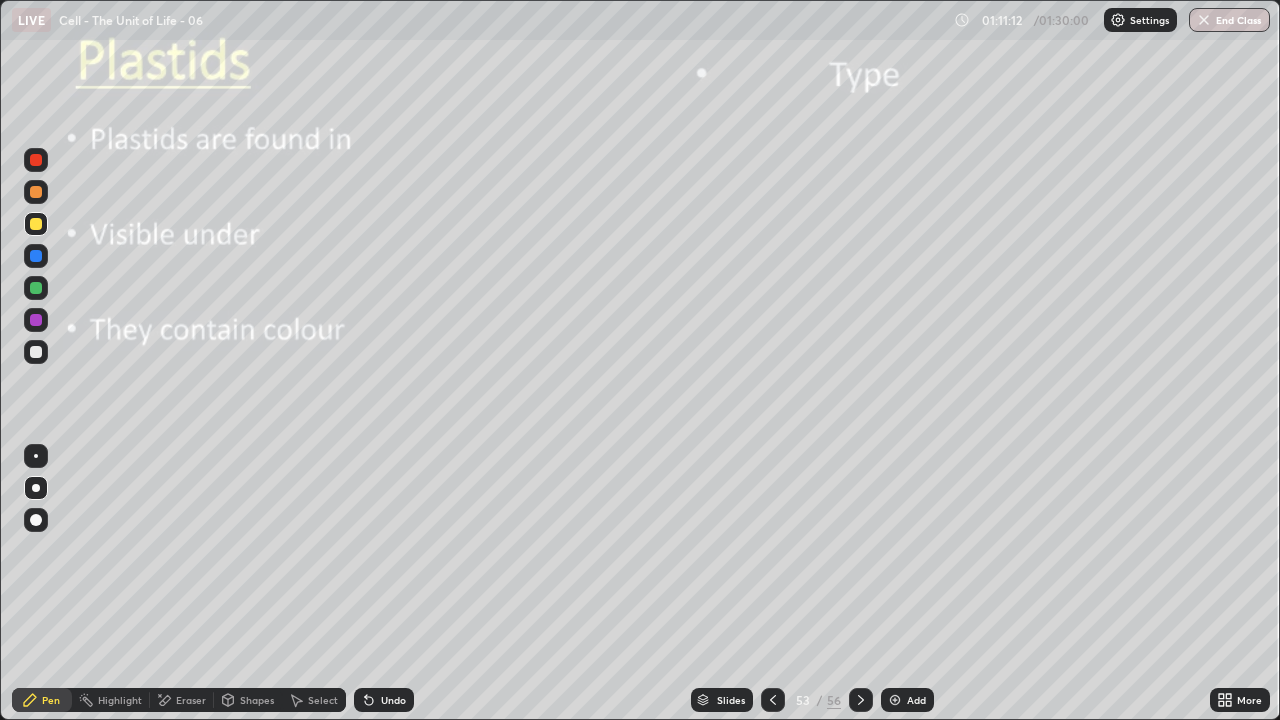 click 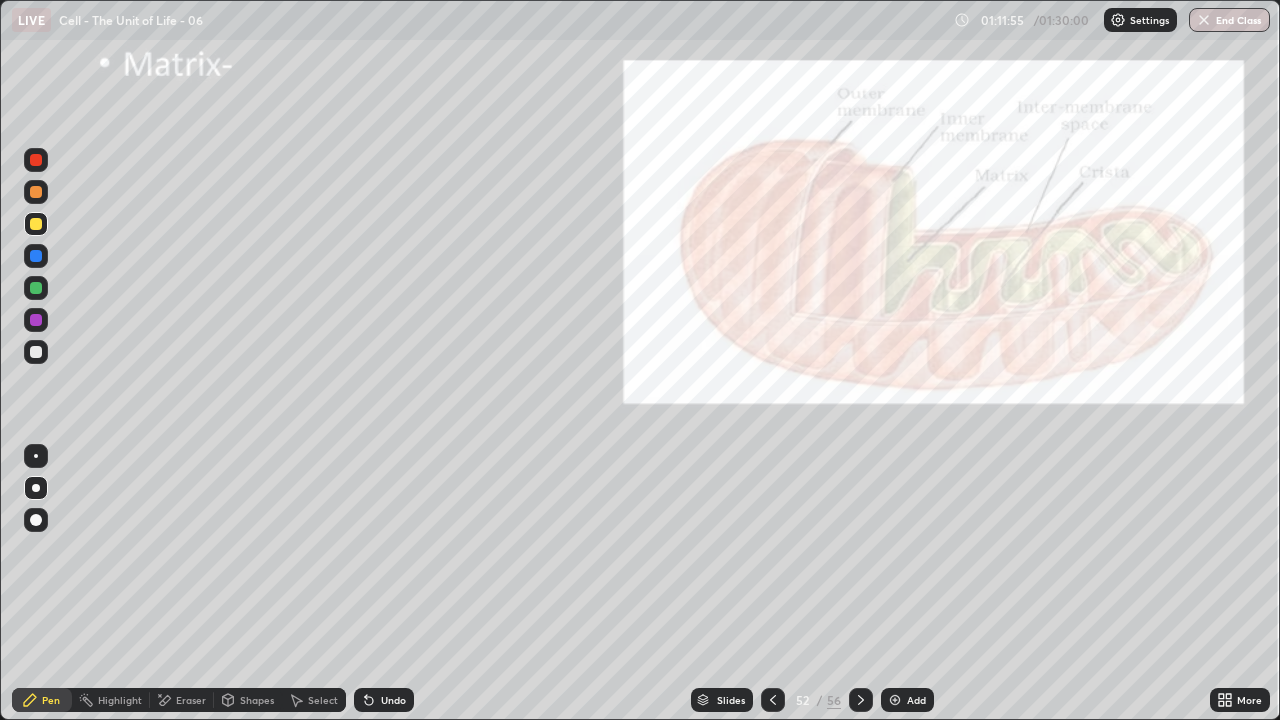 click 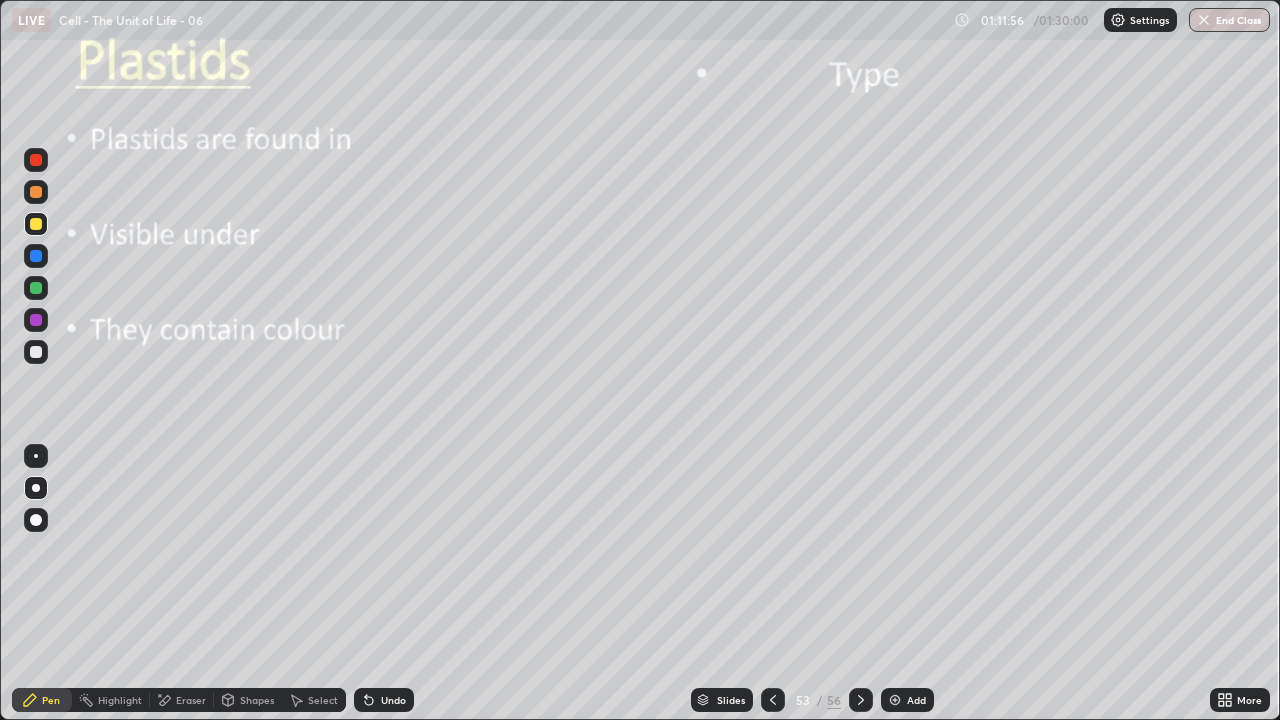 click 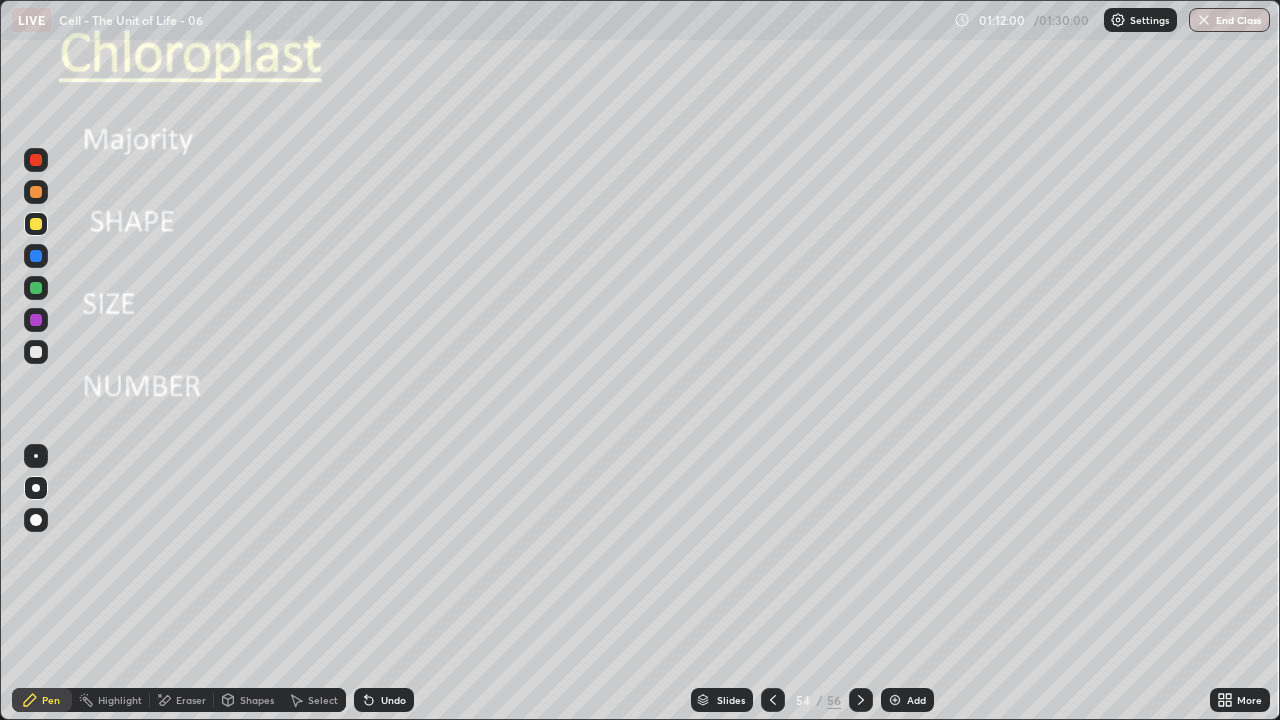 click 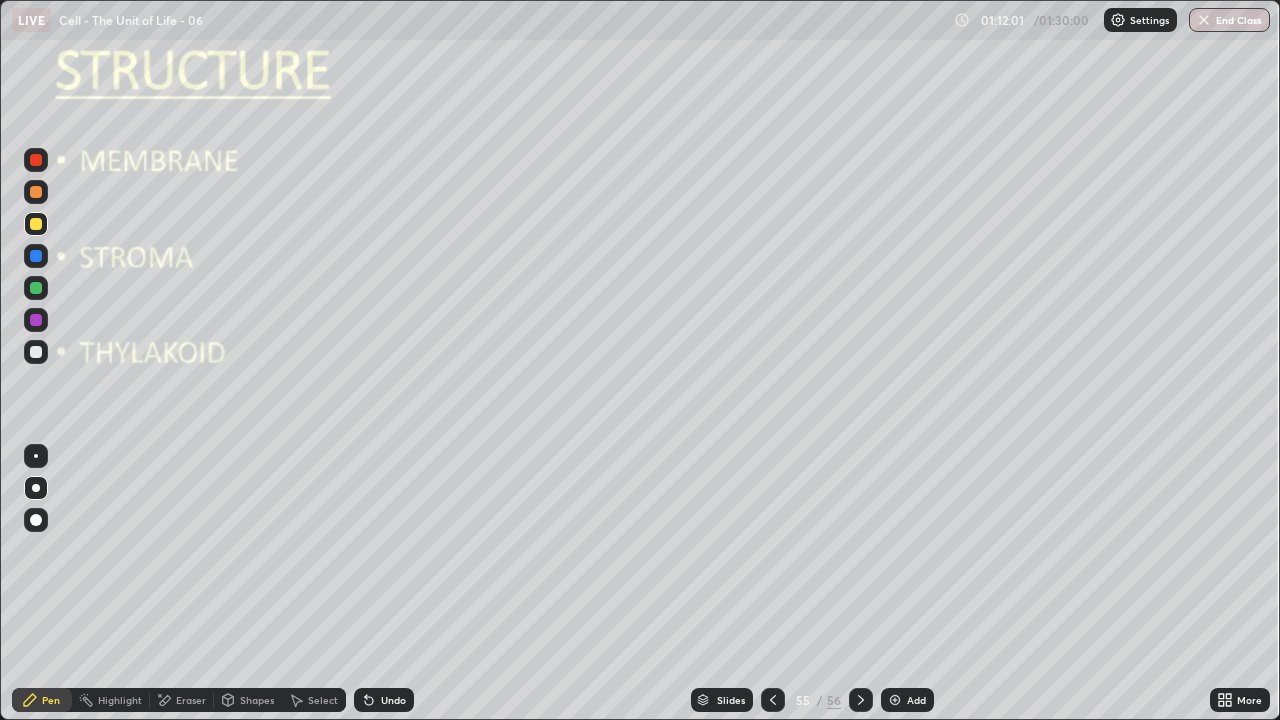 click 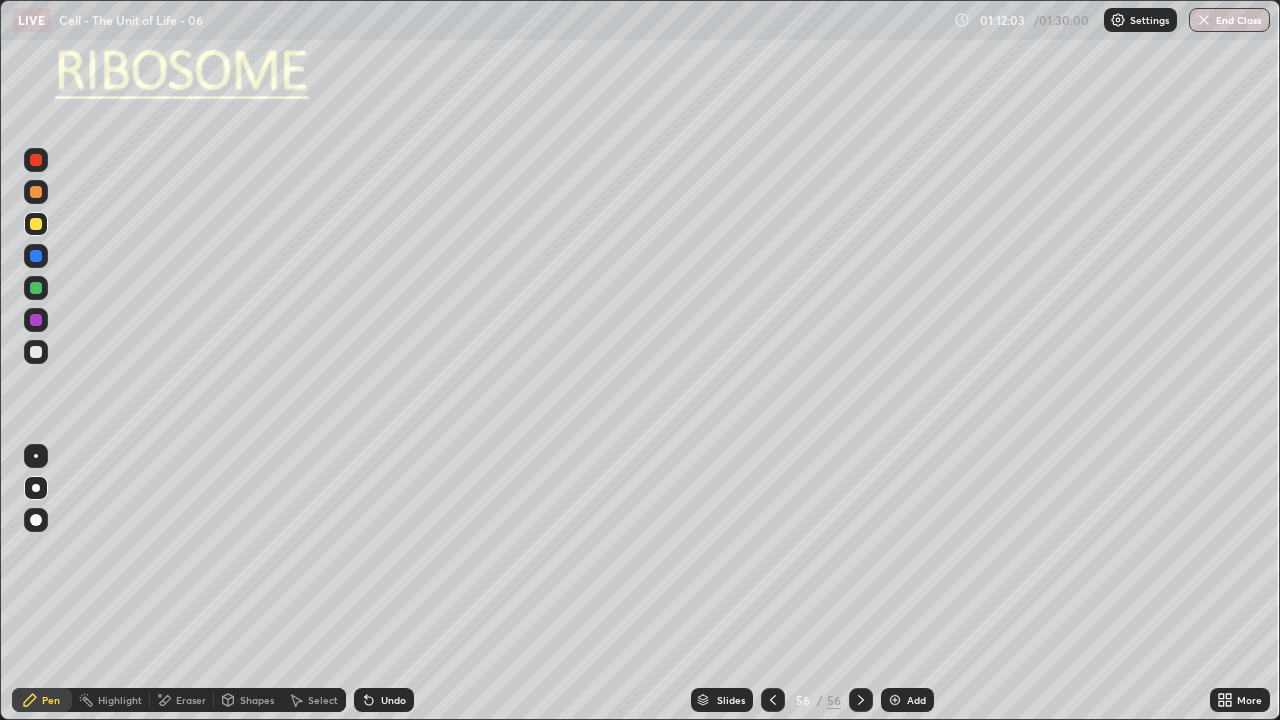 click 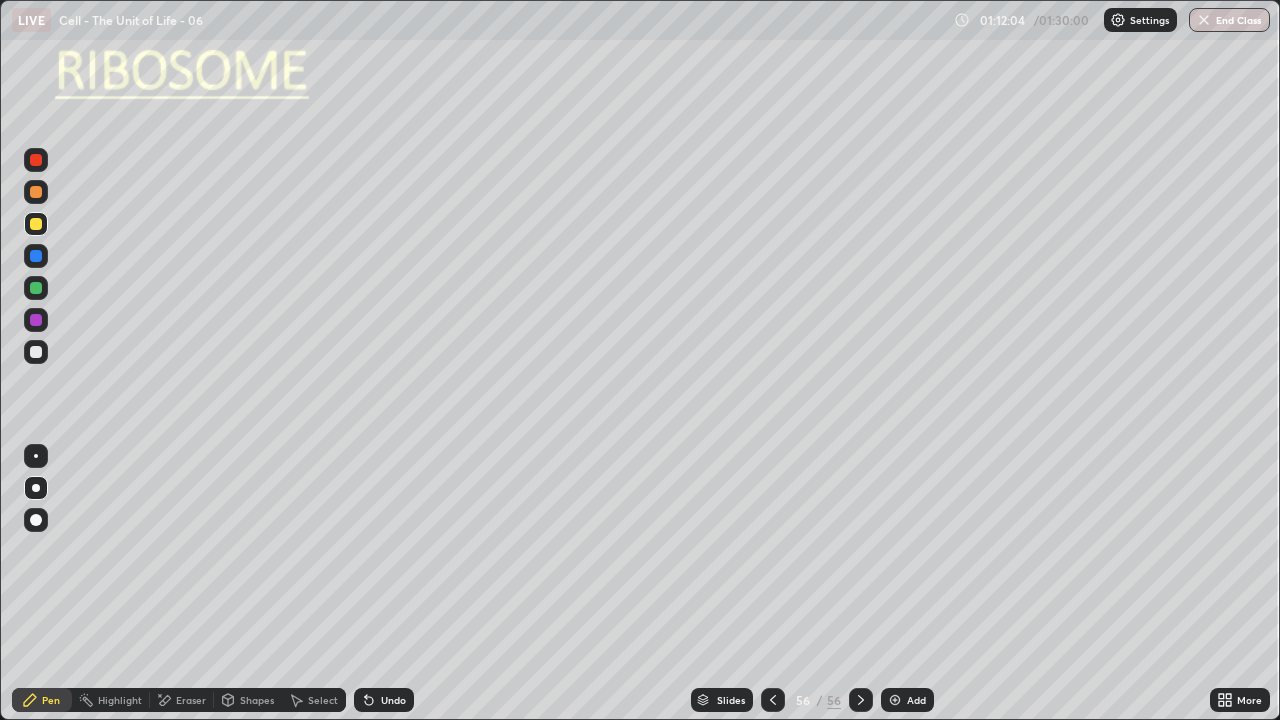 click 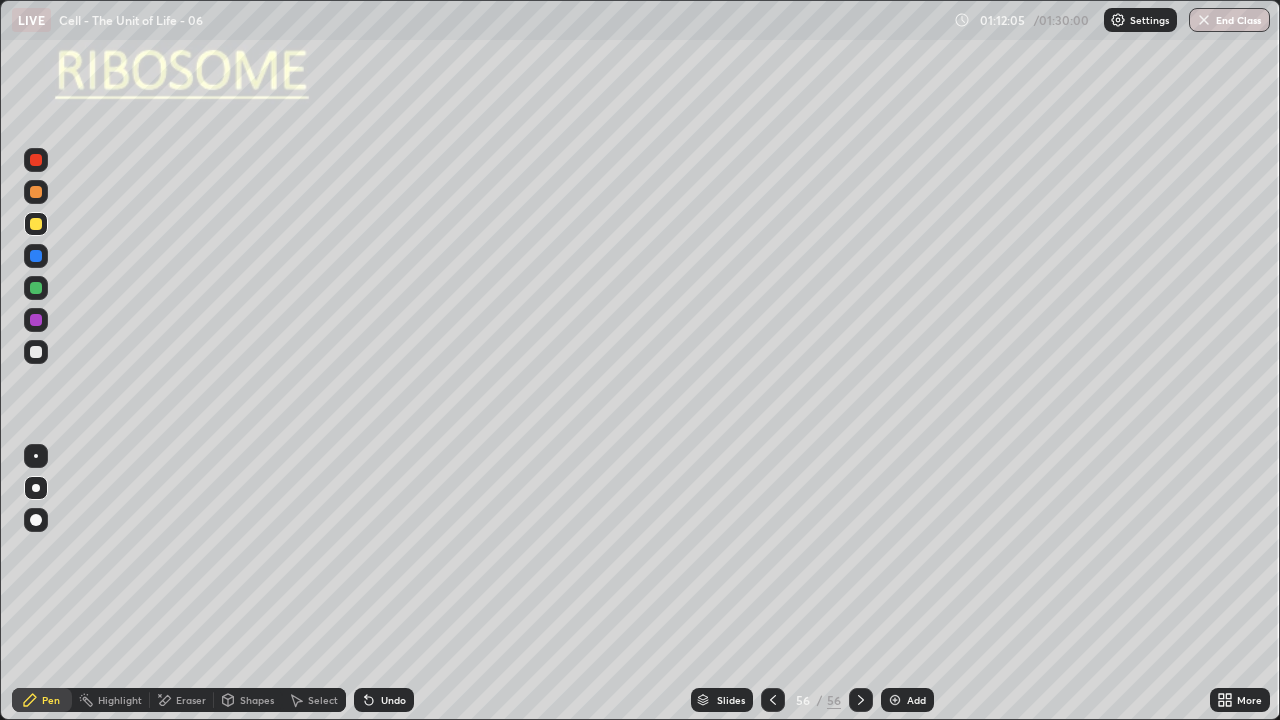 click 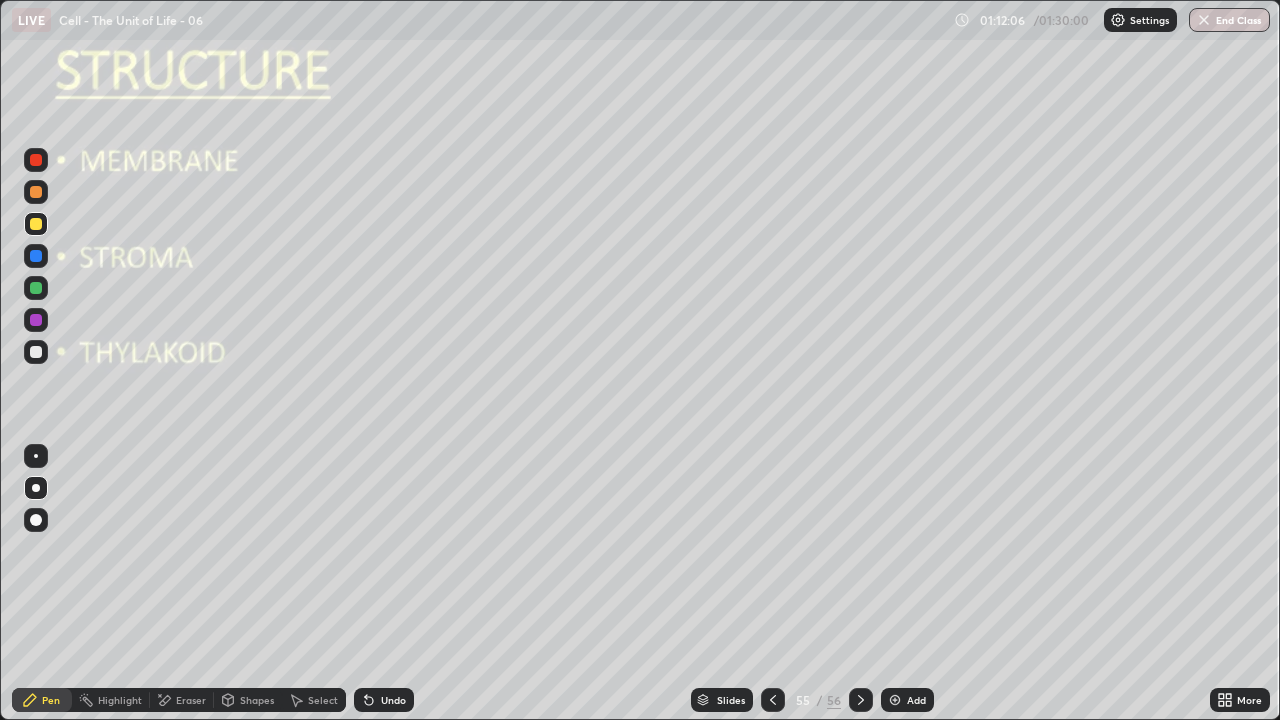 click 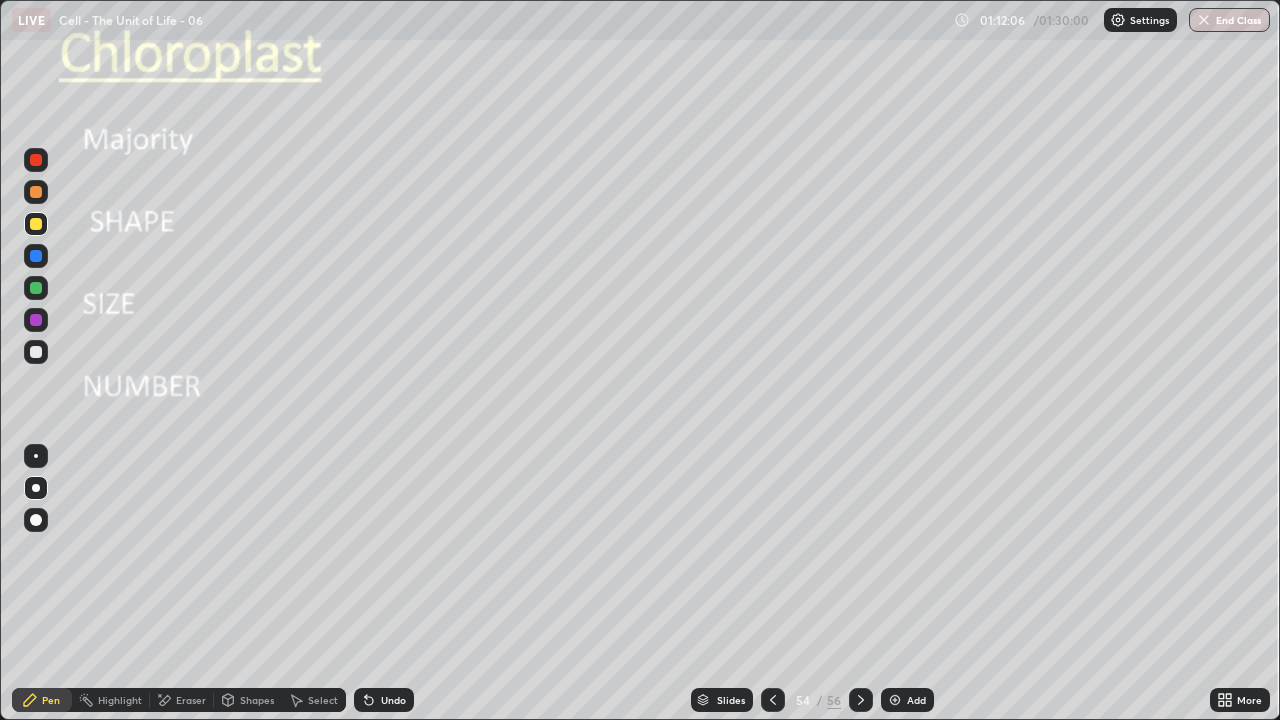 click 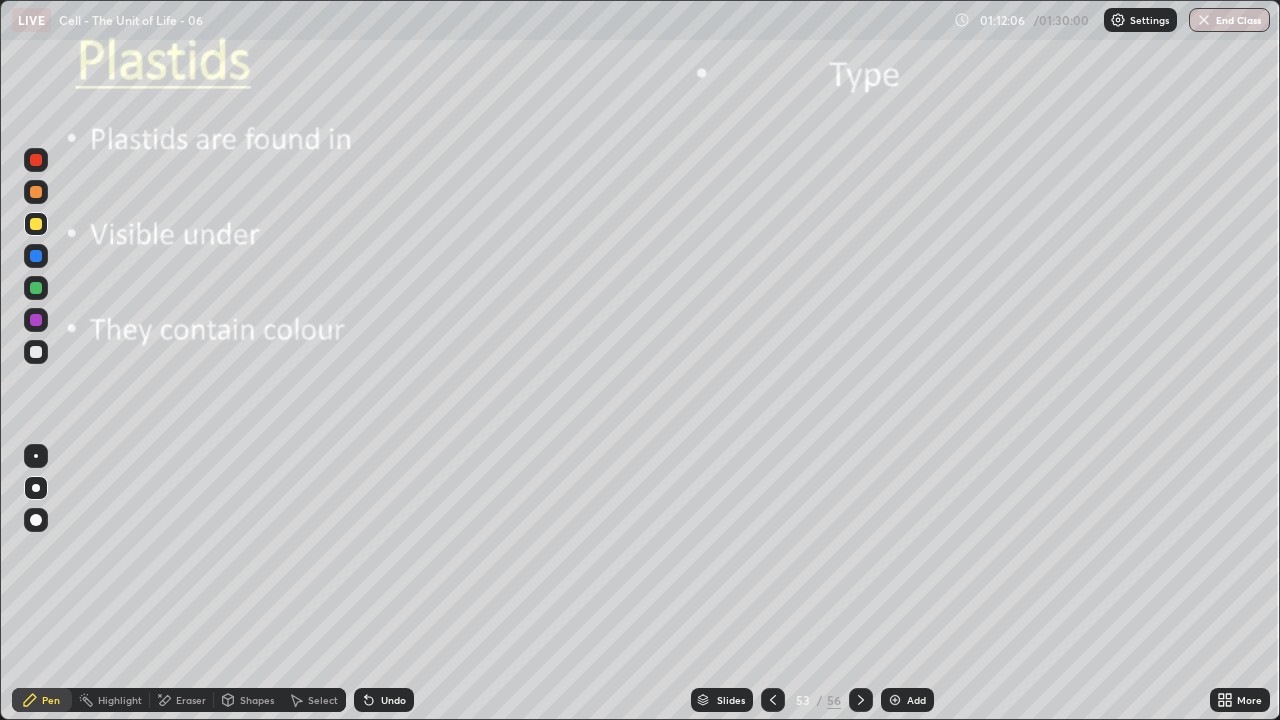click 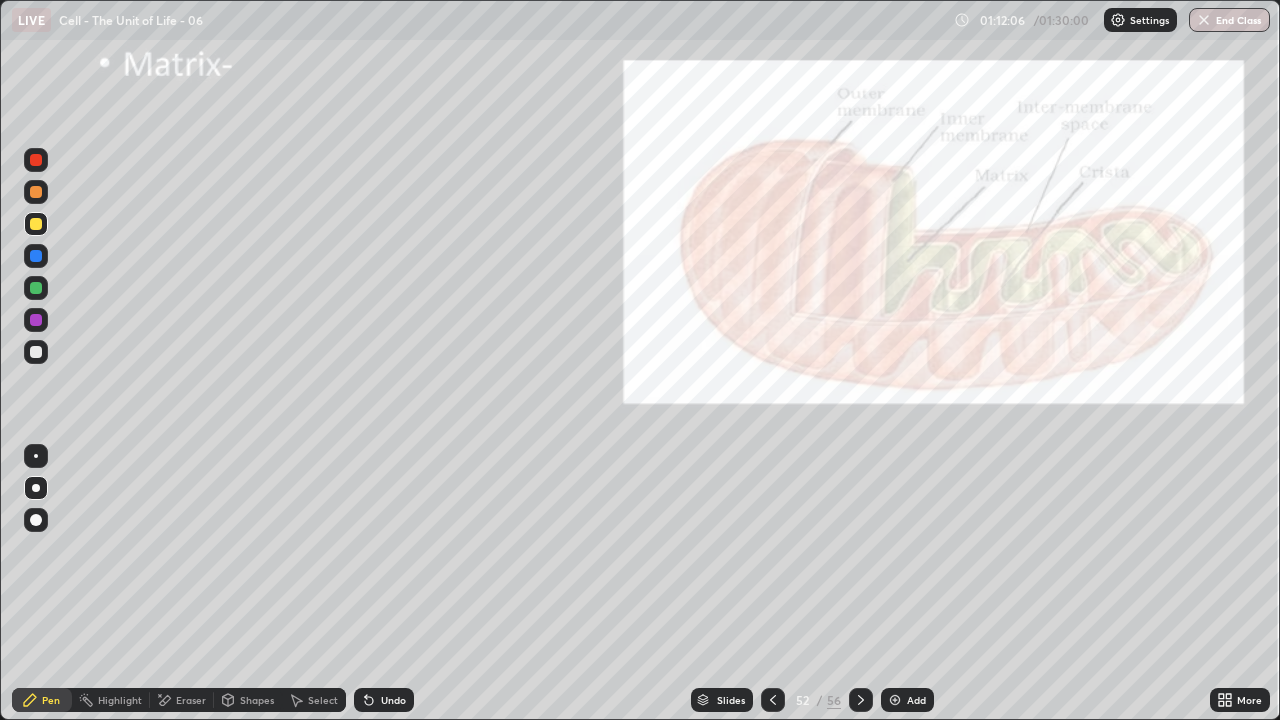 click 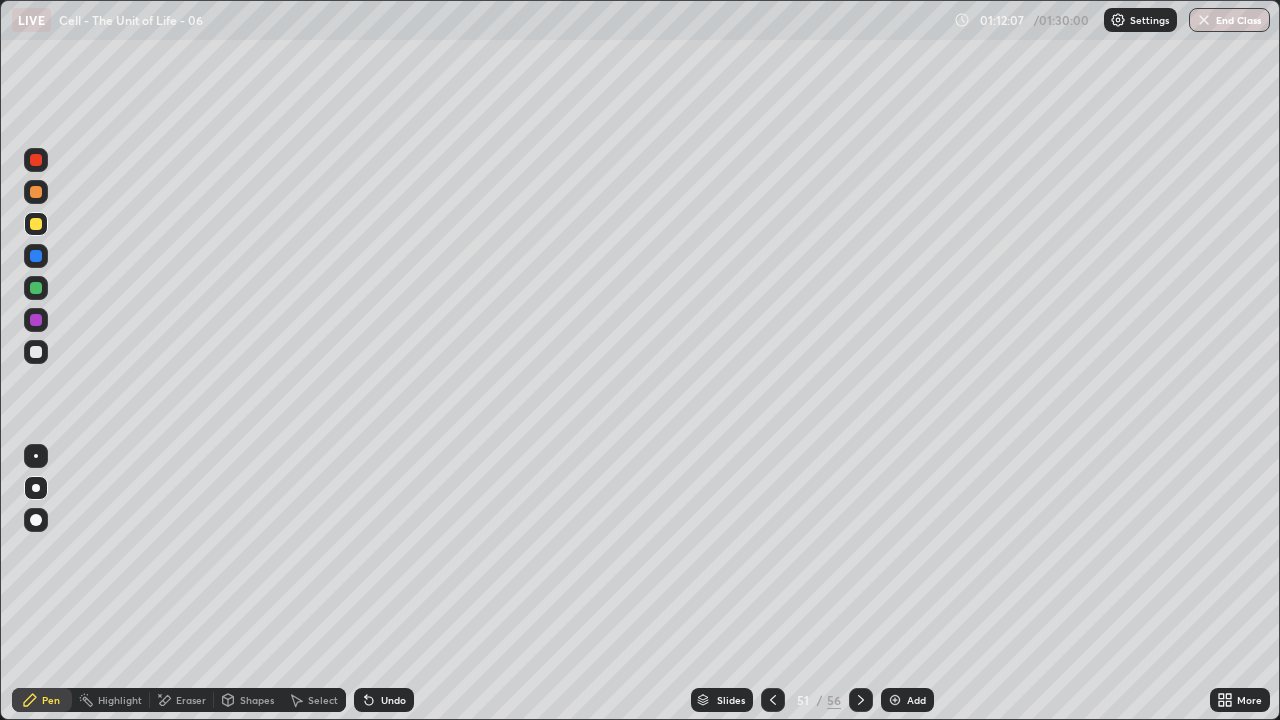click 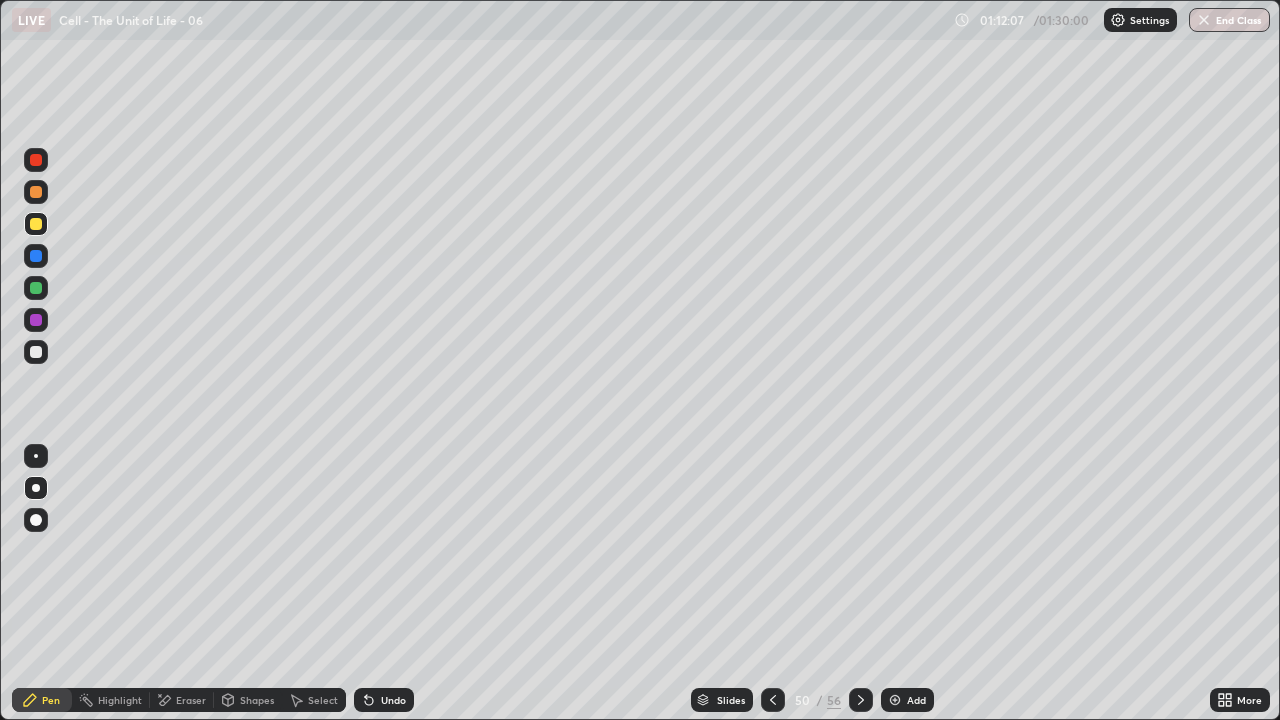 click 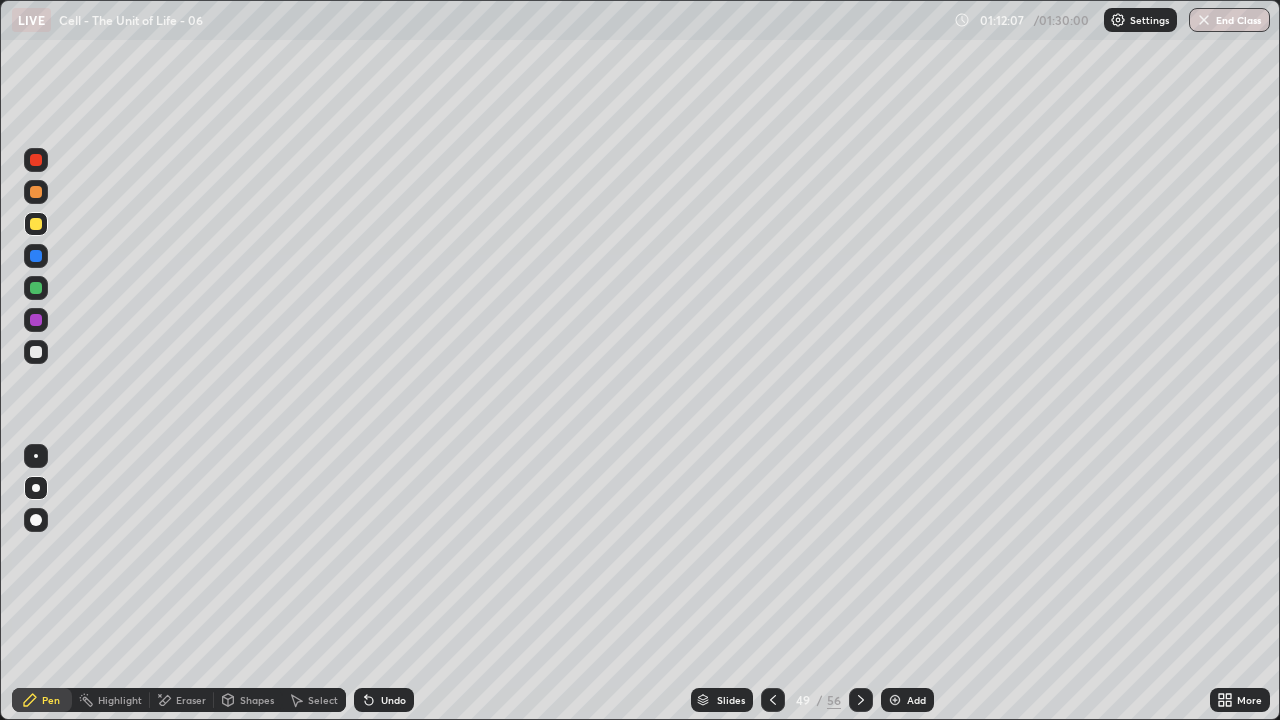 click 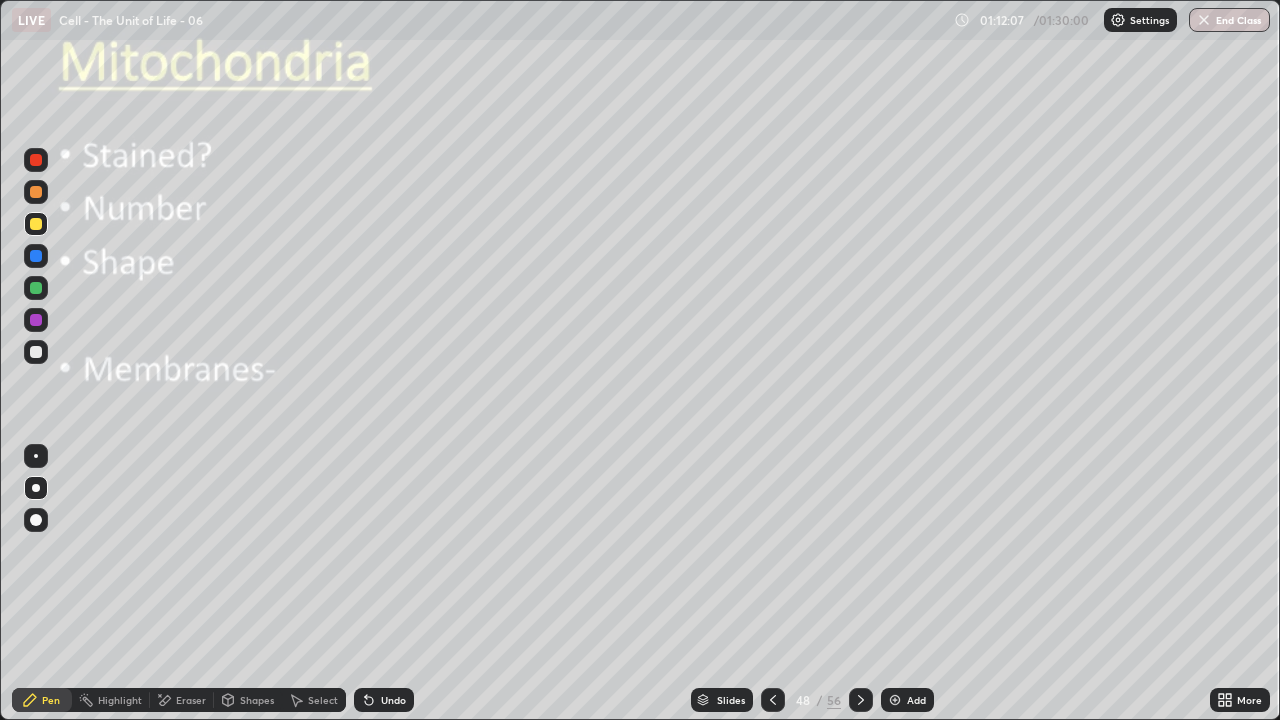 click 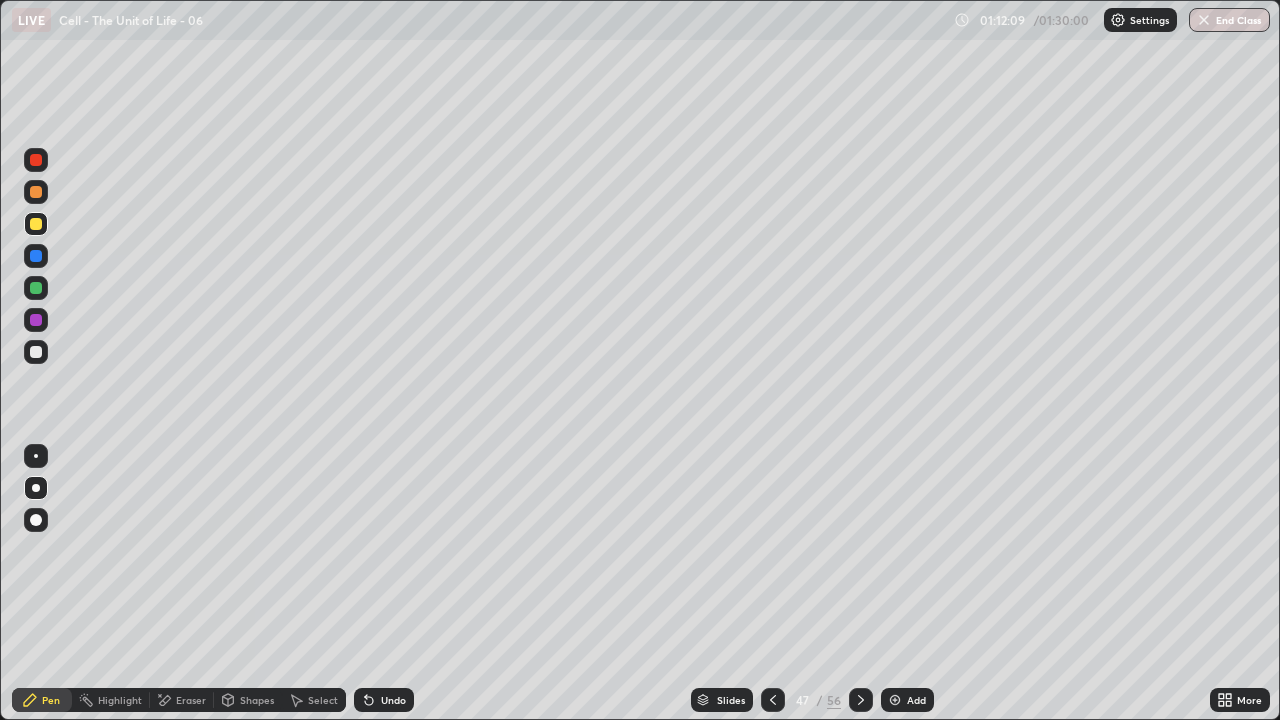 click 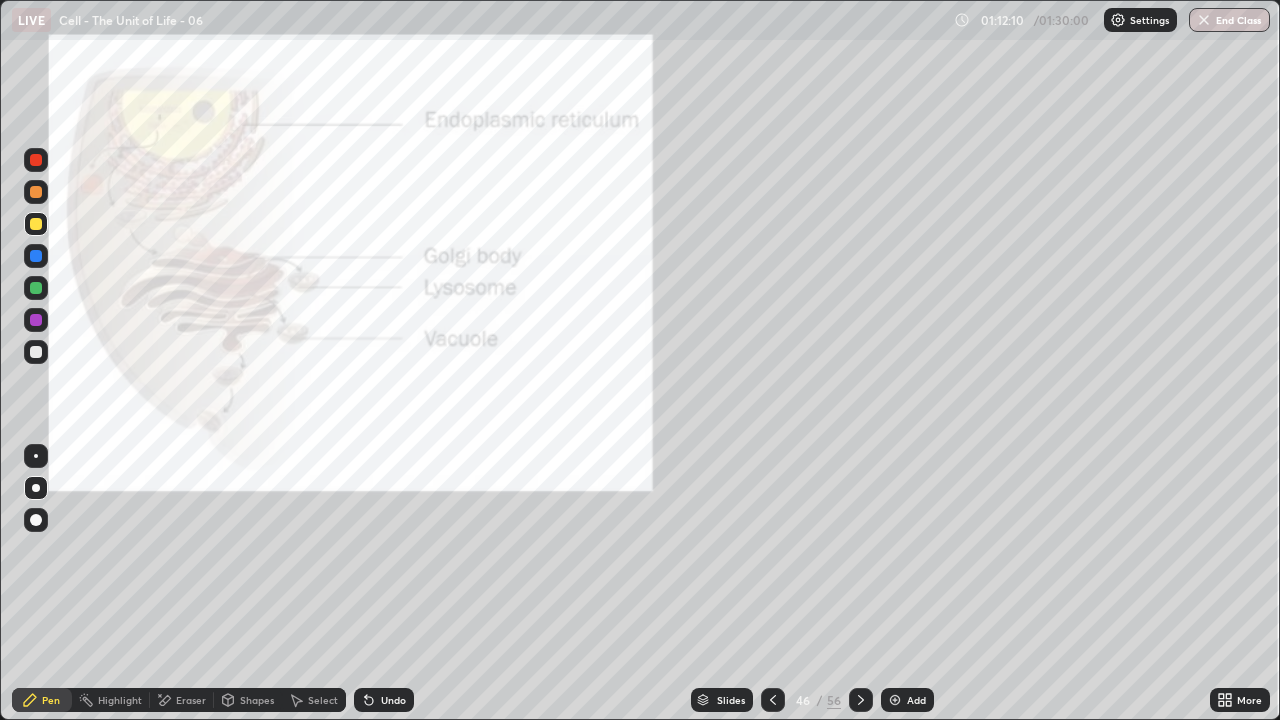 click at bounding box center (861, 700) 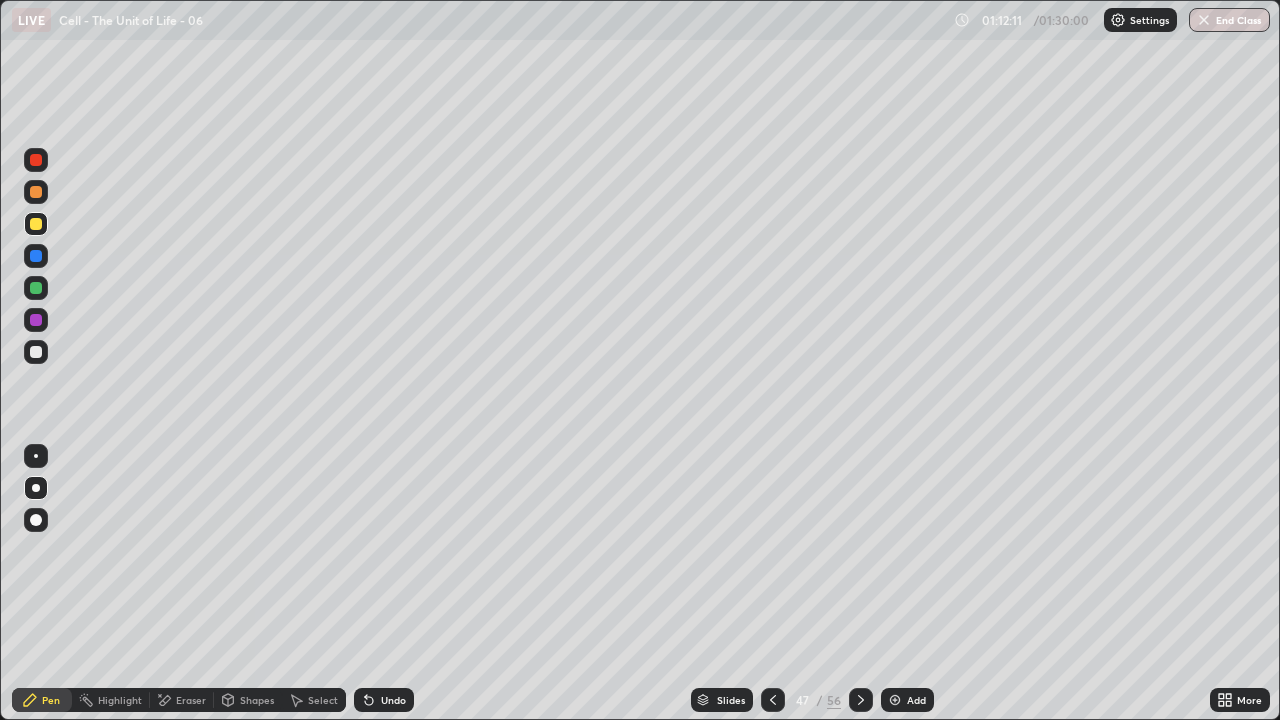 click 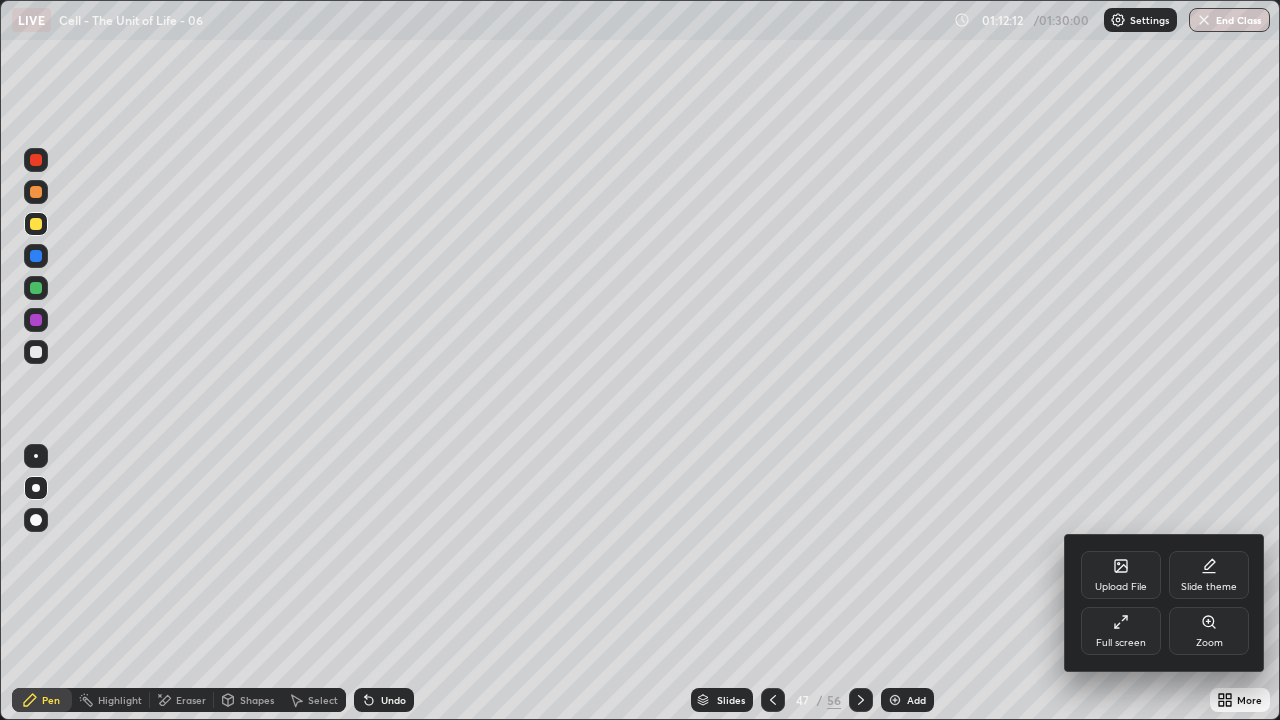 click on "Full screen" at bounding box center (1121, 631) 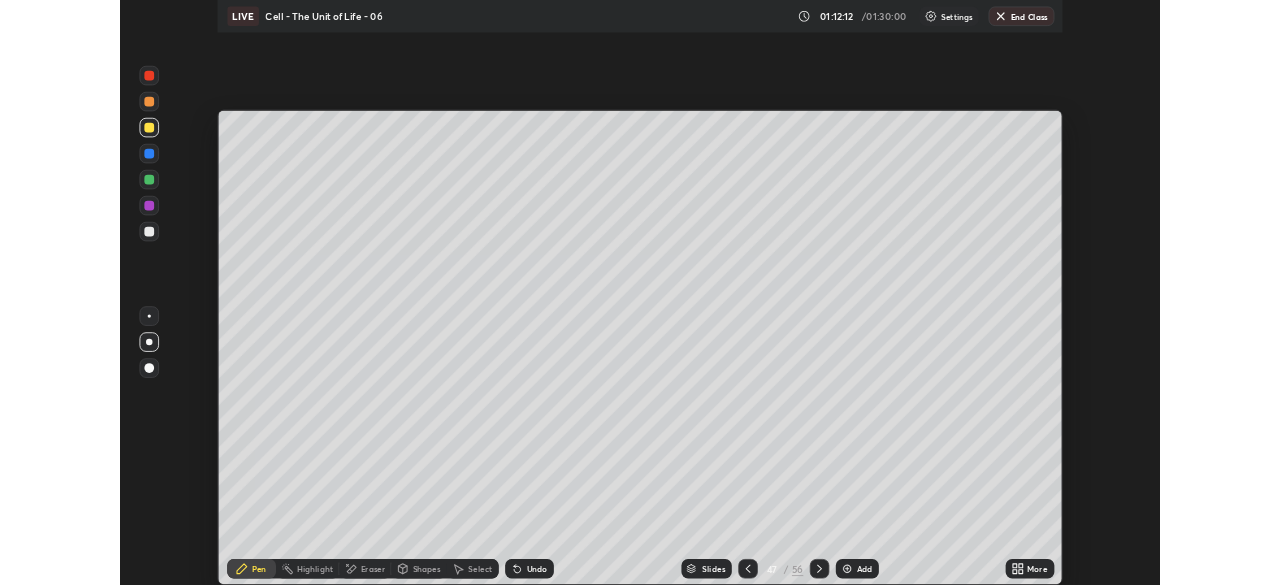 scroll, scrollTop: 585, scrollLeft: 1280, axis: both 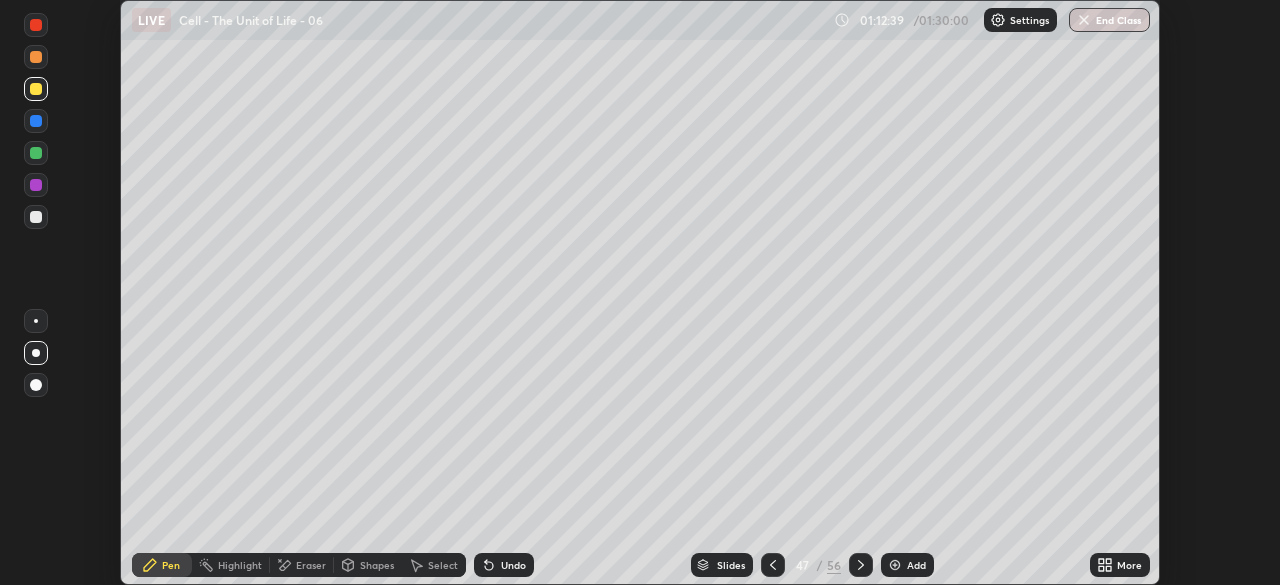 click 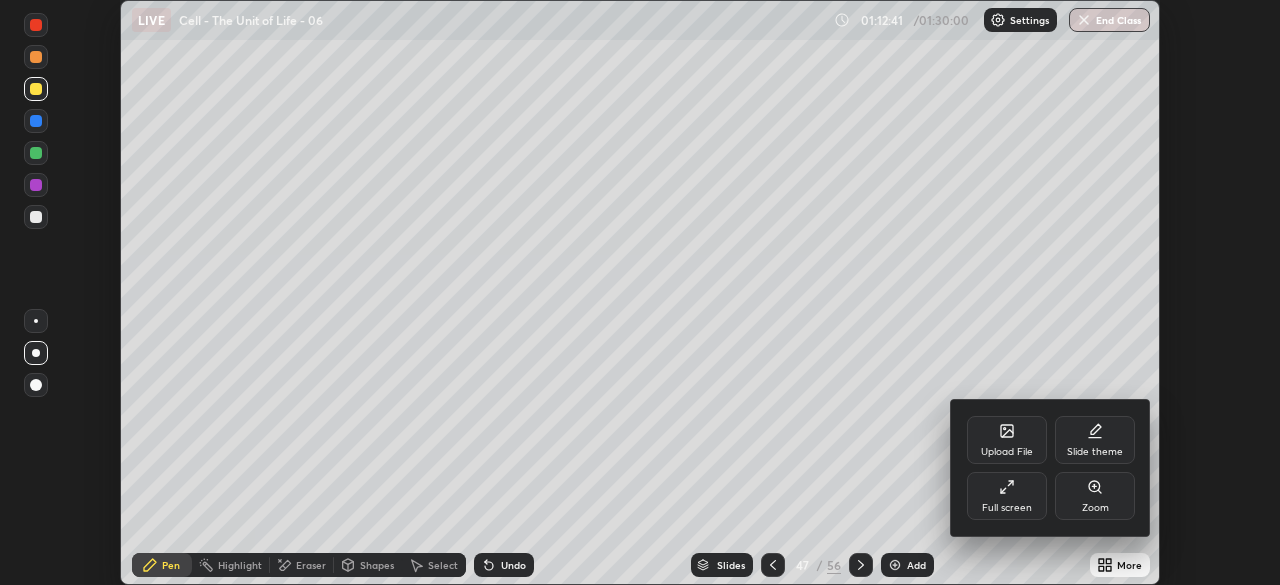 click on "Full screen" at bounding box center [1007, 496] 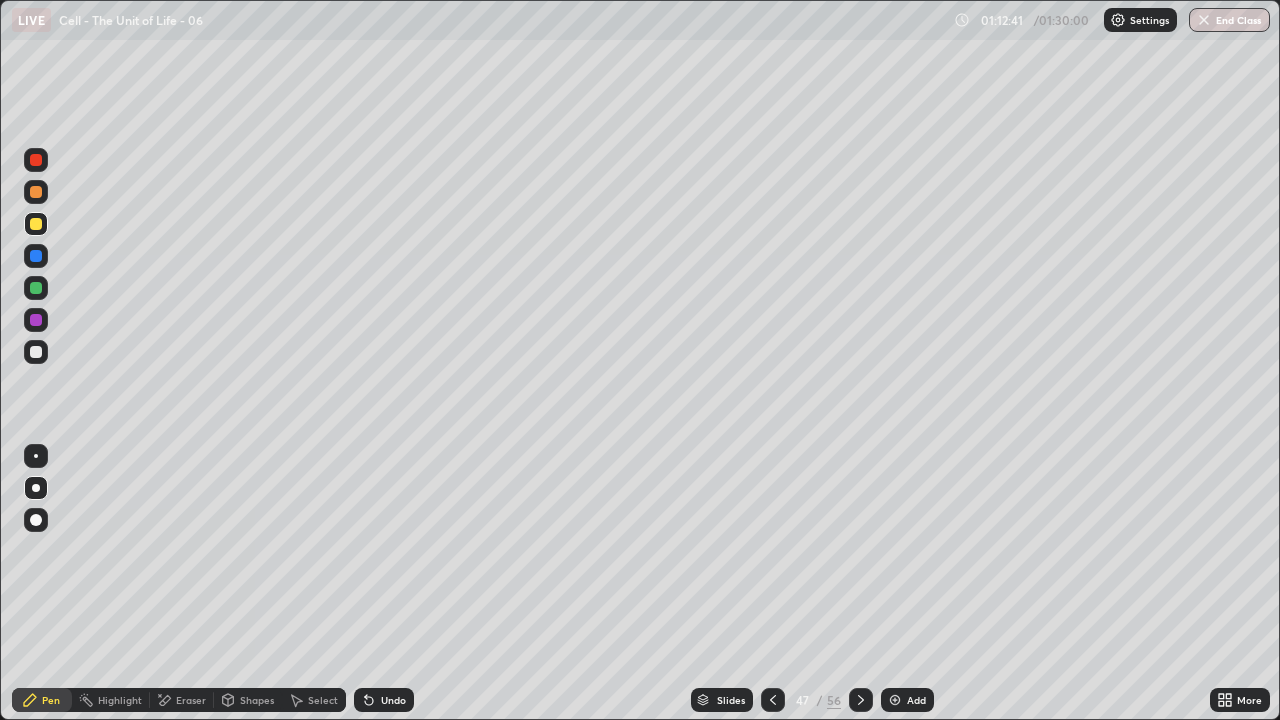 scroll, scrollTop: 99280, scrollLeft: 98720, axis: both 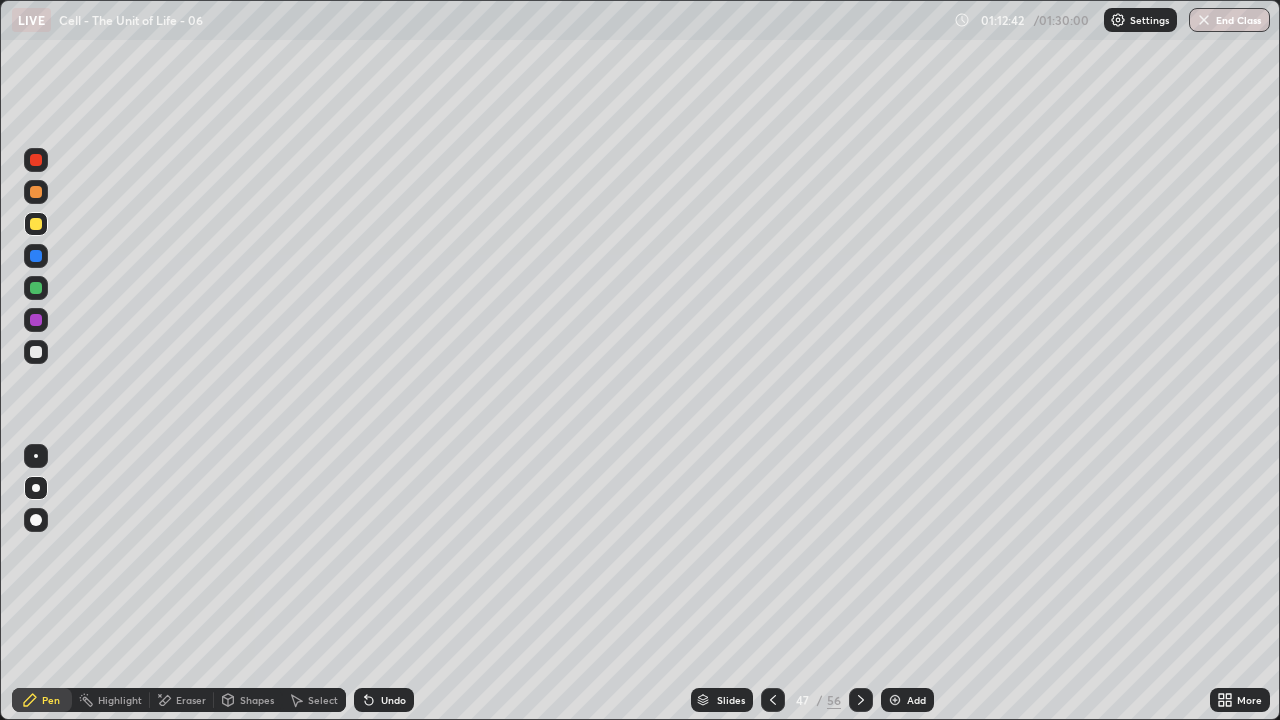 click 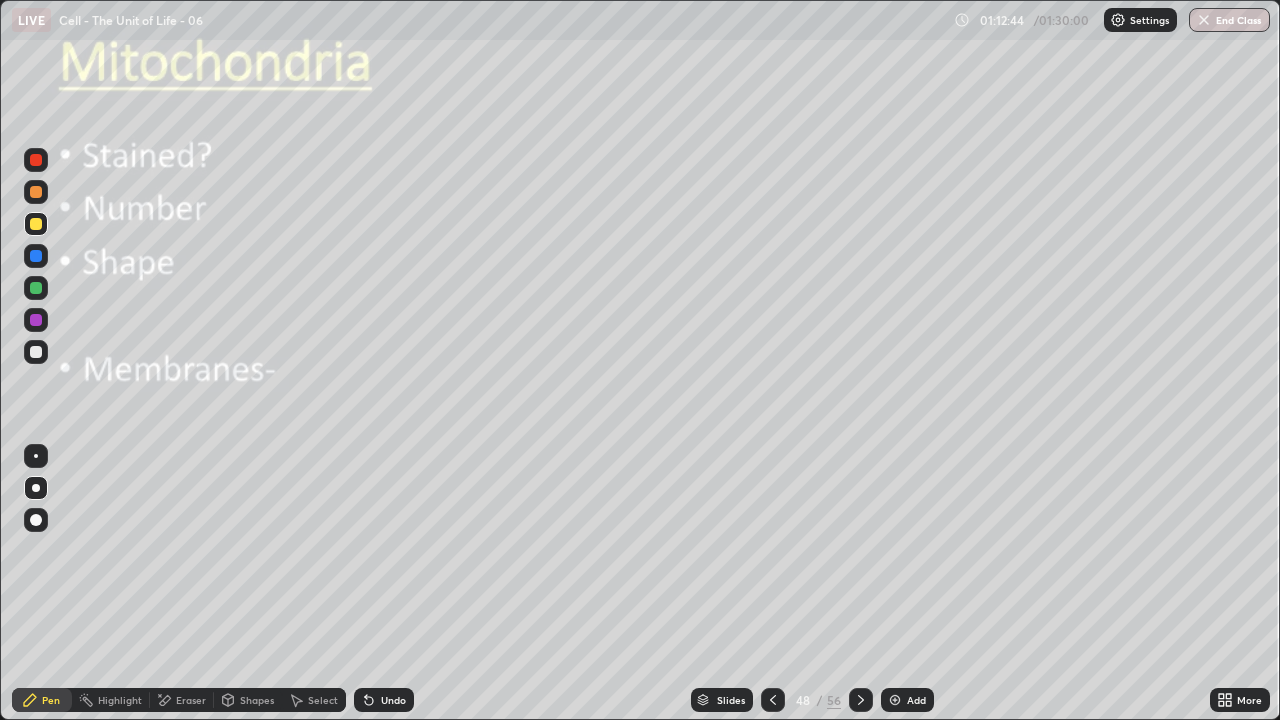 click 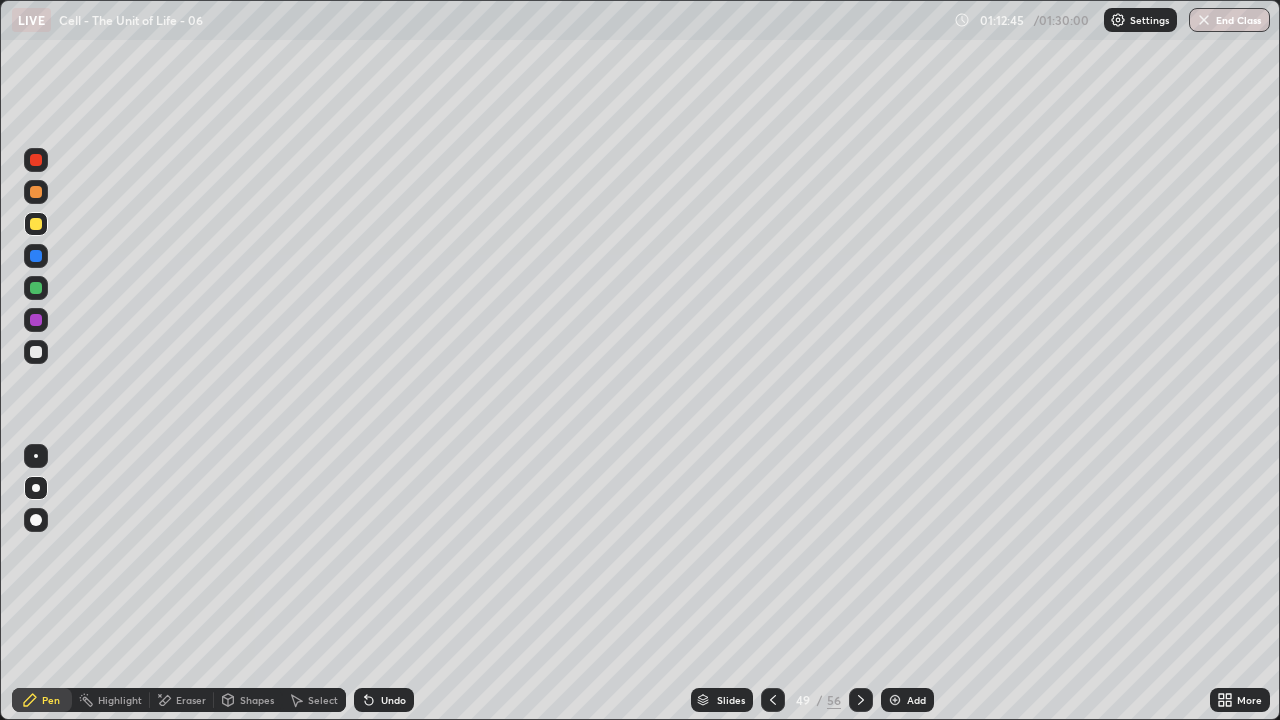 click 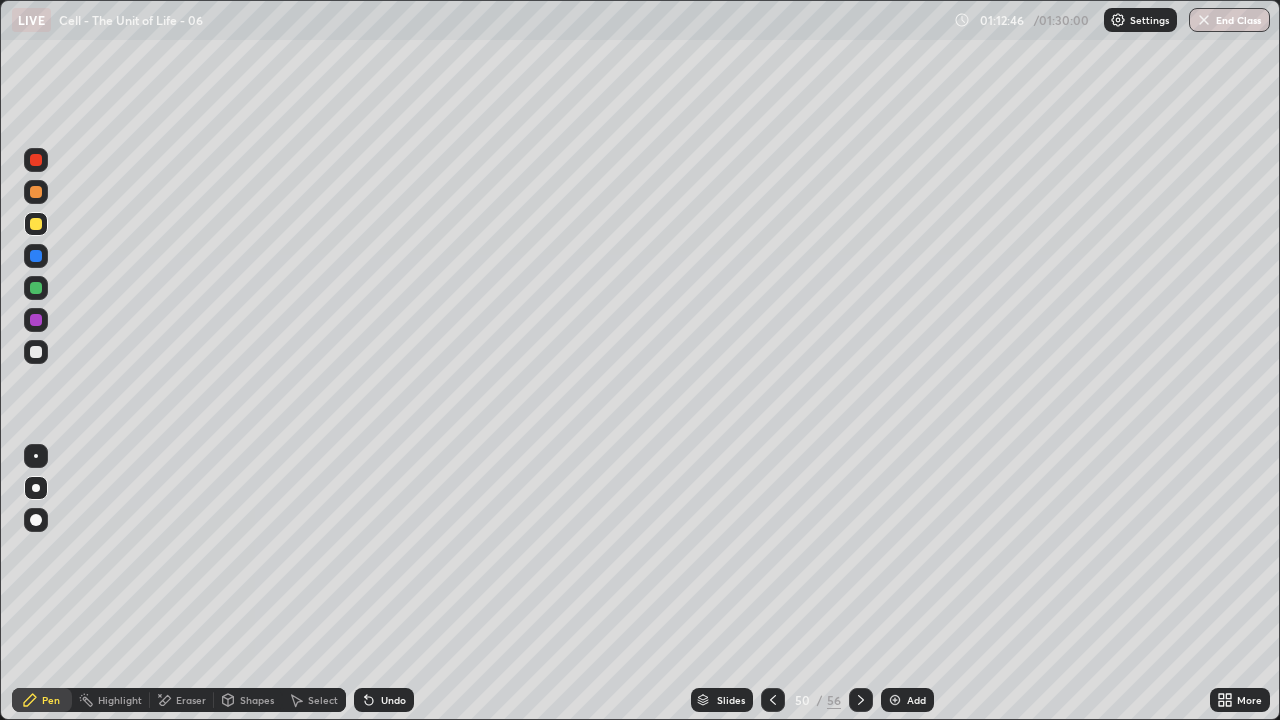 click 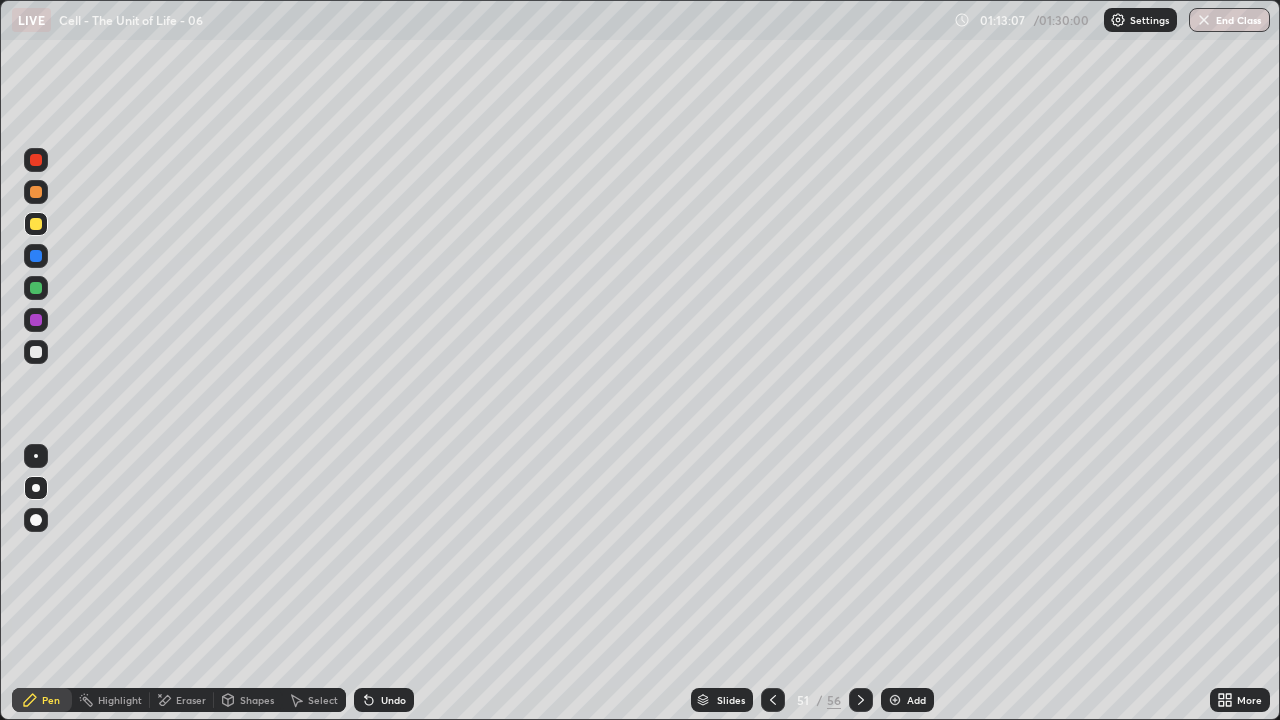 click at bounding box center (36, 320) 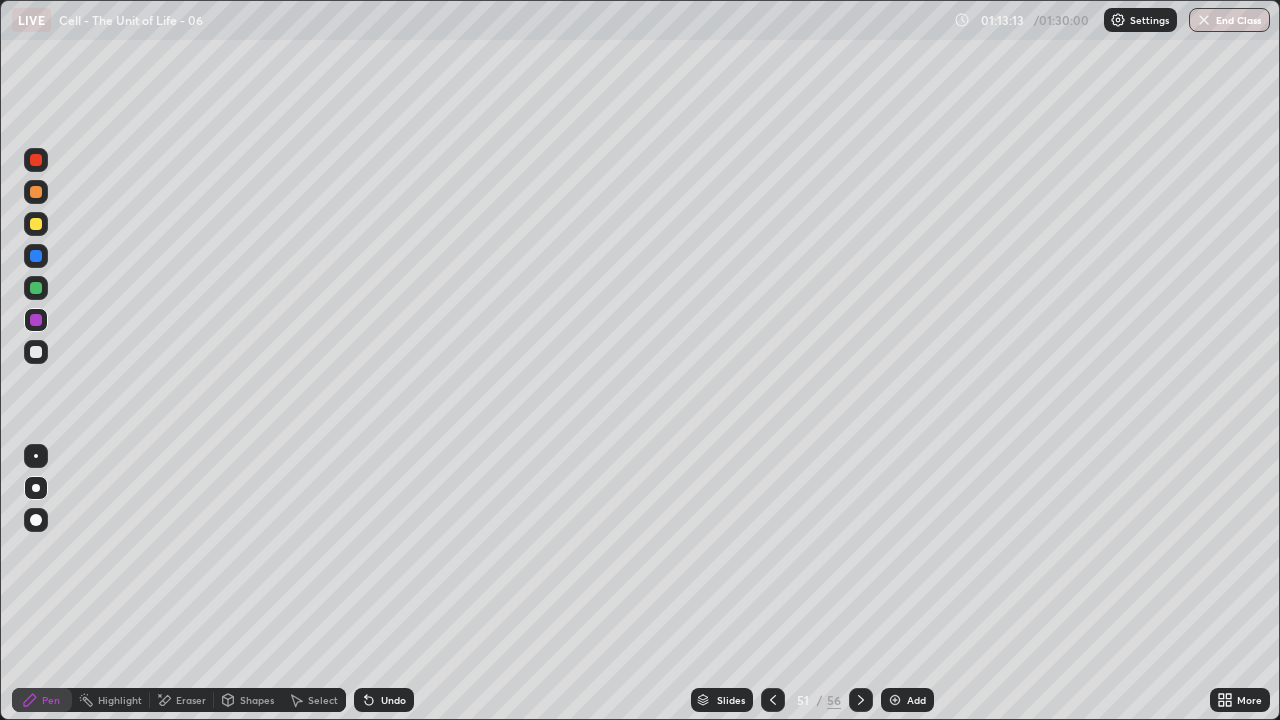 click at bounding box center [36, 288] 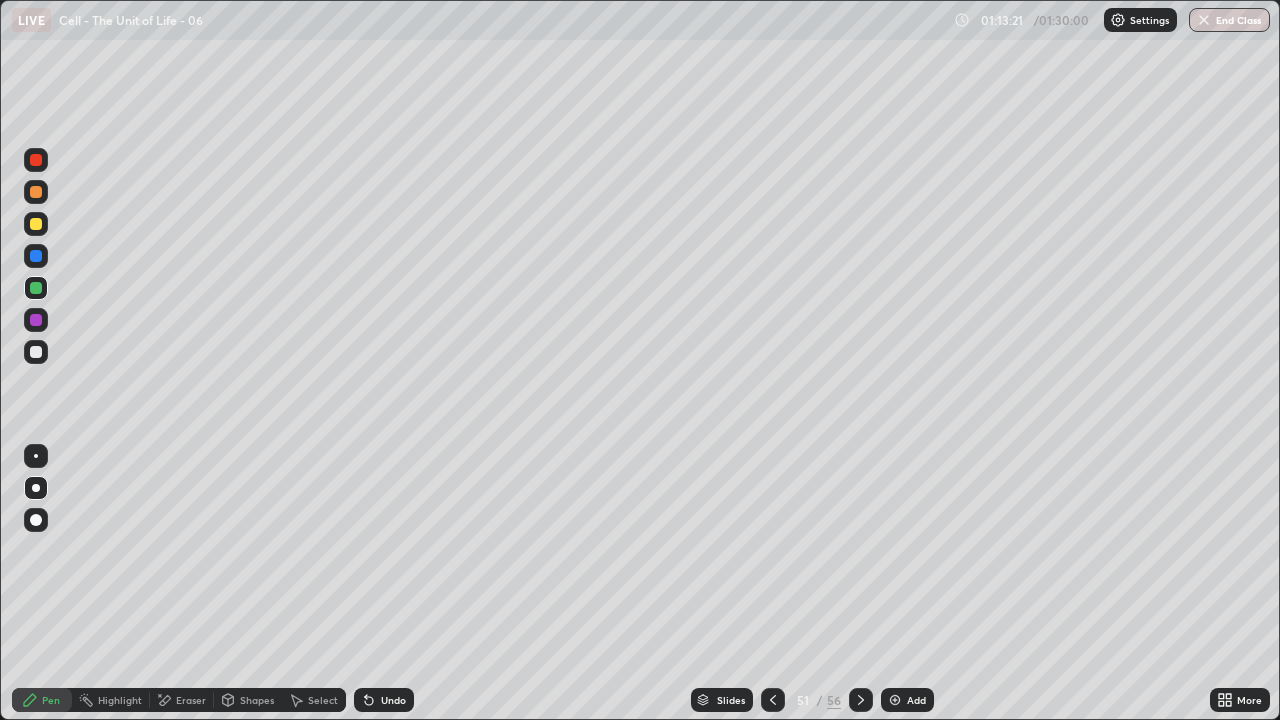 click at bounding box center [36, 456] 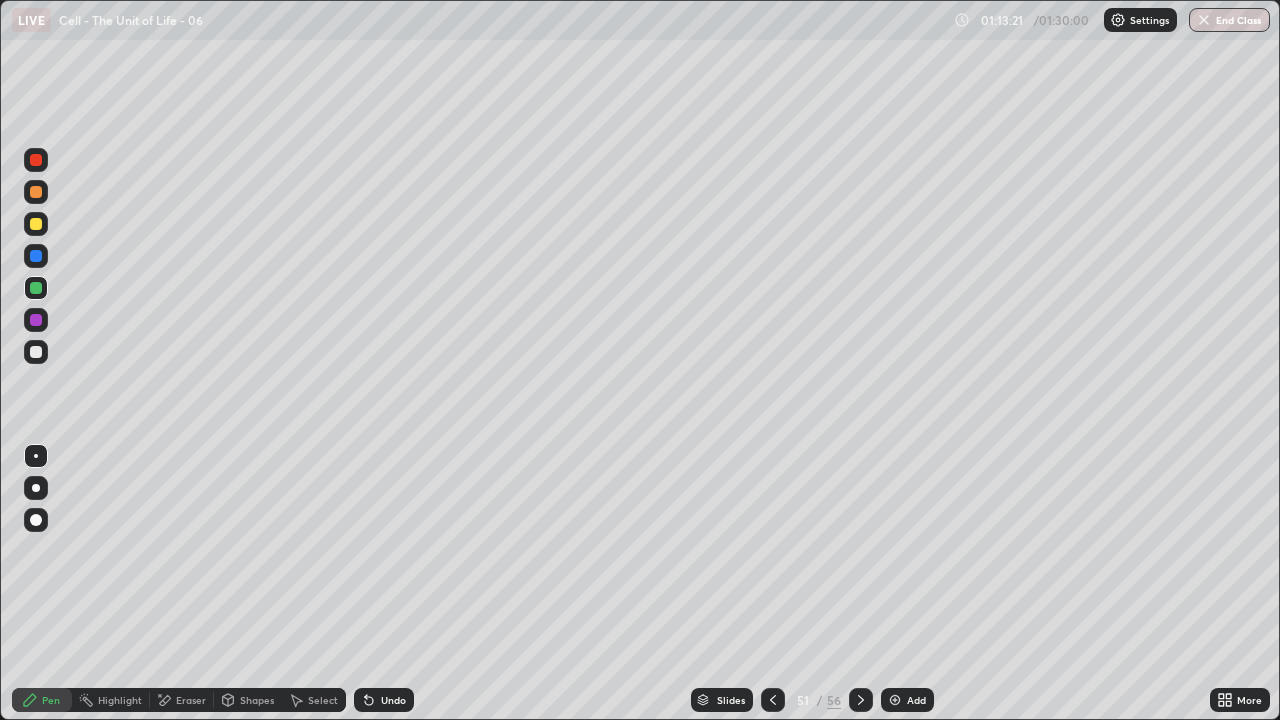 click at bounding box center [36, 352] 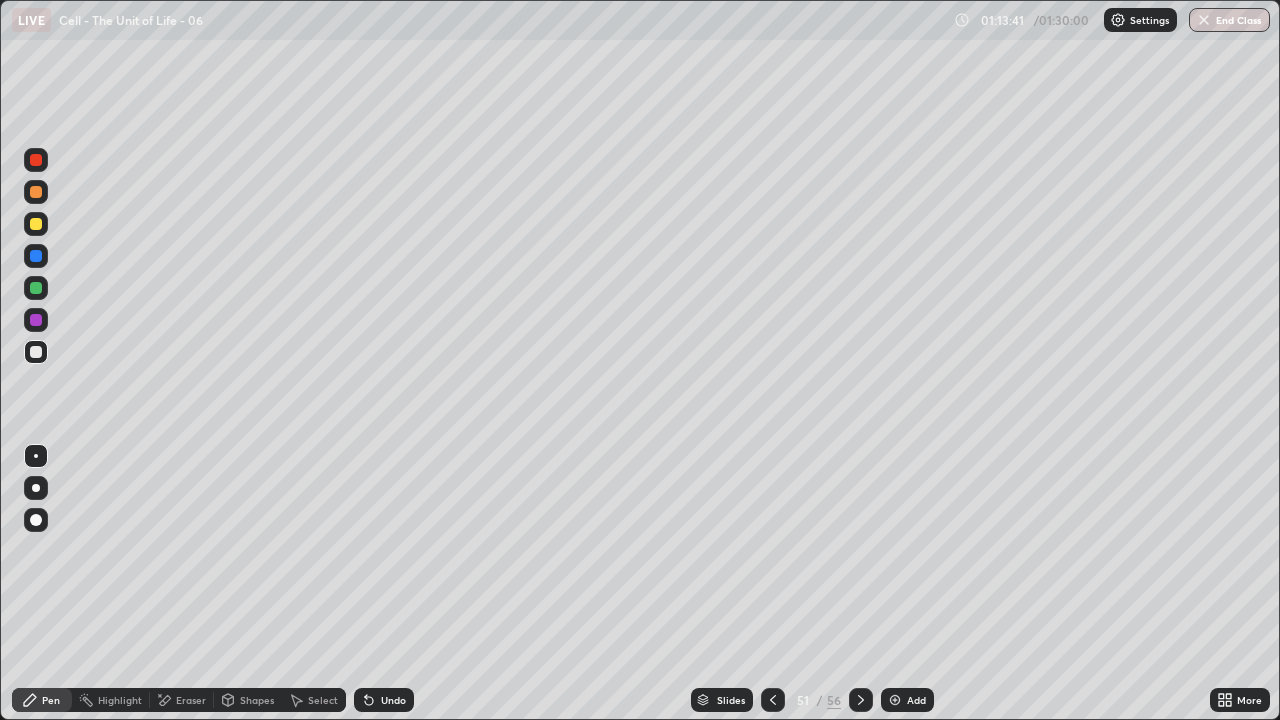 click on "Undo" at bounding box center [393, 700] 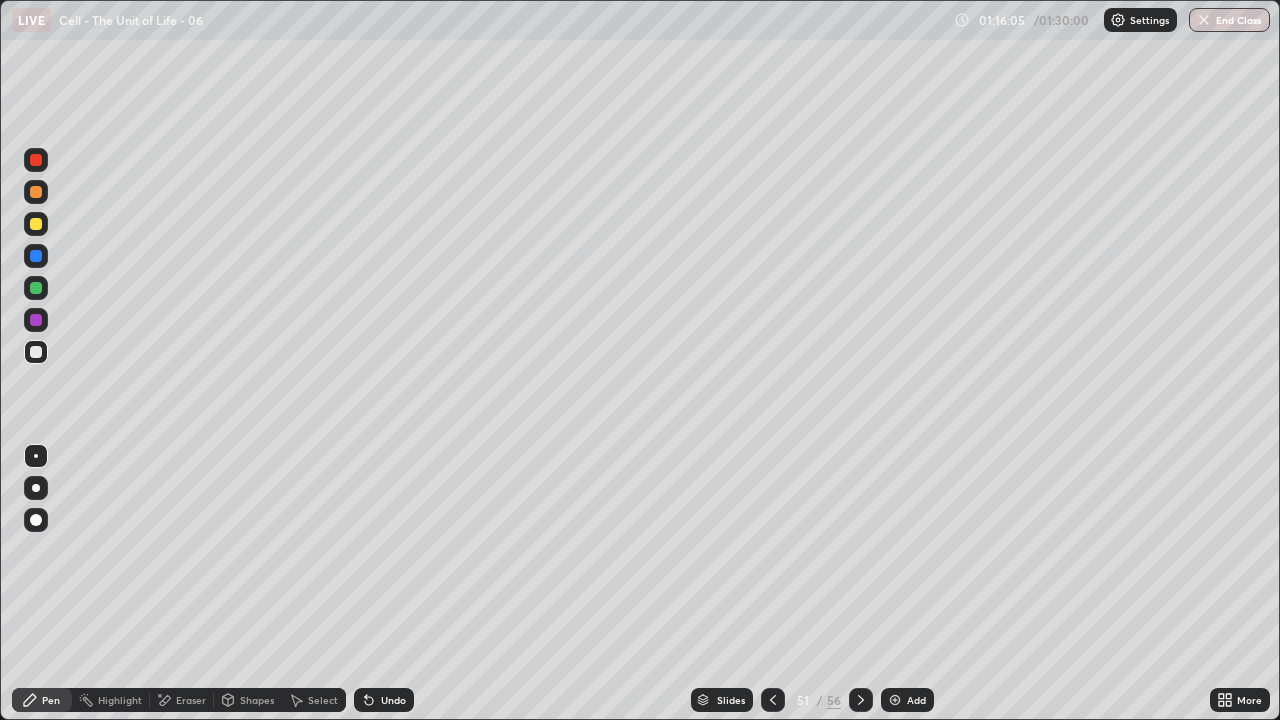 click 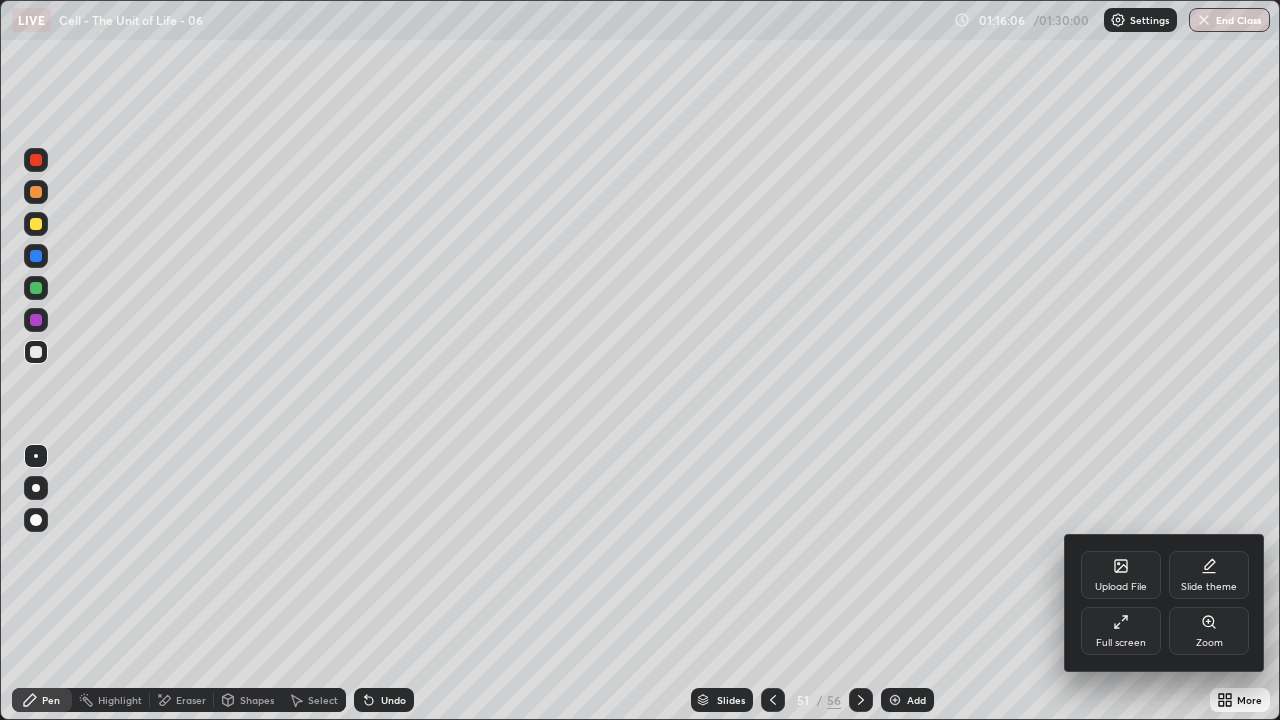 click on "Full screen" at bounding box center [1121, 643] 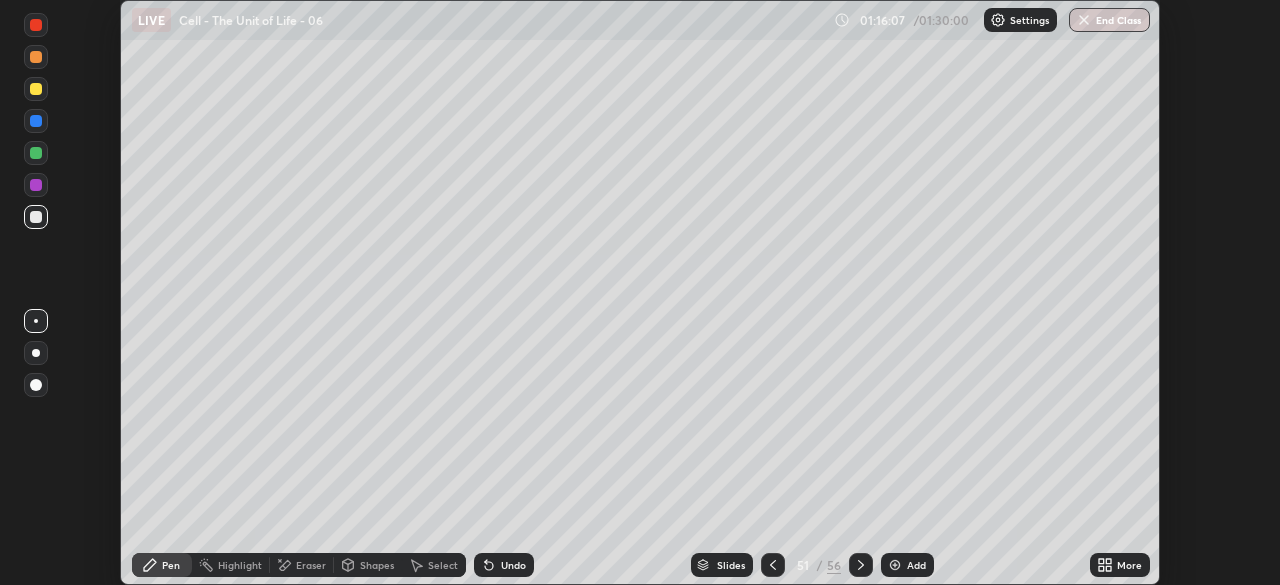 scroll, scrollTop: 585, scrollLeft: 1280, axis: both 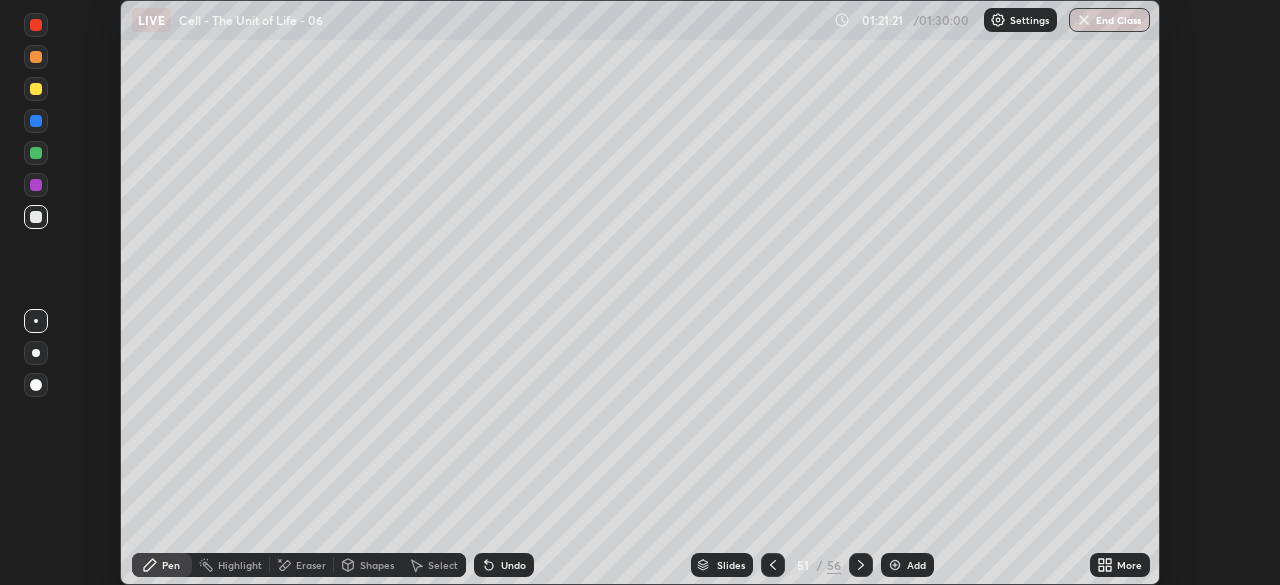 click 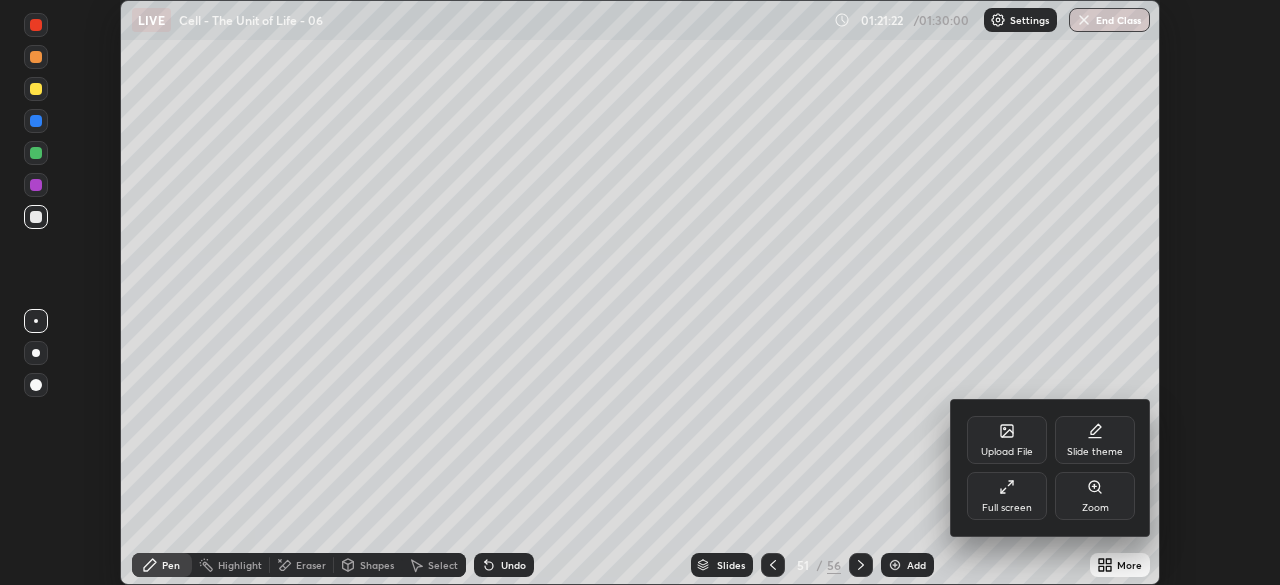 click on "Full screen" at bounding box center [1007, 496] 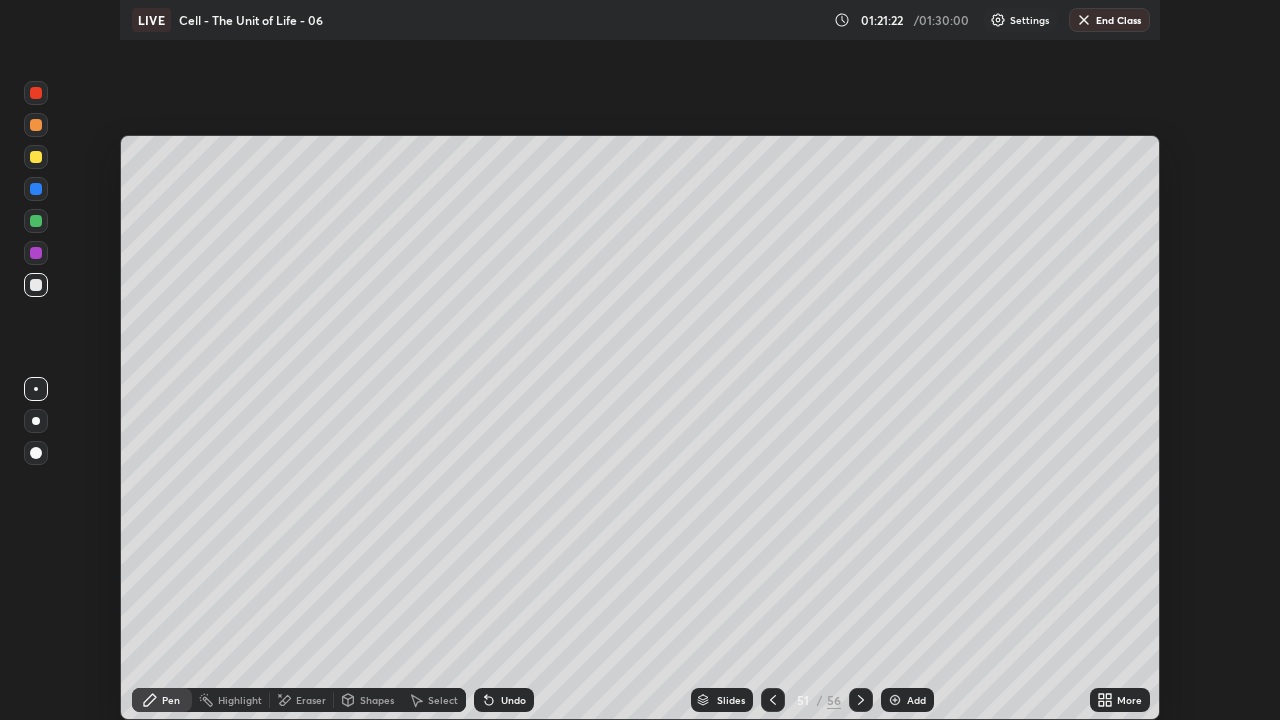 scroll, scrollTop: 99280, scrollLeft: 98720, axis: both 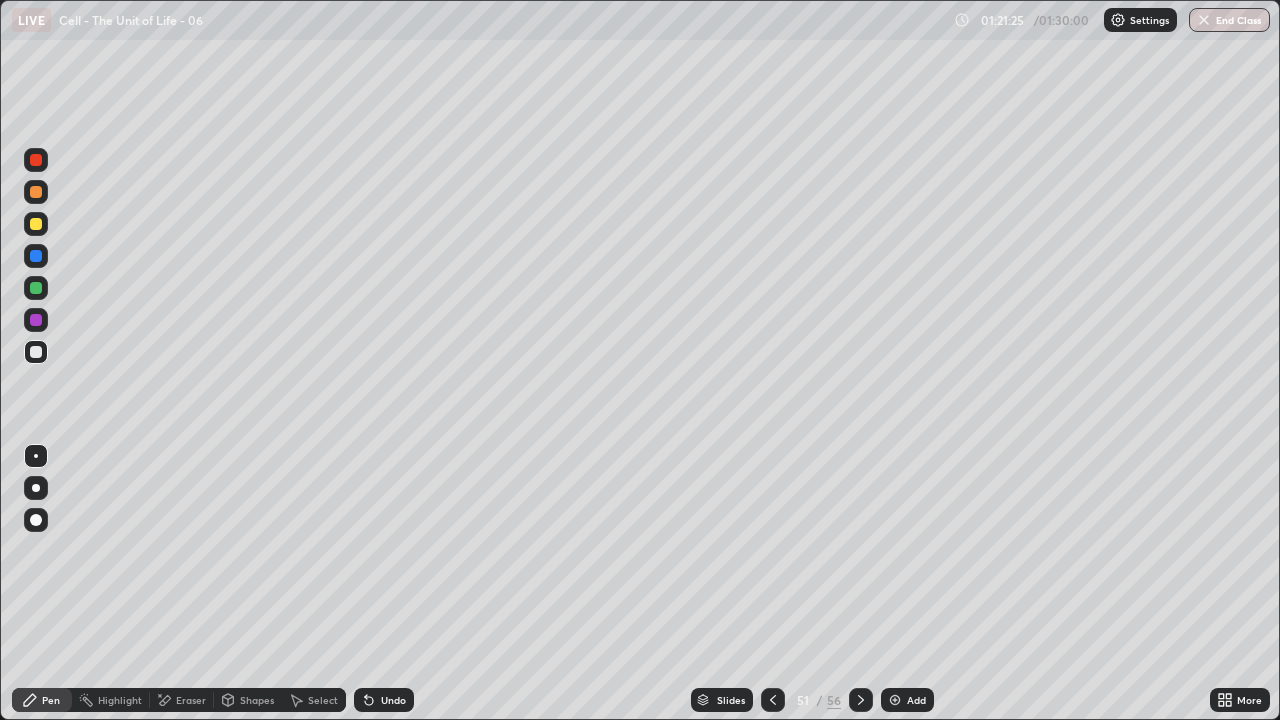 click 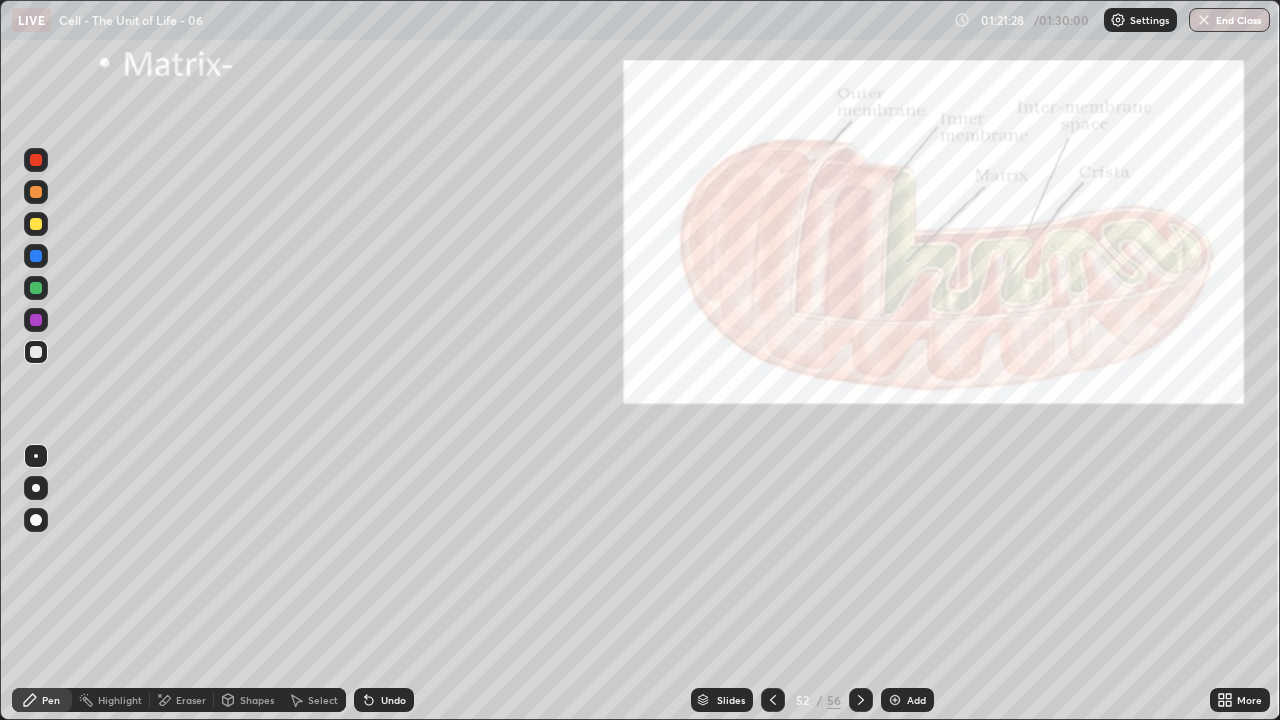 click 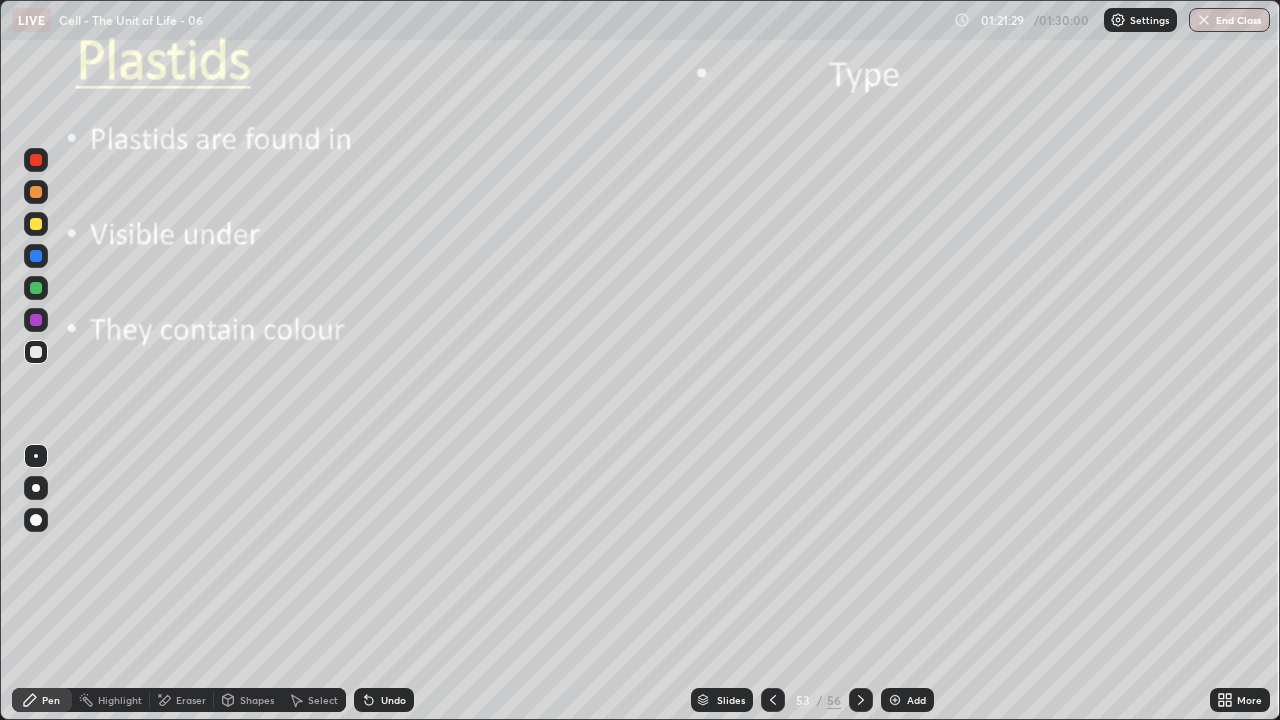 click 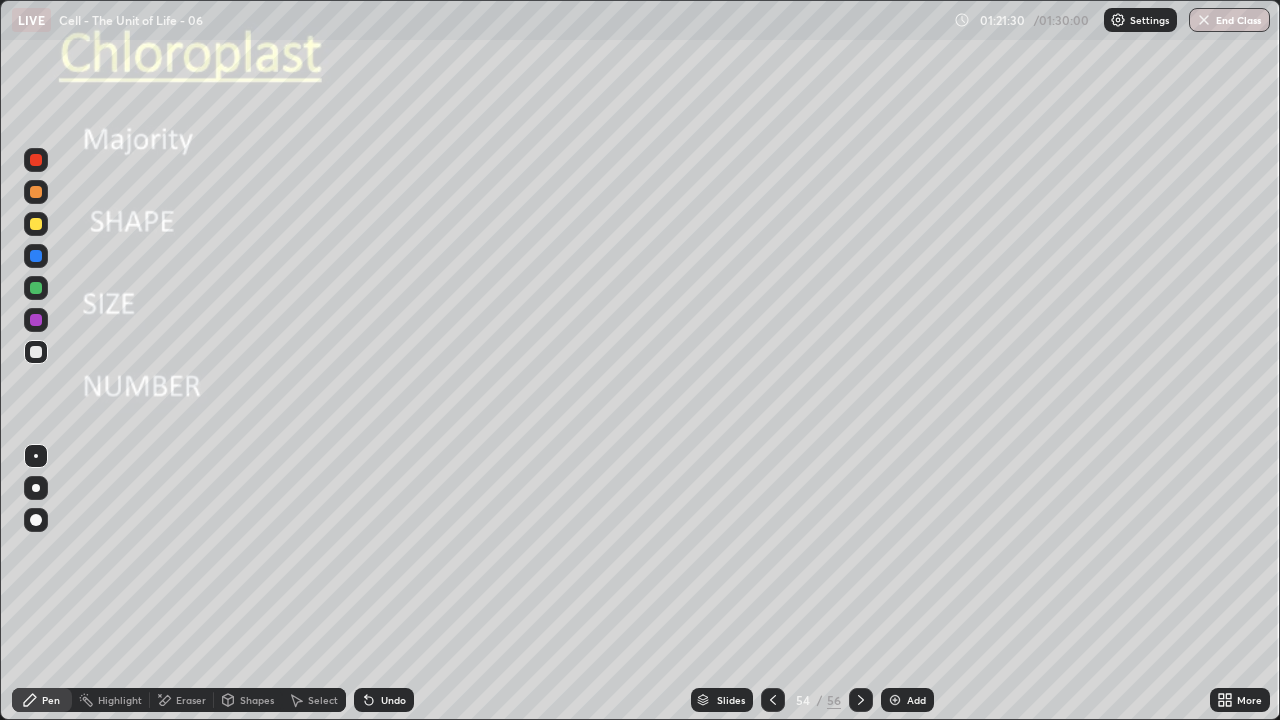 click 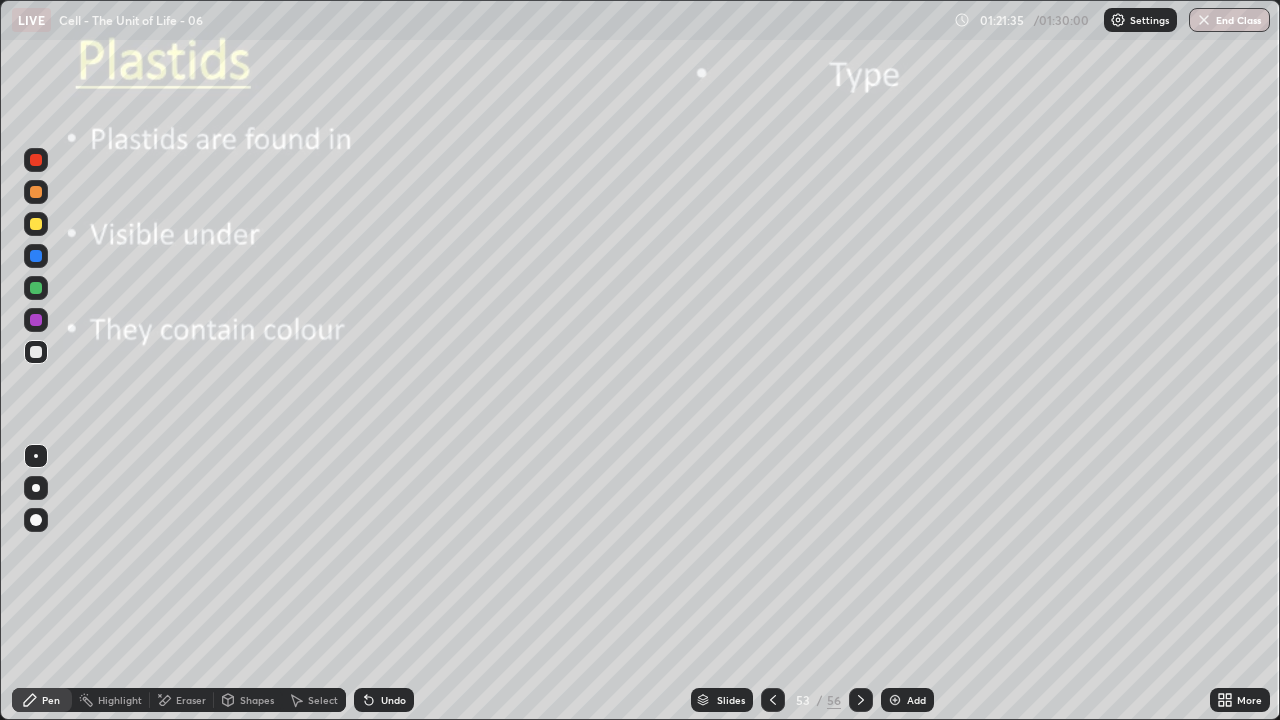 click at bounding box center [36, 520] 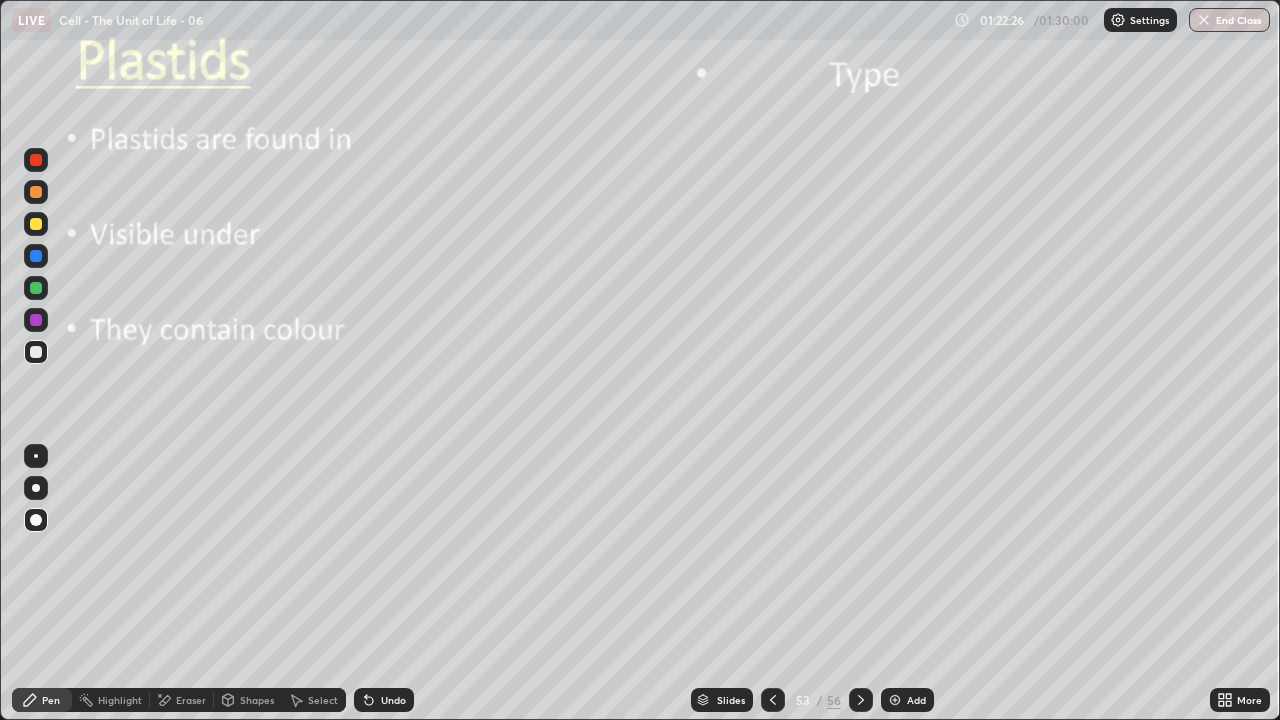 click at bounding box center (36, 224) 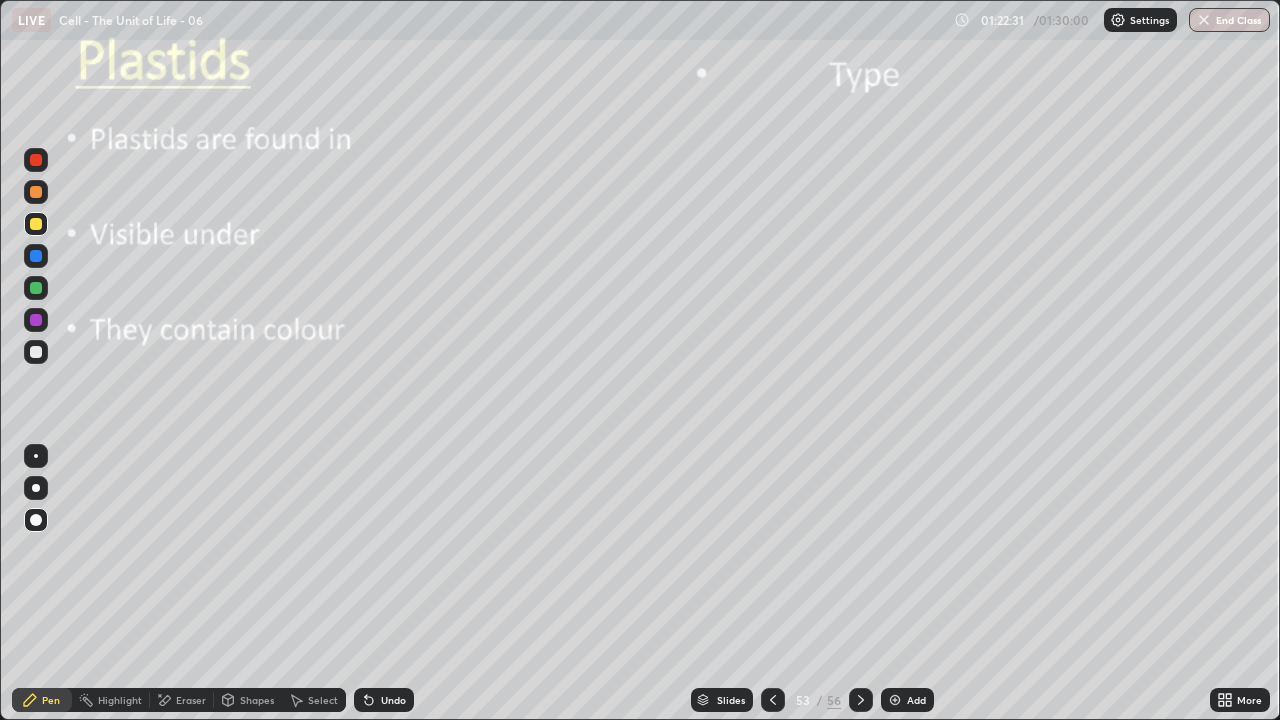 click at bounding box center (36, 352) 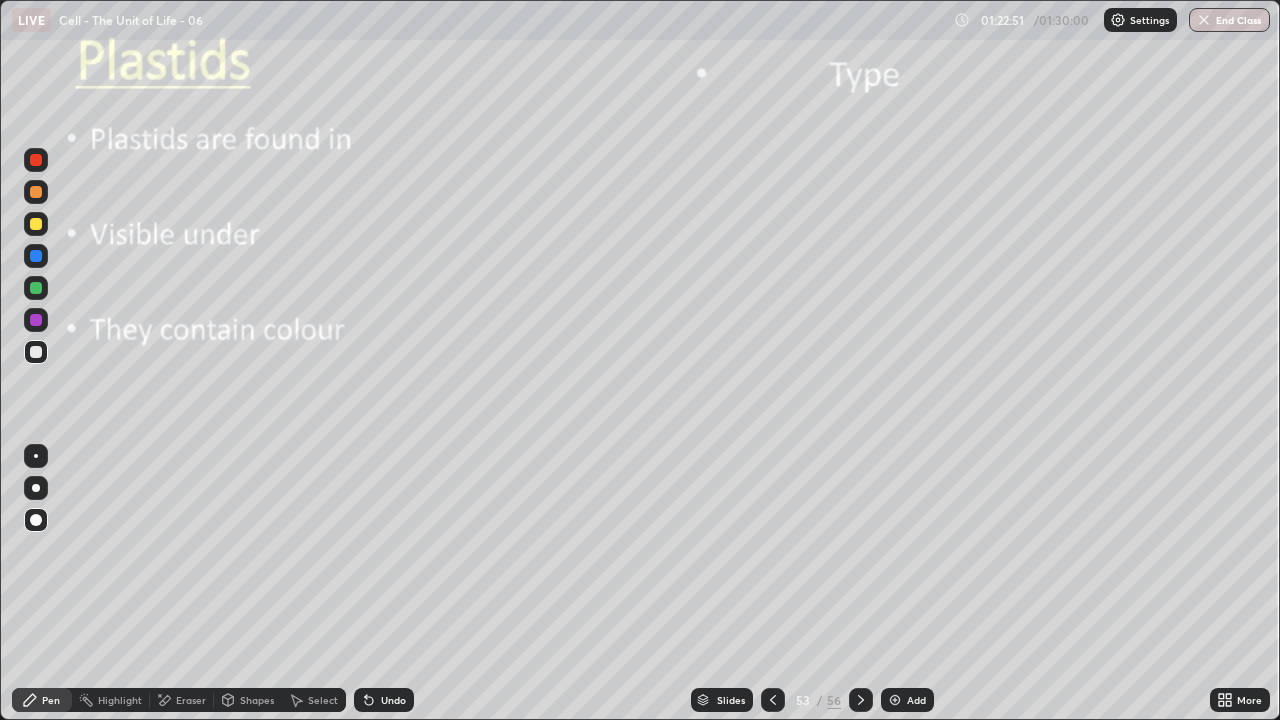 click at bounding box center [36, 352] 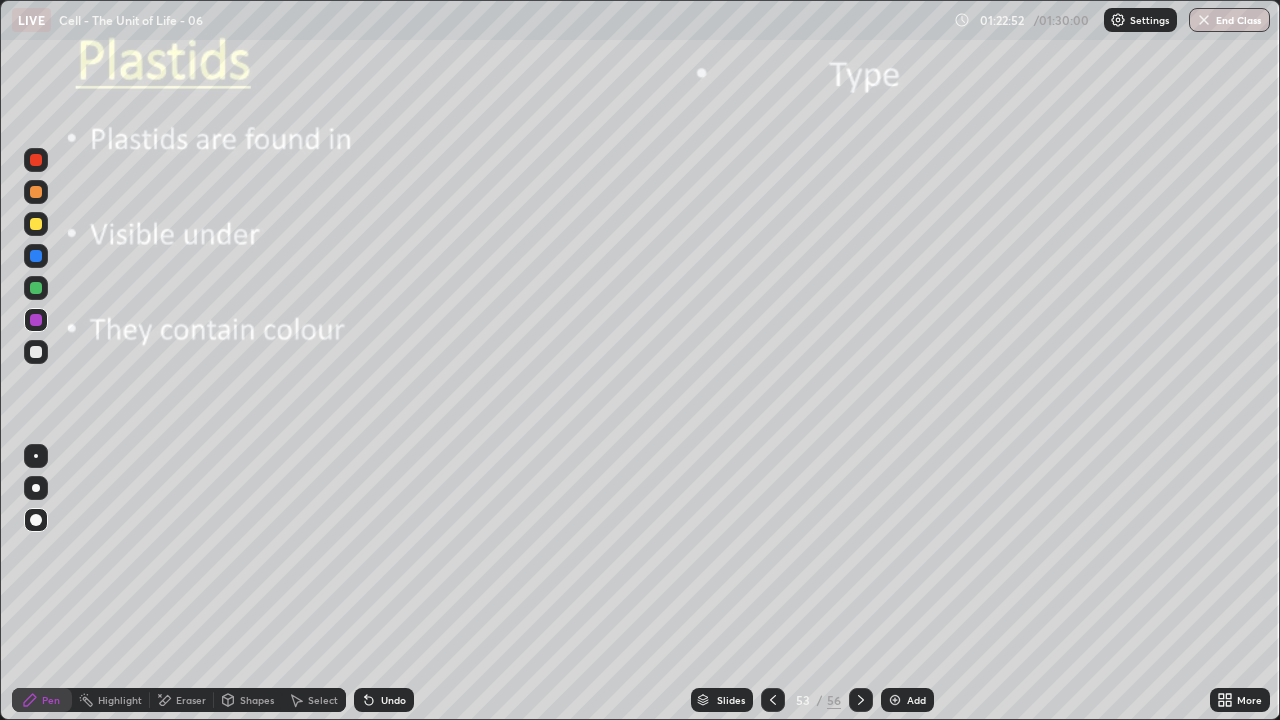 click at bounding box center [36, 488] 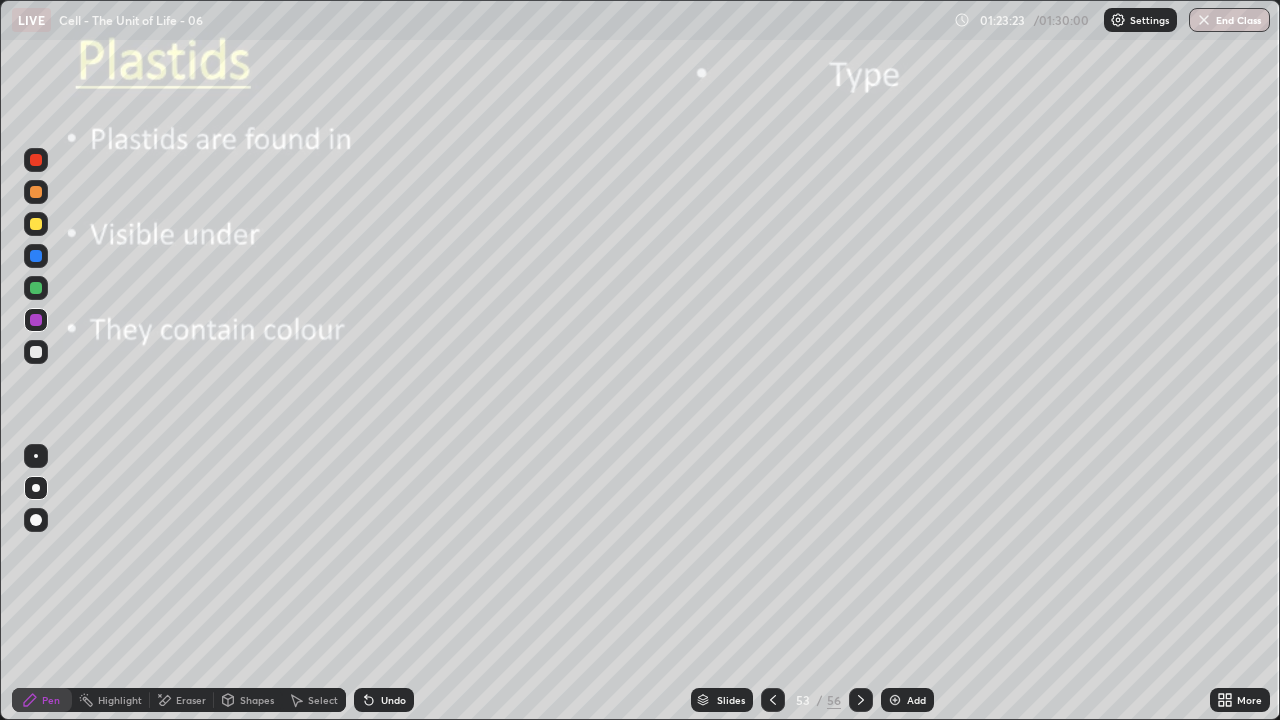 click at bounding box center [36, 488] 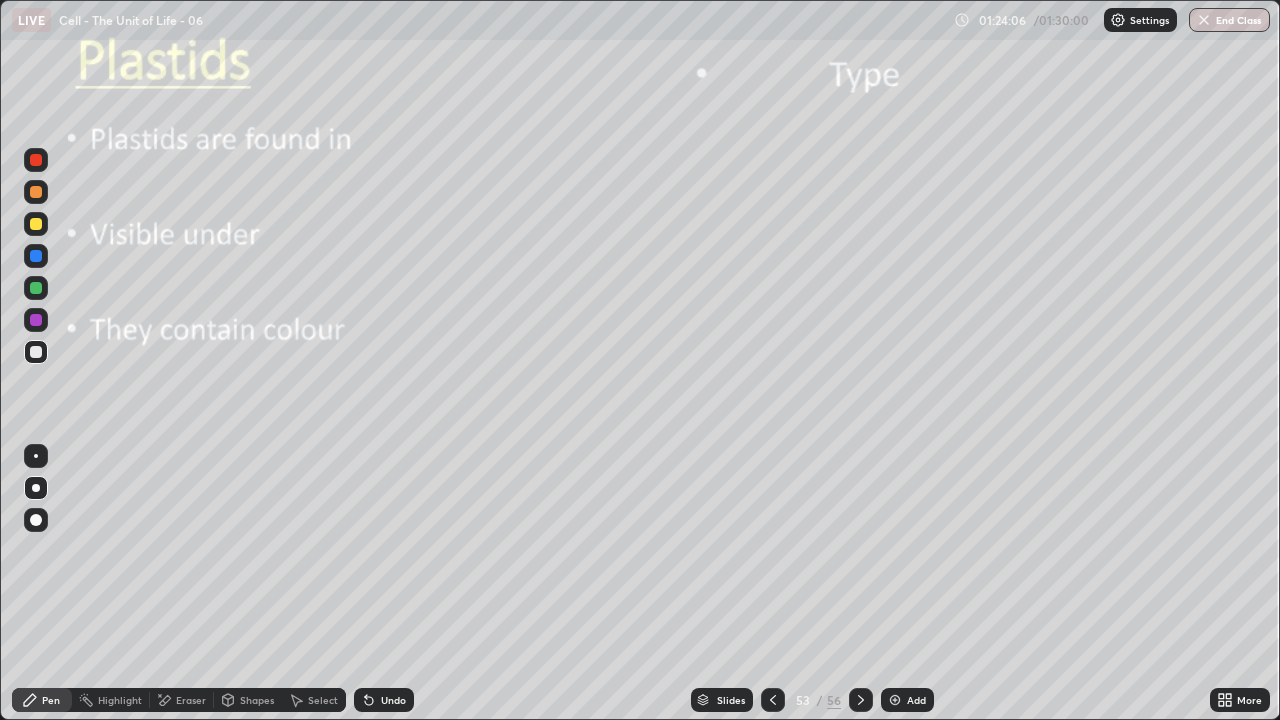 click on "Shapes" at bounding box center (248, 700) 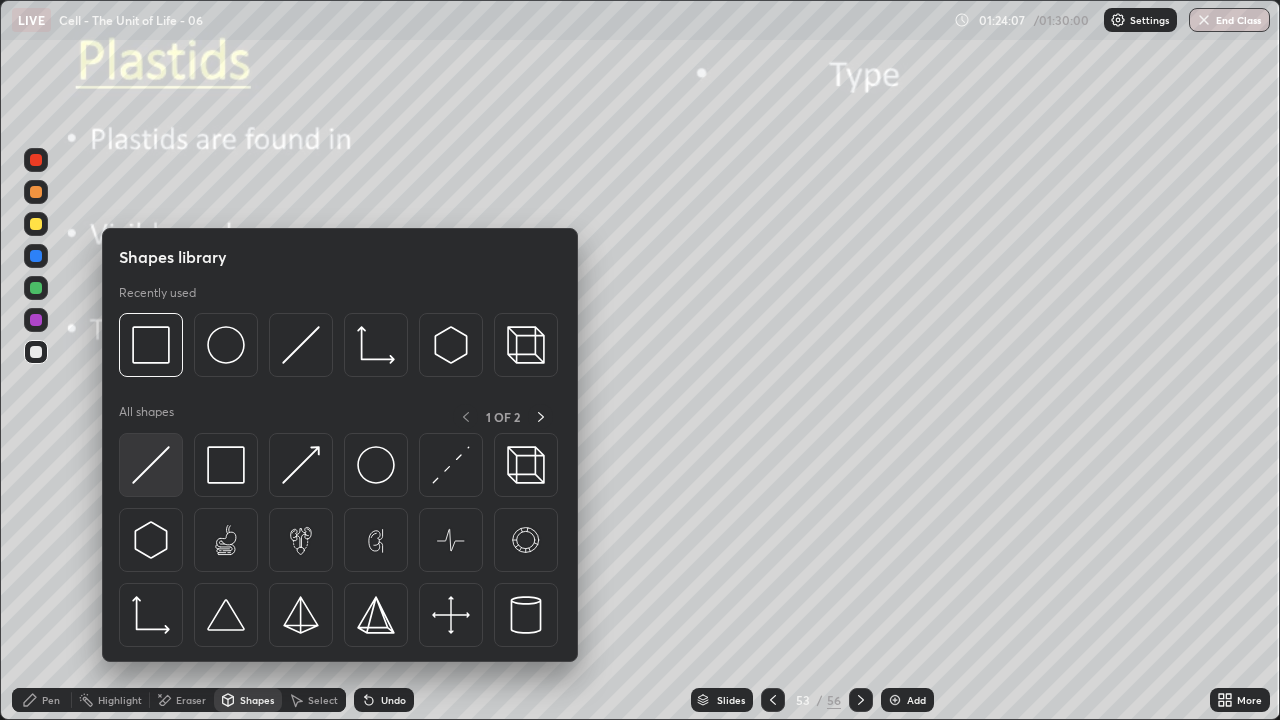 click at bounding box center (151, 465) 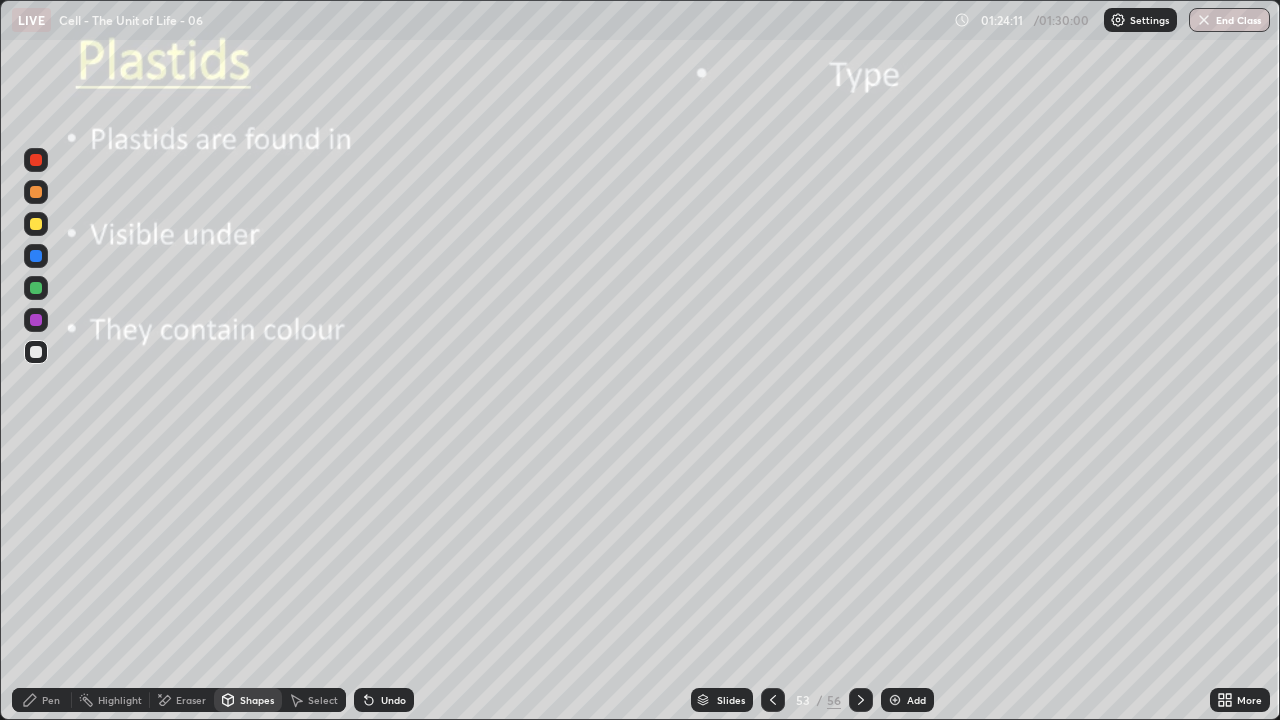 click on "Pen" at bounding box center [51, 700] 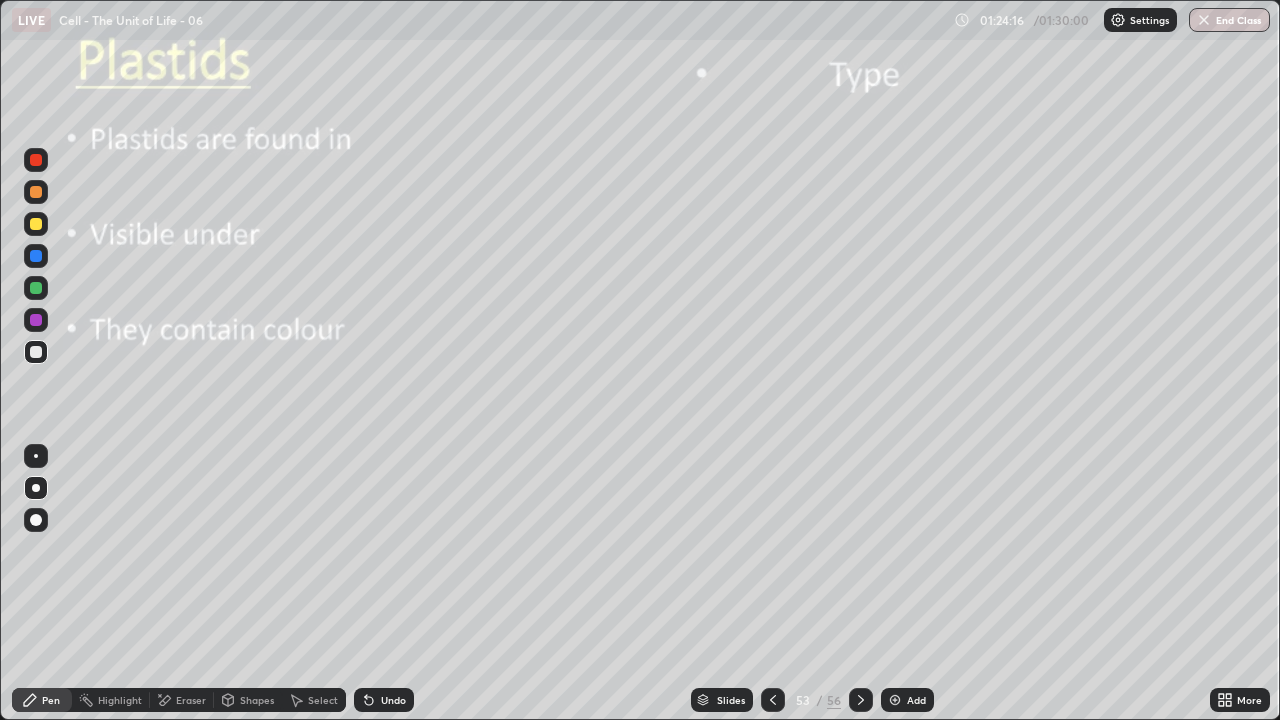 click on "Pen" at bounding box center (51, 700) 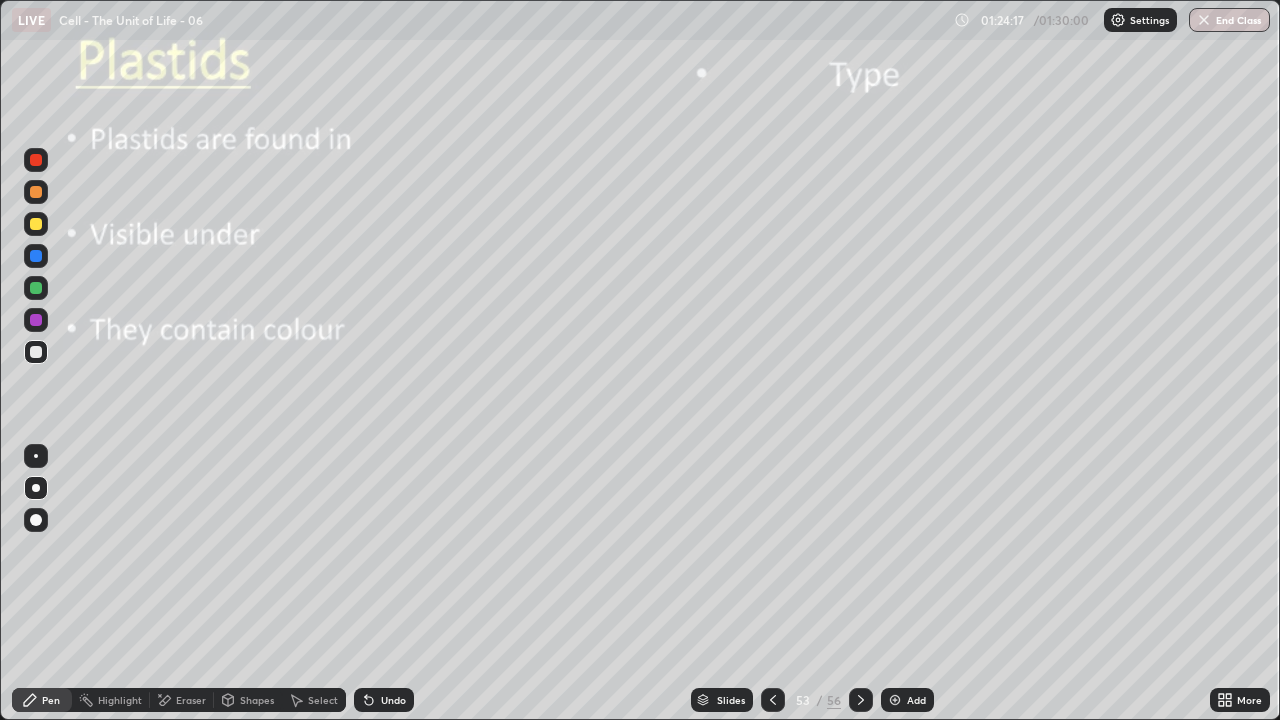 click at bounding box center [36, 488] 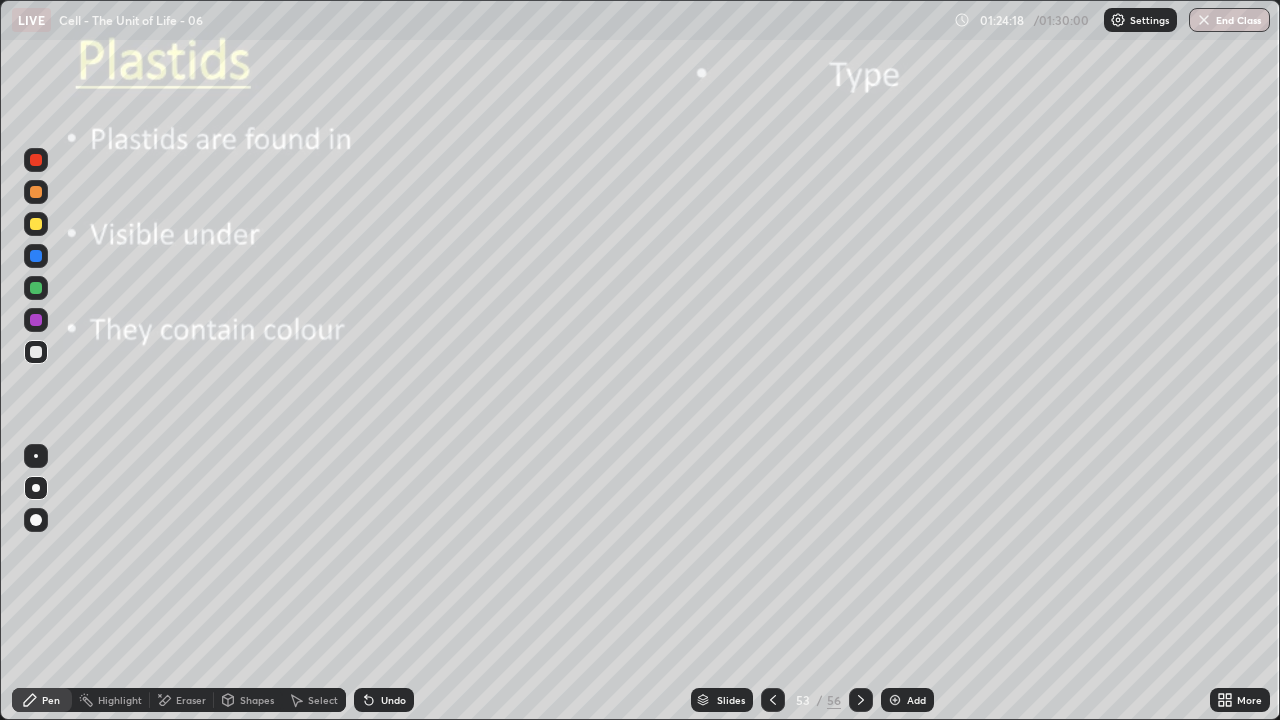 click at bounding box center (36, 224) 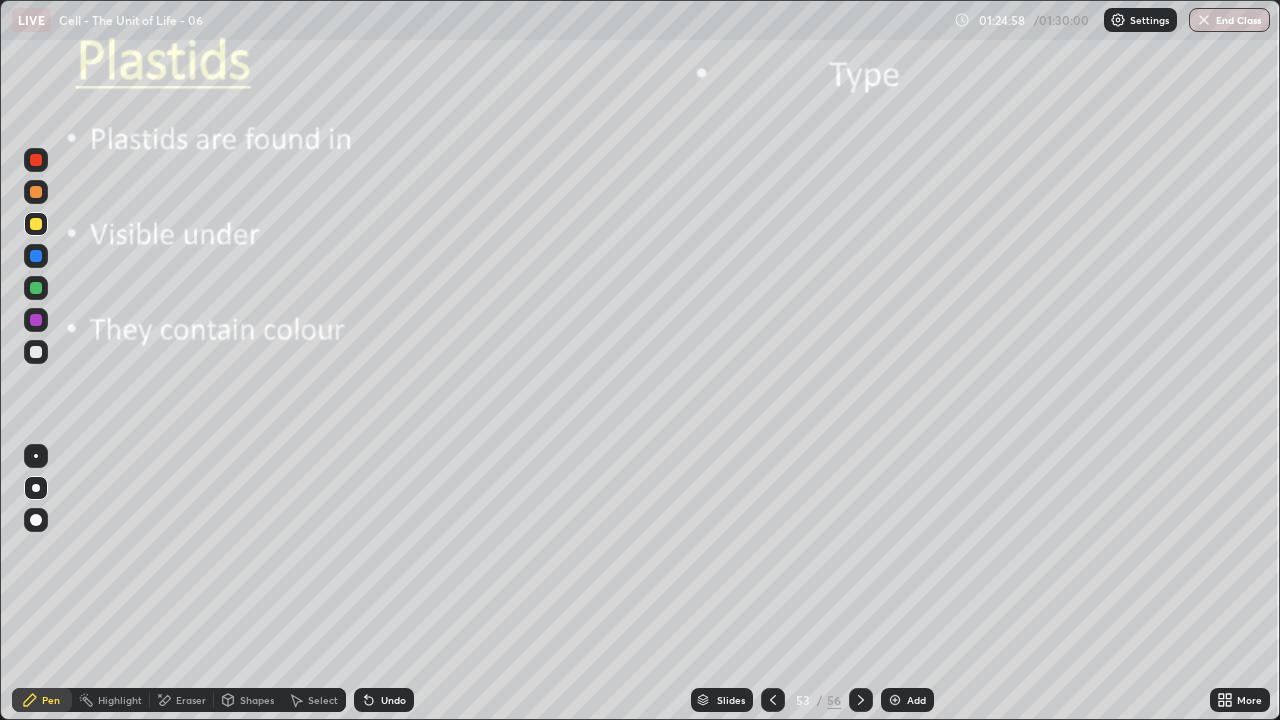 click at bounding box center (36, 352) 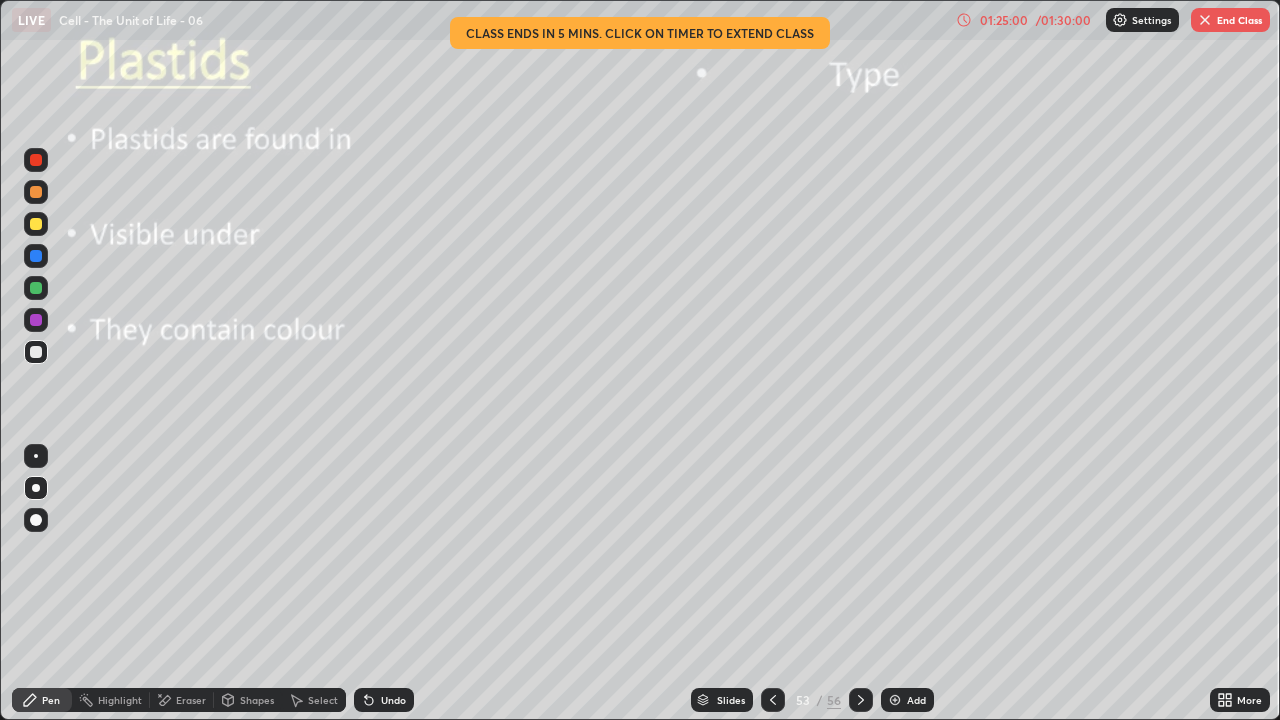 click at bounding box center [36, 288] 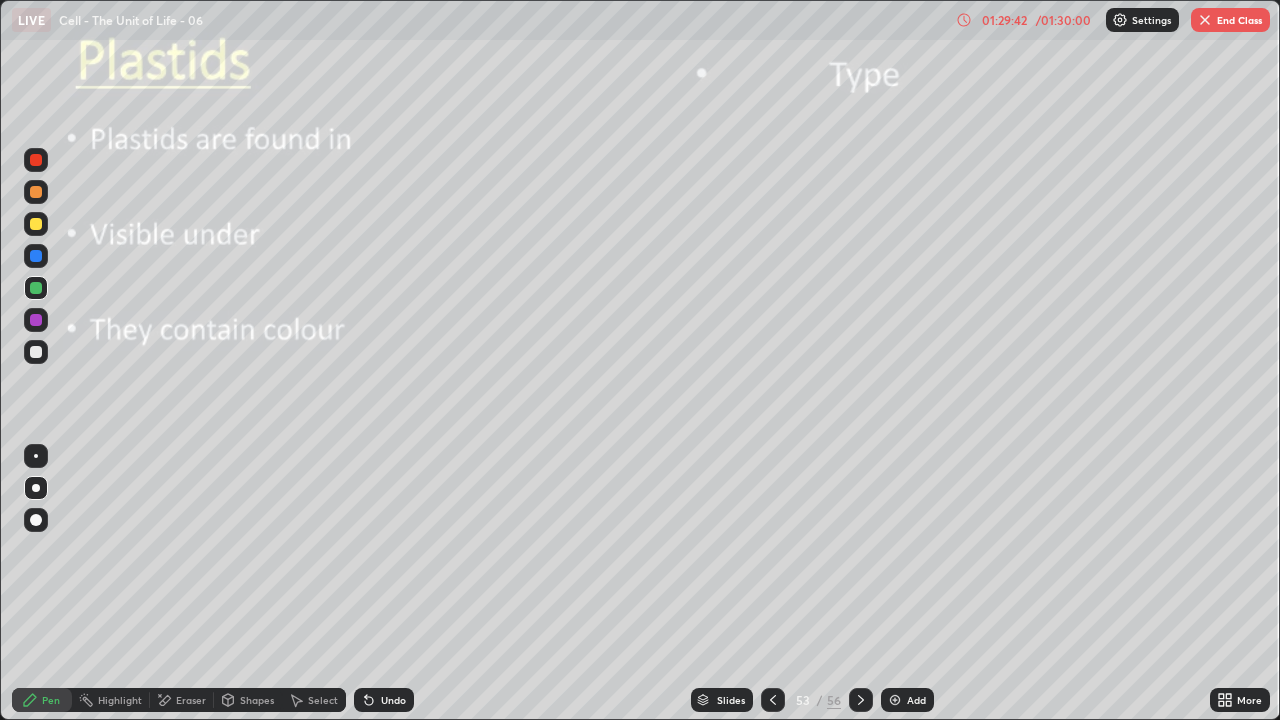 click on "End Class" at bounding box center (1230, 20) 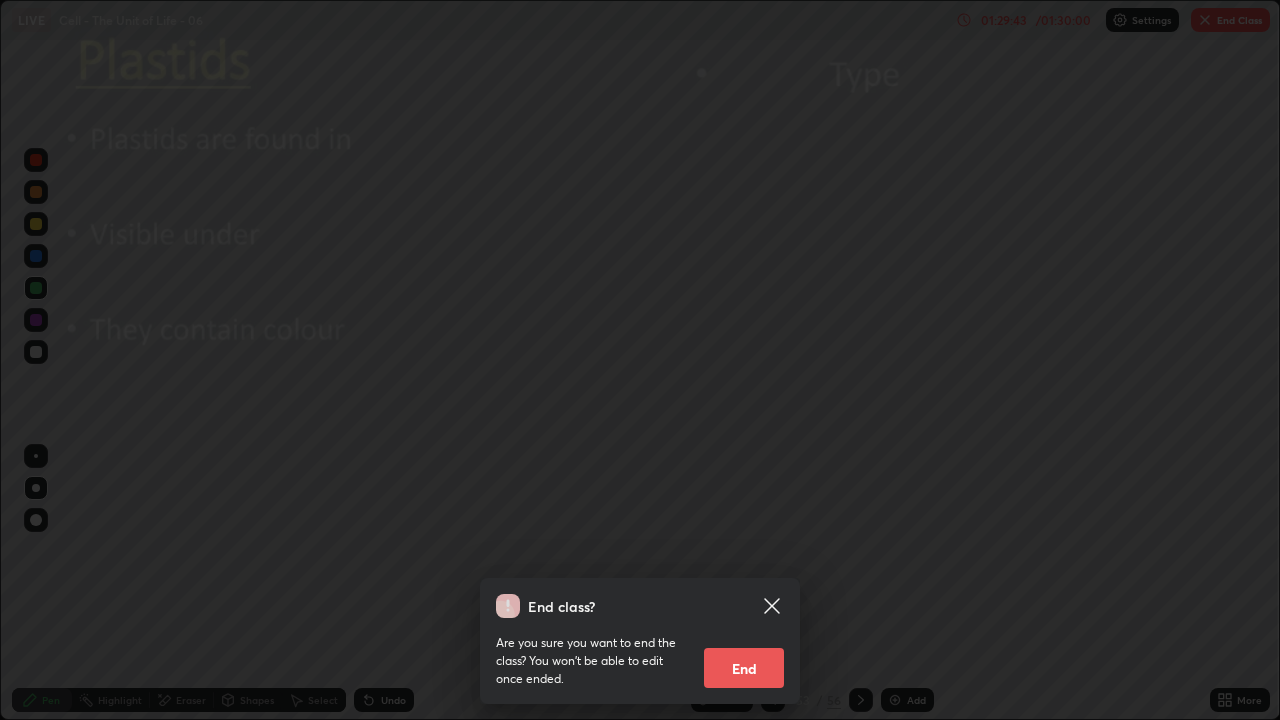 click on "End" at bounding box center (744, 668) 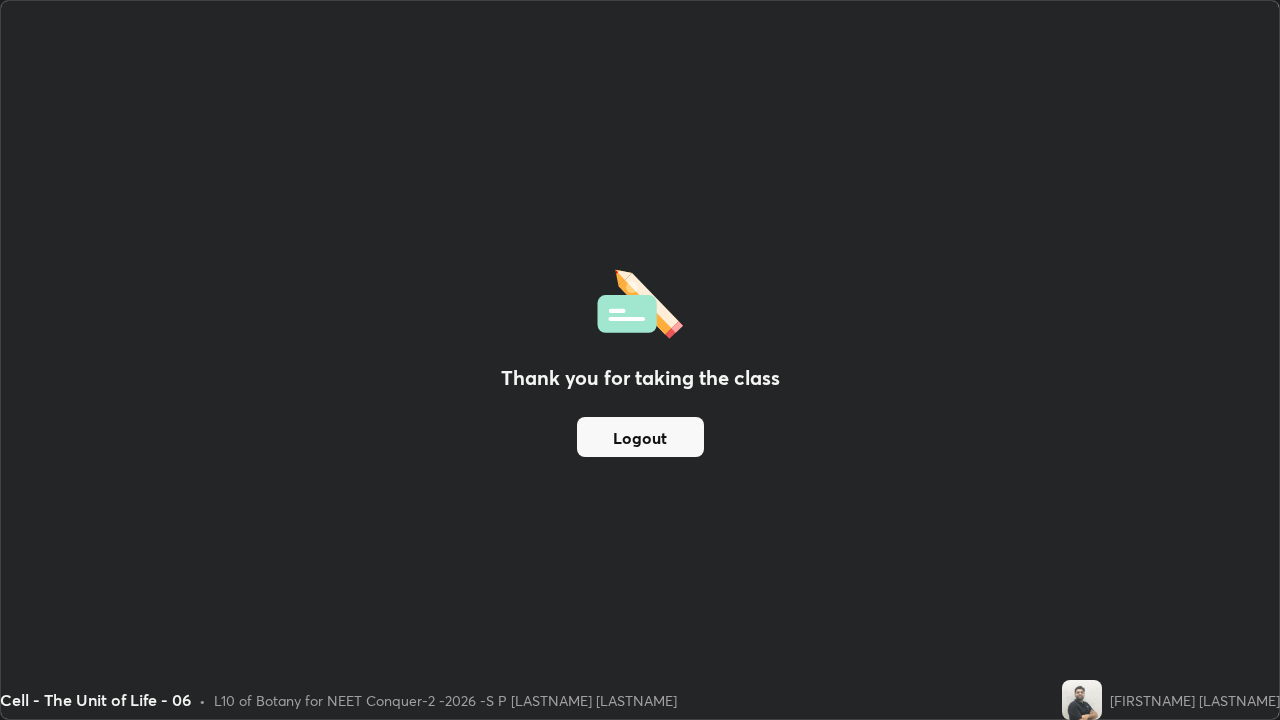 click on "Logout" at bounding box center (640, 437) 